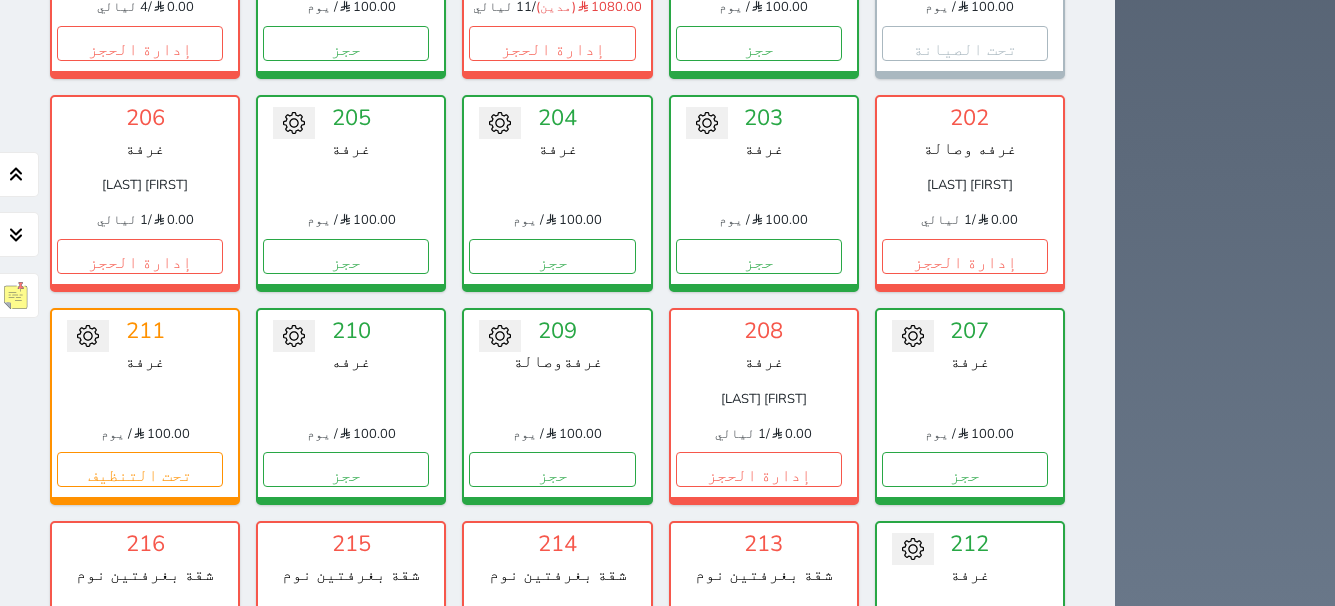 scroll, scrollTop: 1200, scrollLeft: 0, axis: vertical 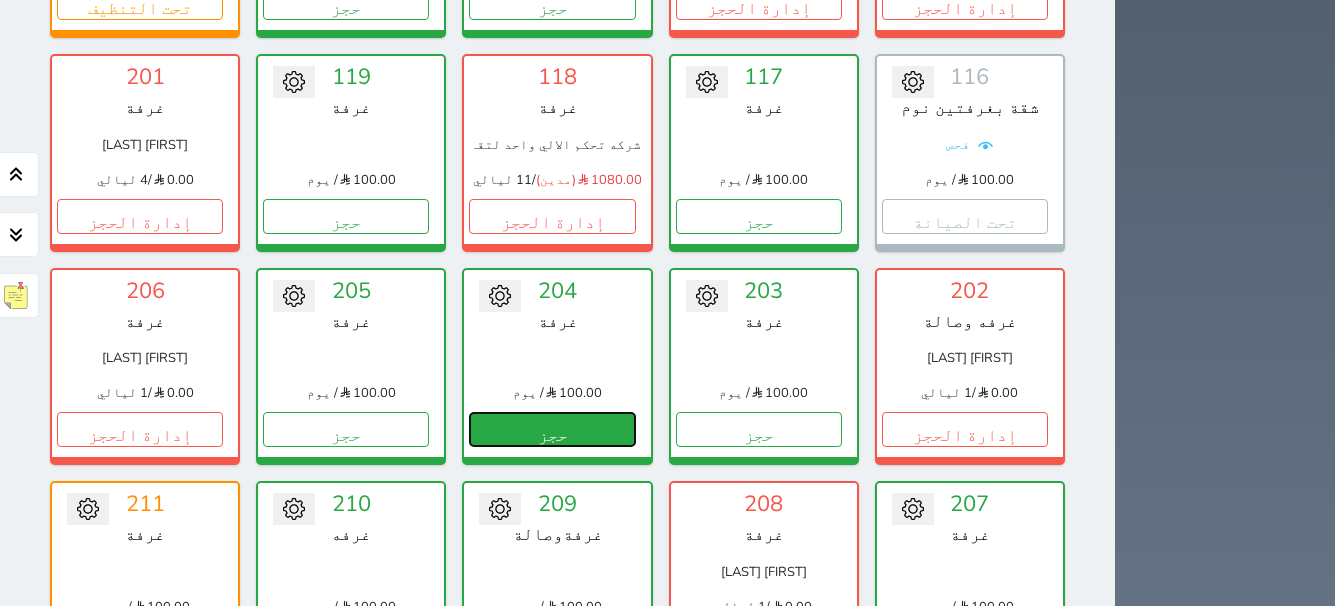 click on "حجز" at bounding box center [552, 429] 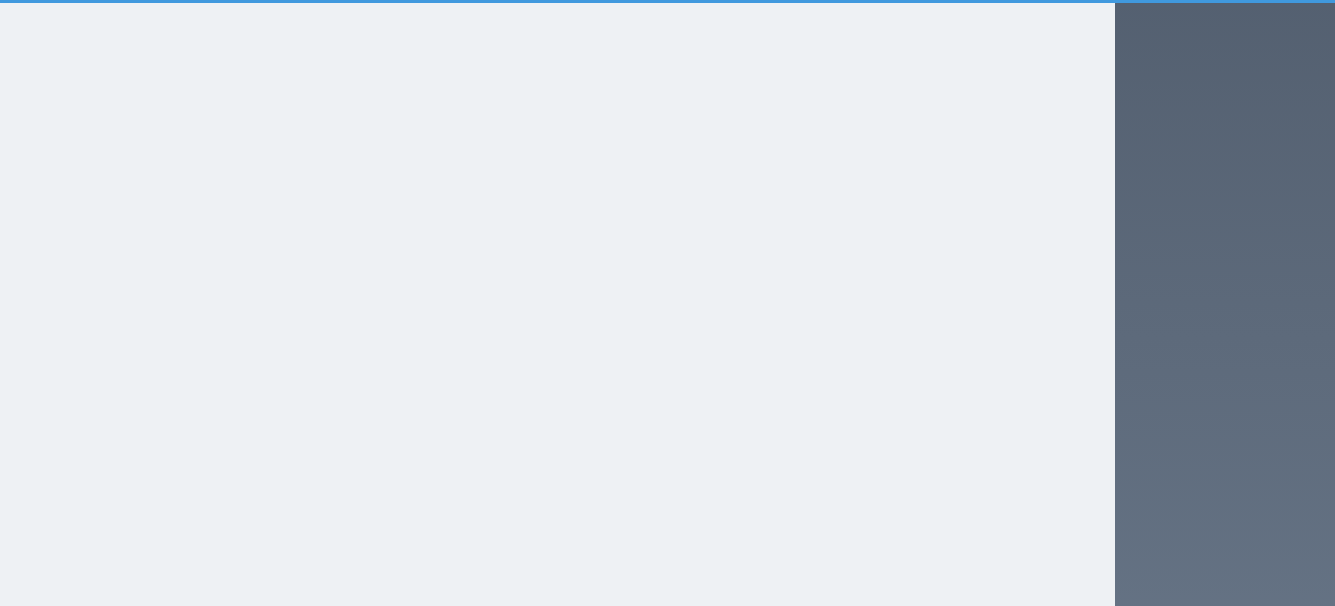 scroll, scrollTop: 0, scrollLeft: 0, axis: both 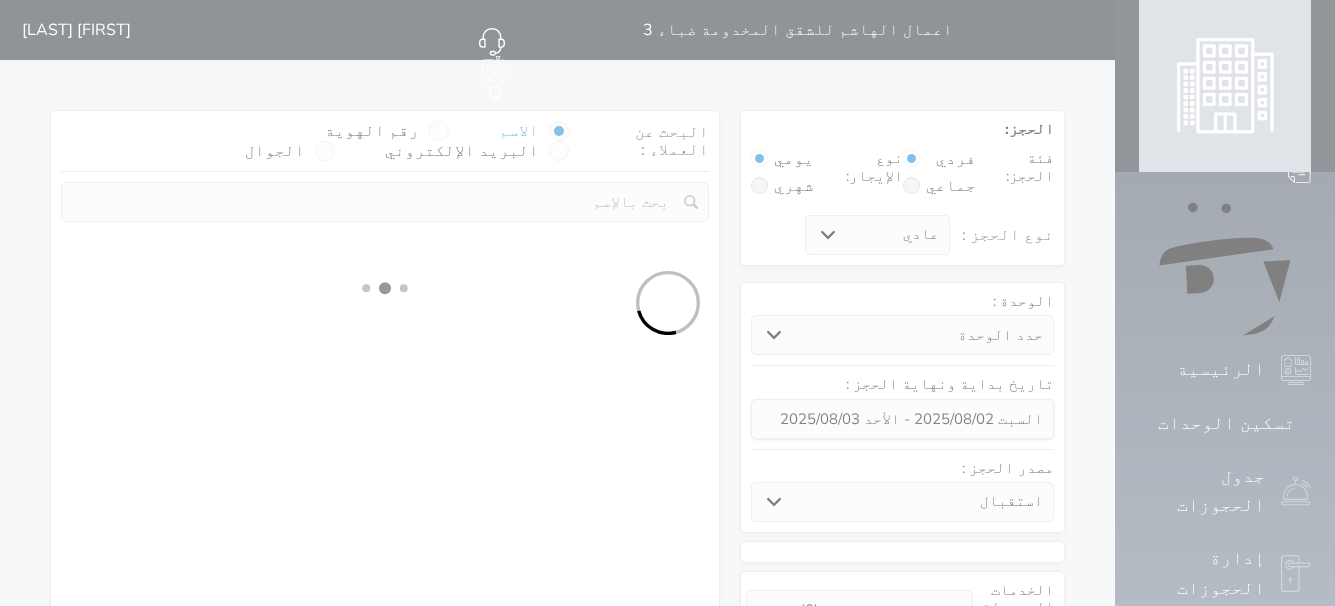 select on "25739" 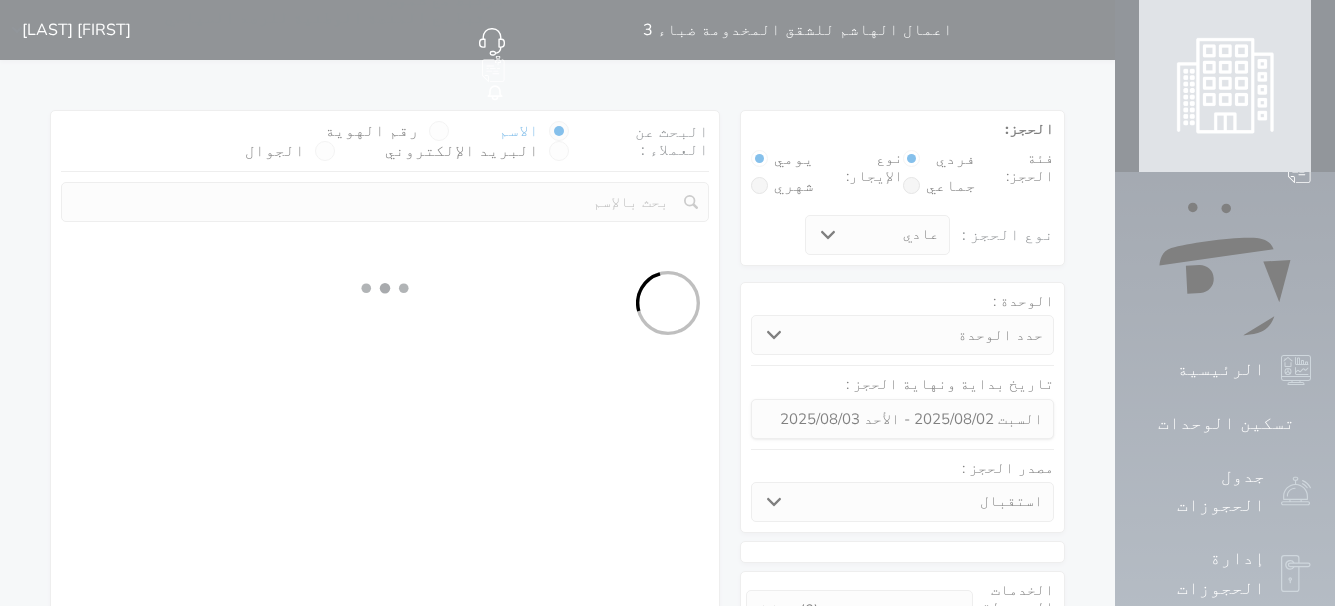 select on "1" 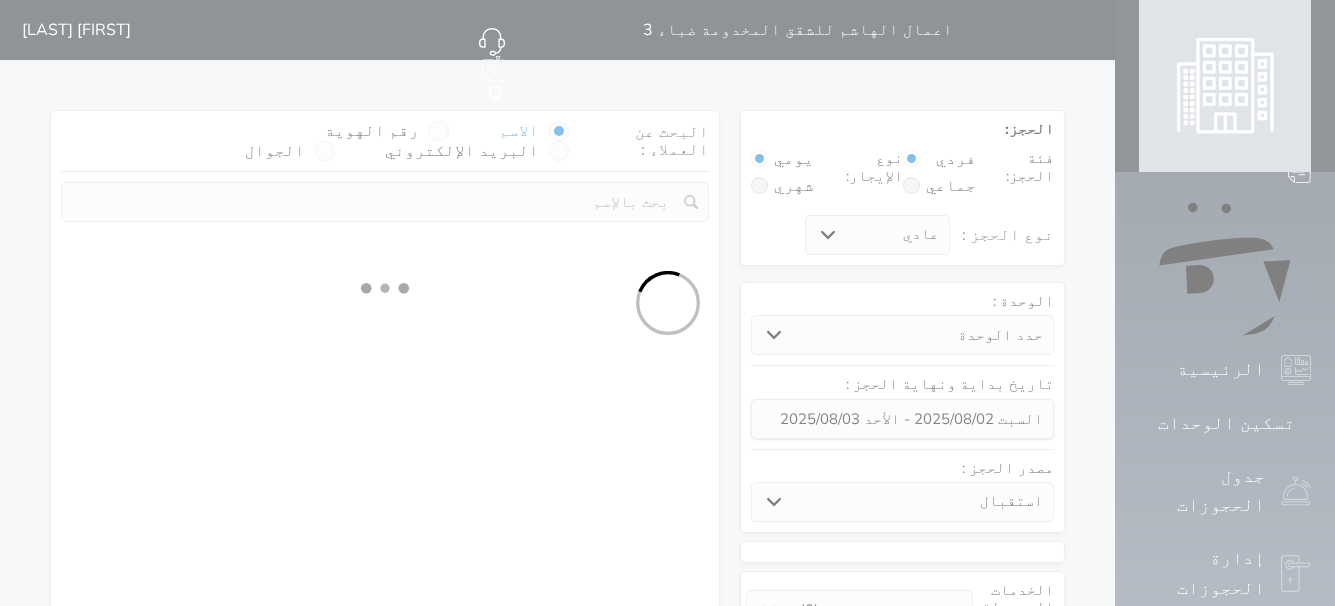 select on "113" 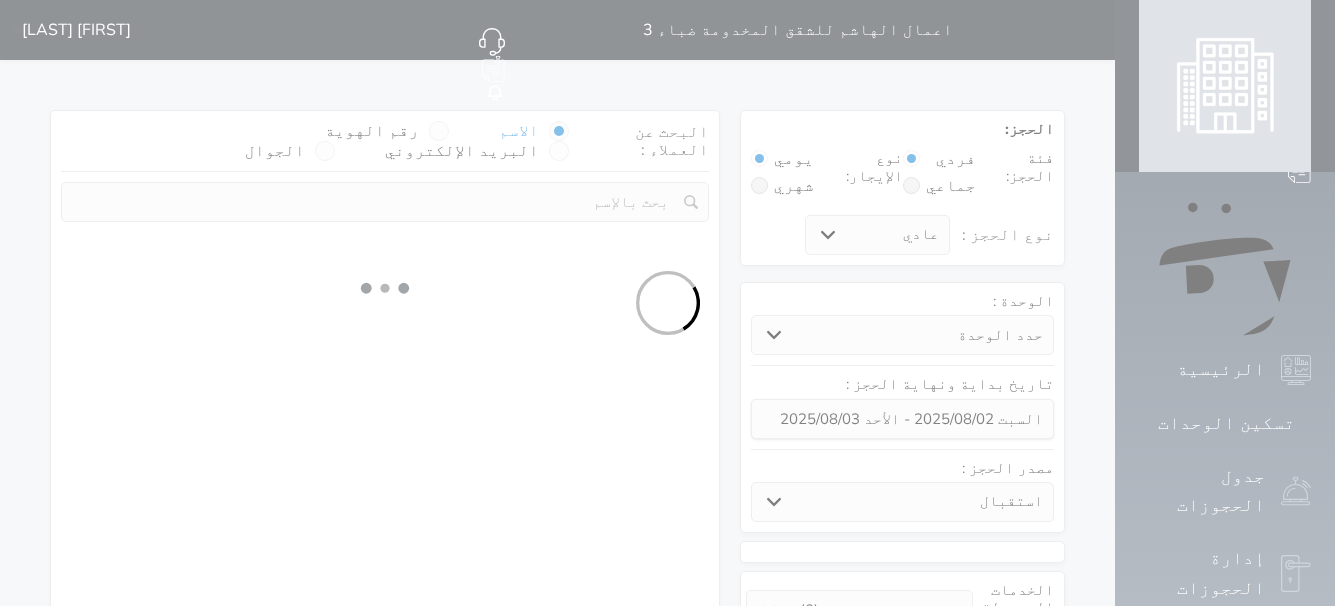 select on "1" 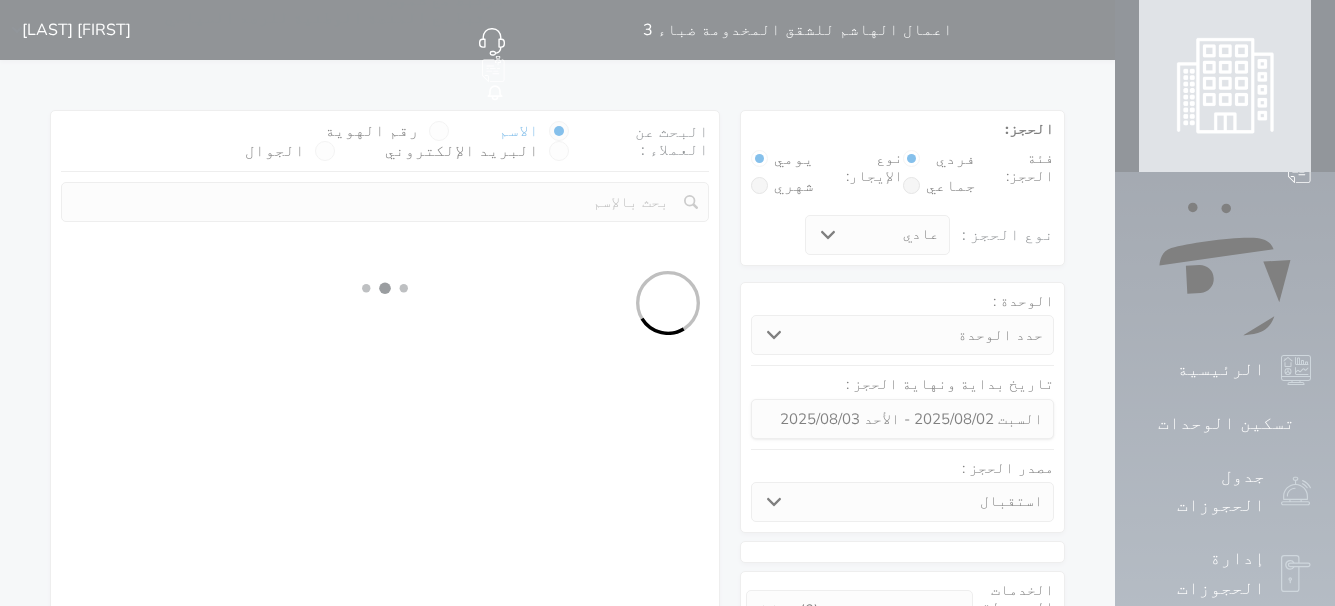 select 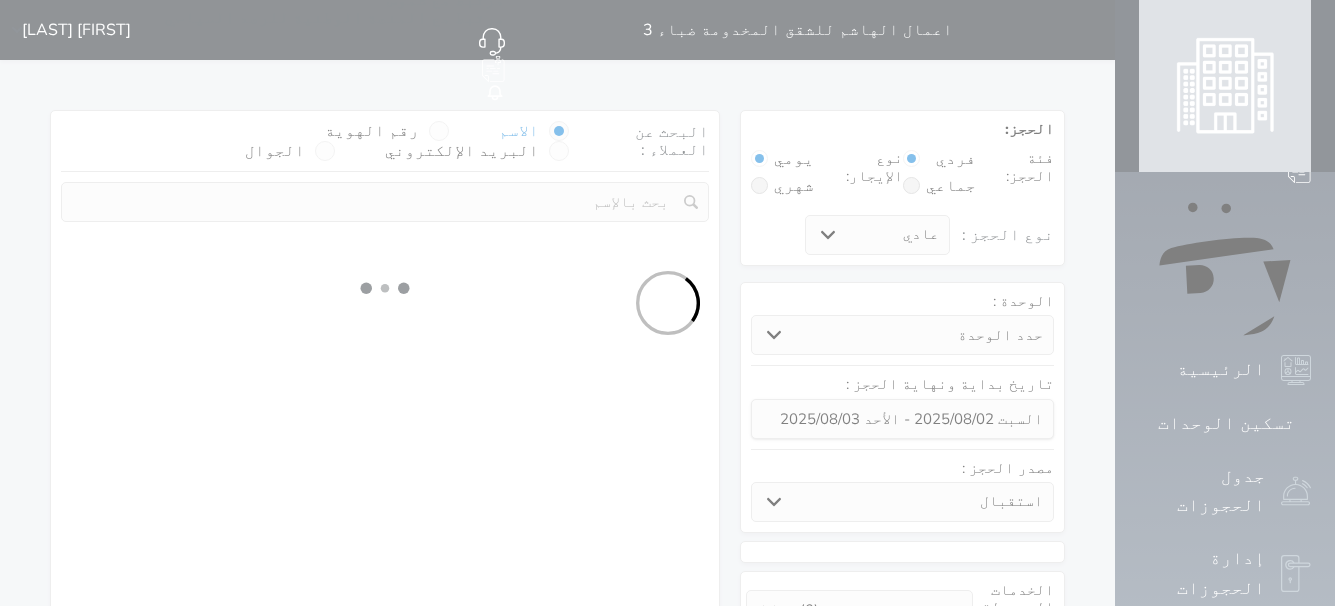 select on "7" 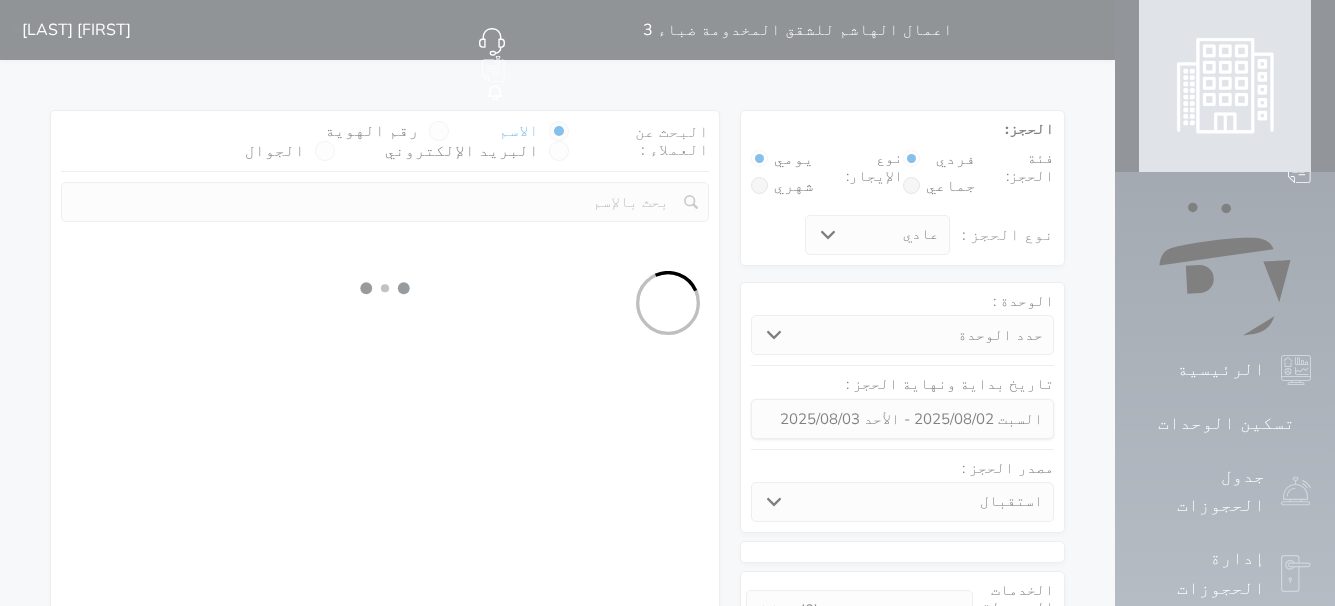 select 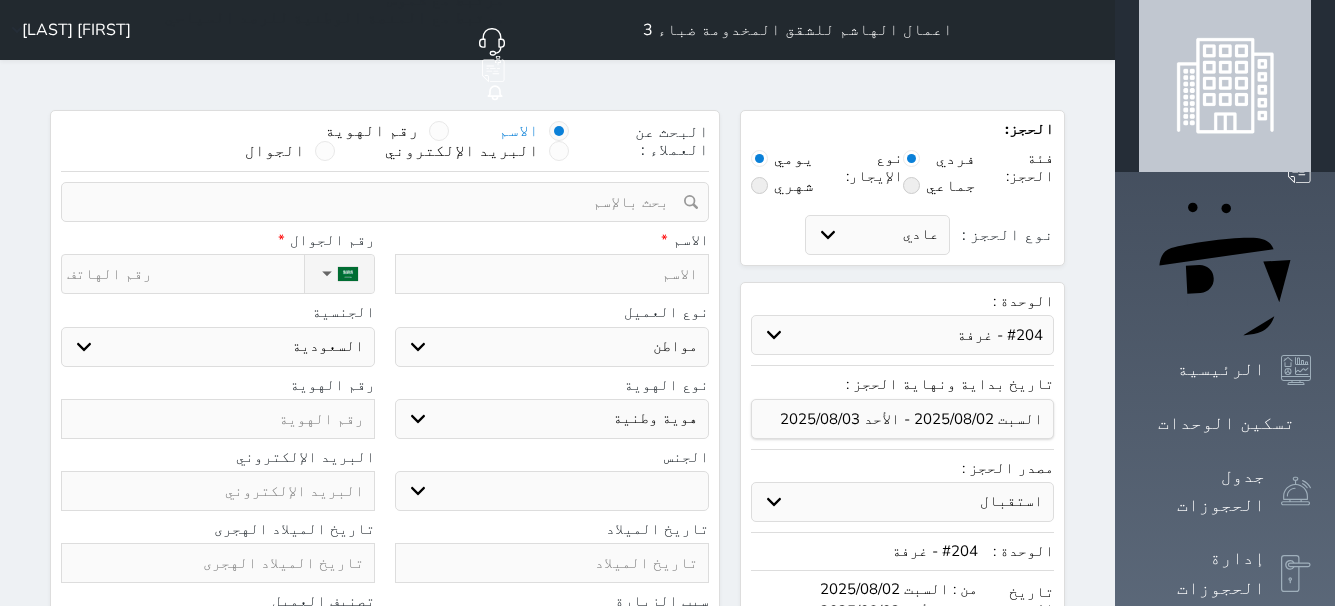 select 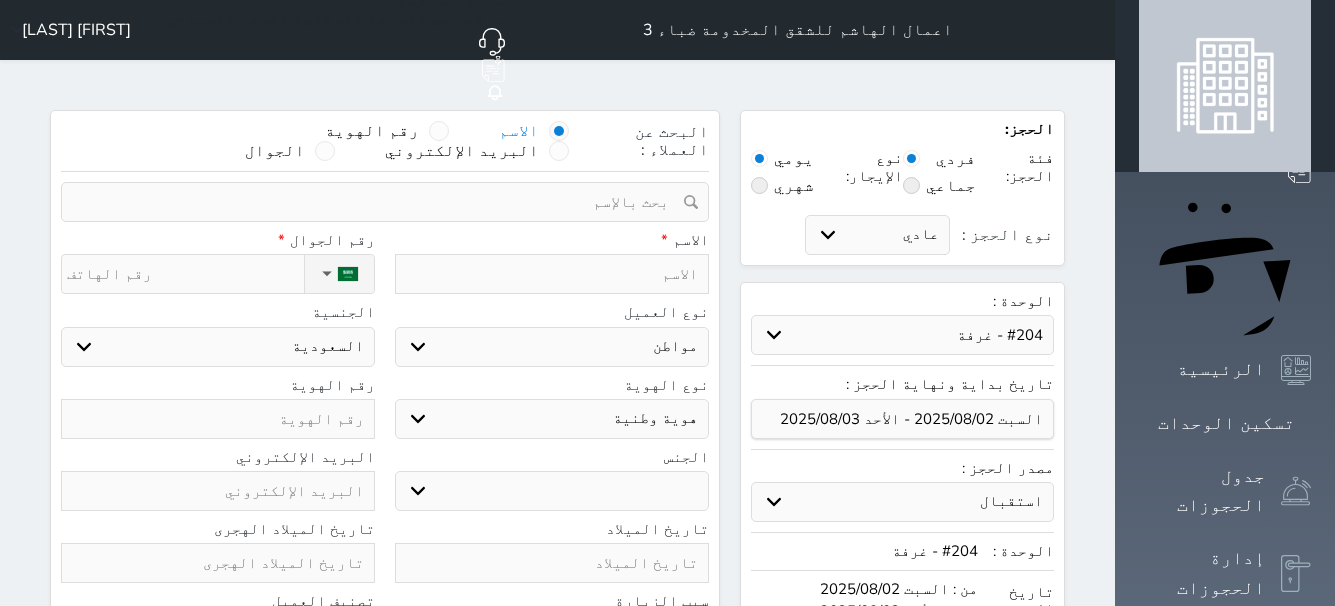 select 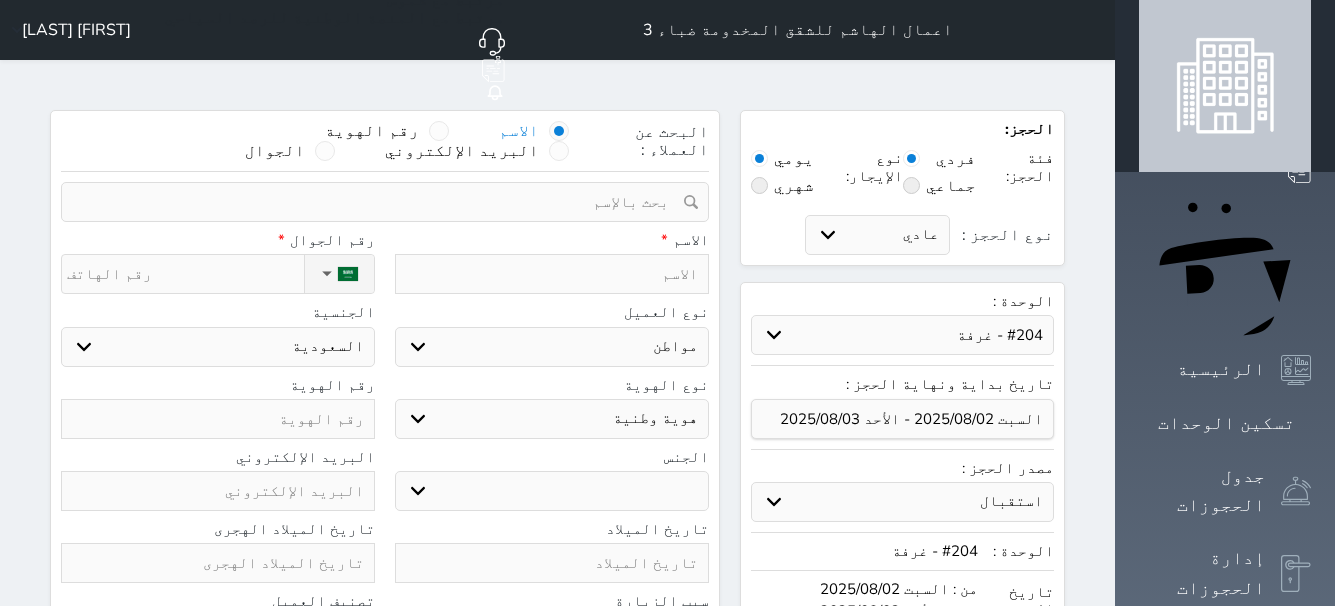 select 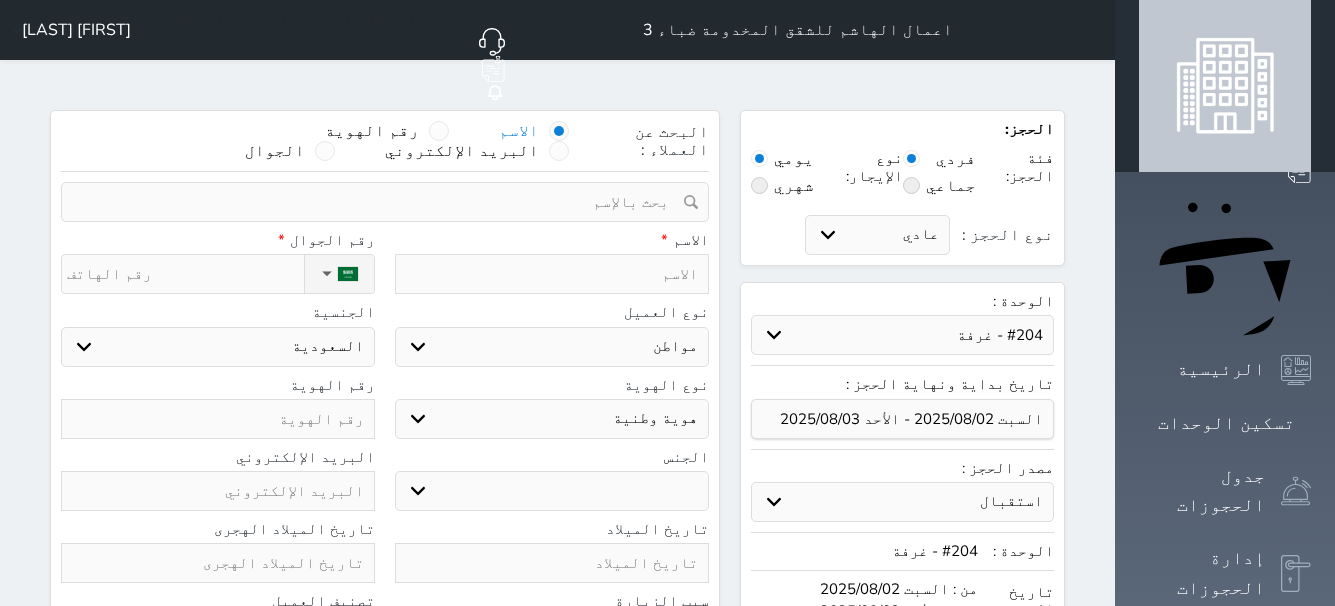 select 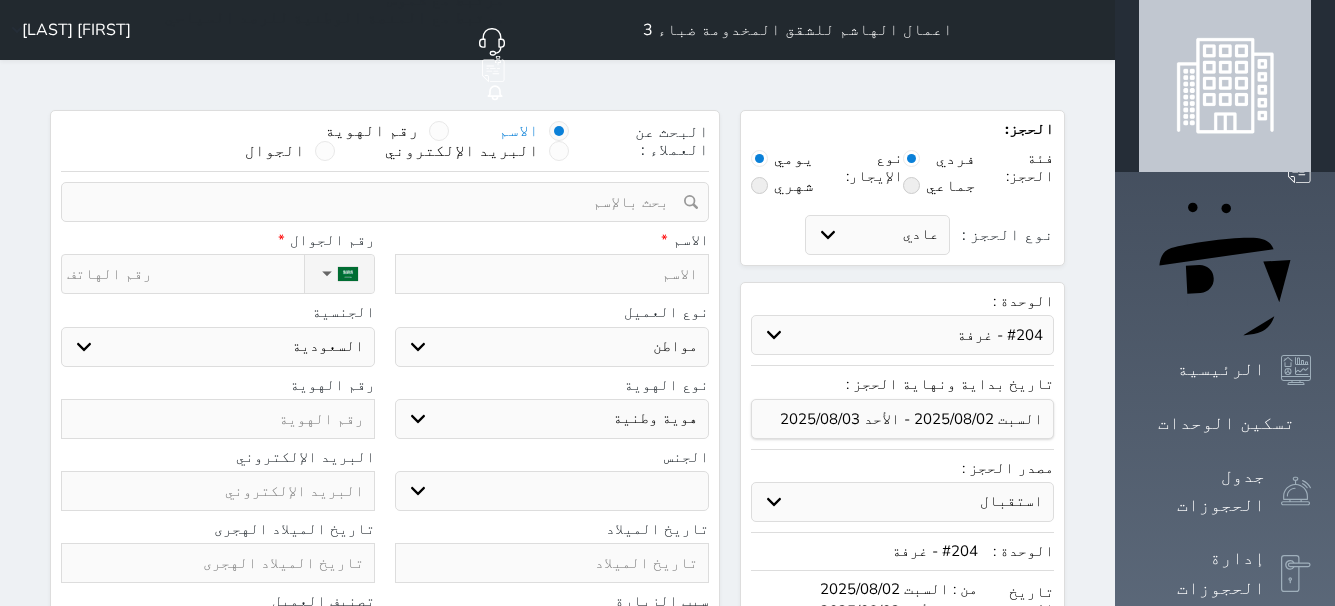 select 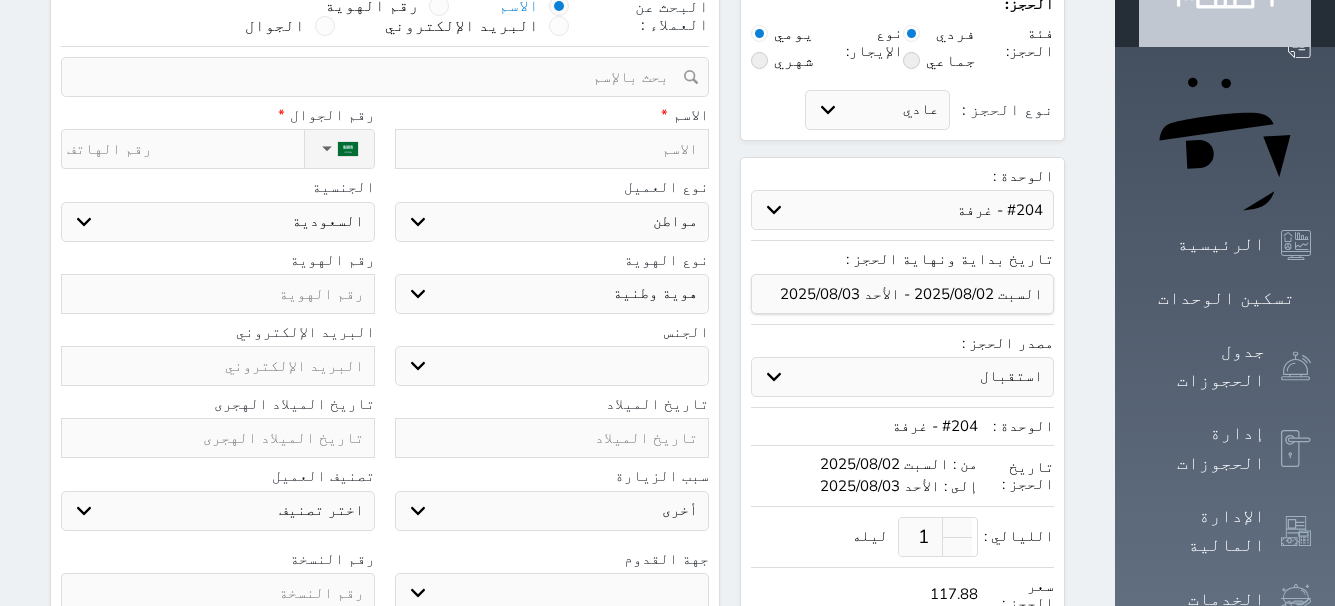 scroll, scrollTop: 0, scrollLeft: 0, axis: both 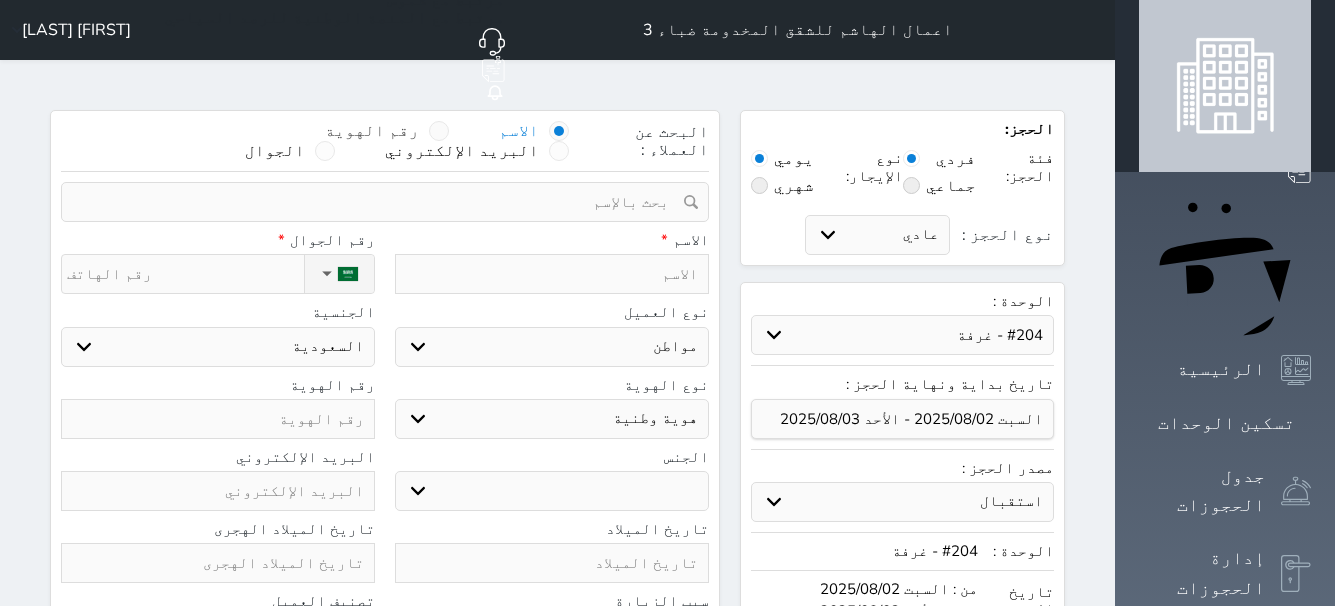 click at bounding box center (439, 131) 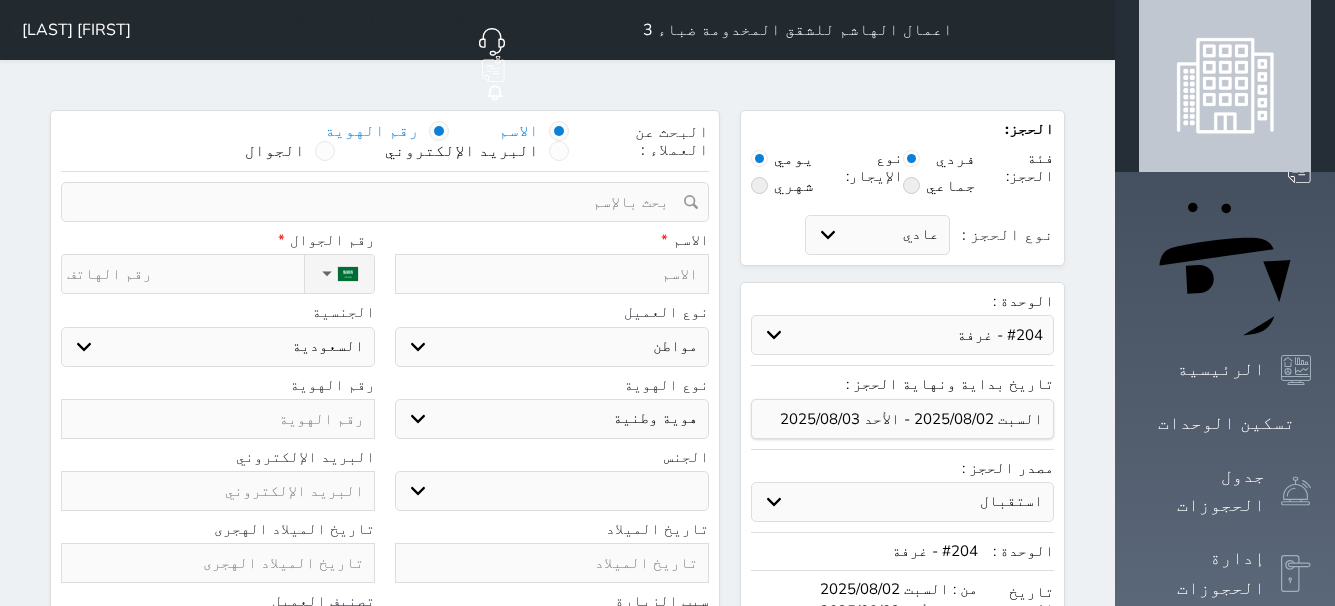 select 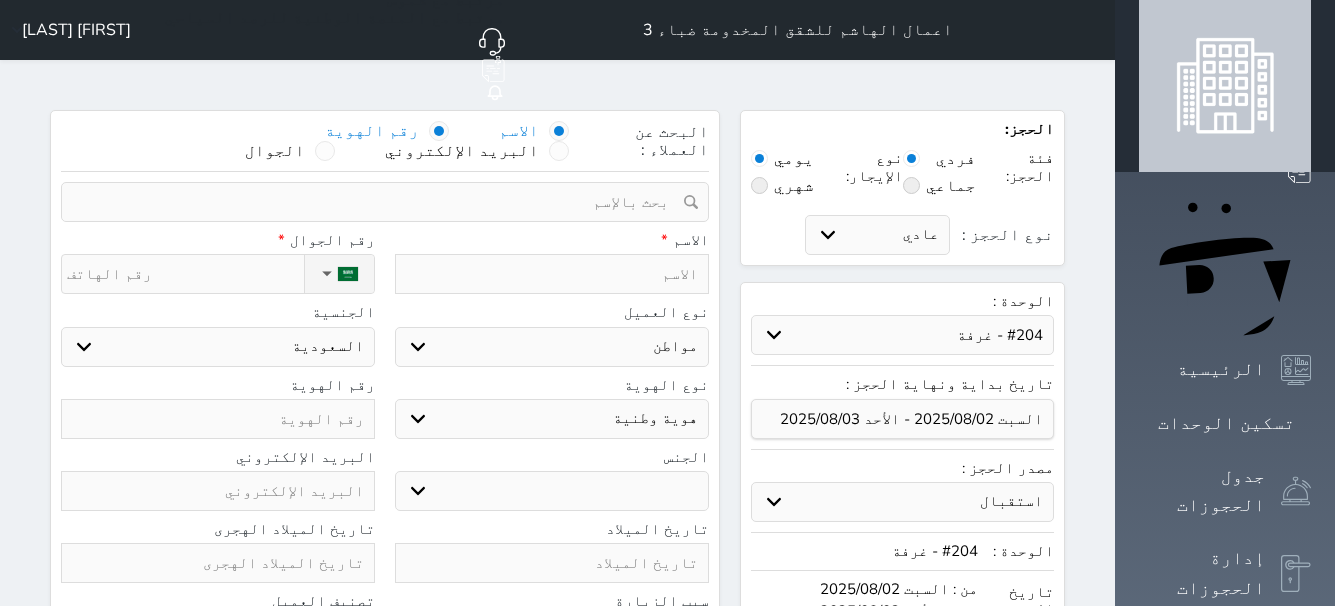 select 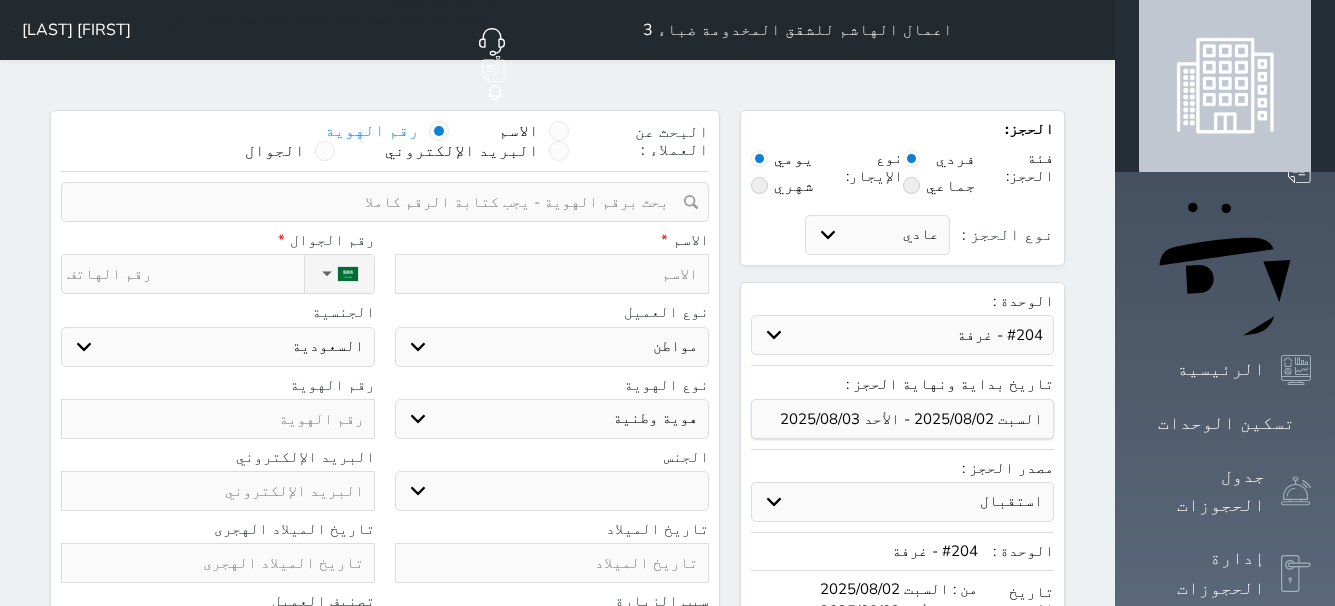 click at bounding box center (378, 202) 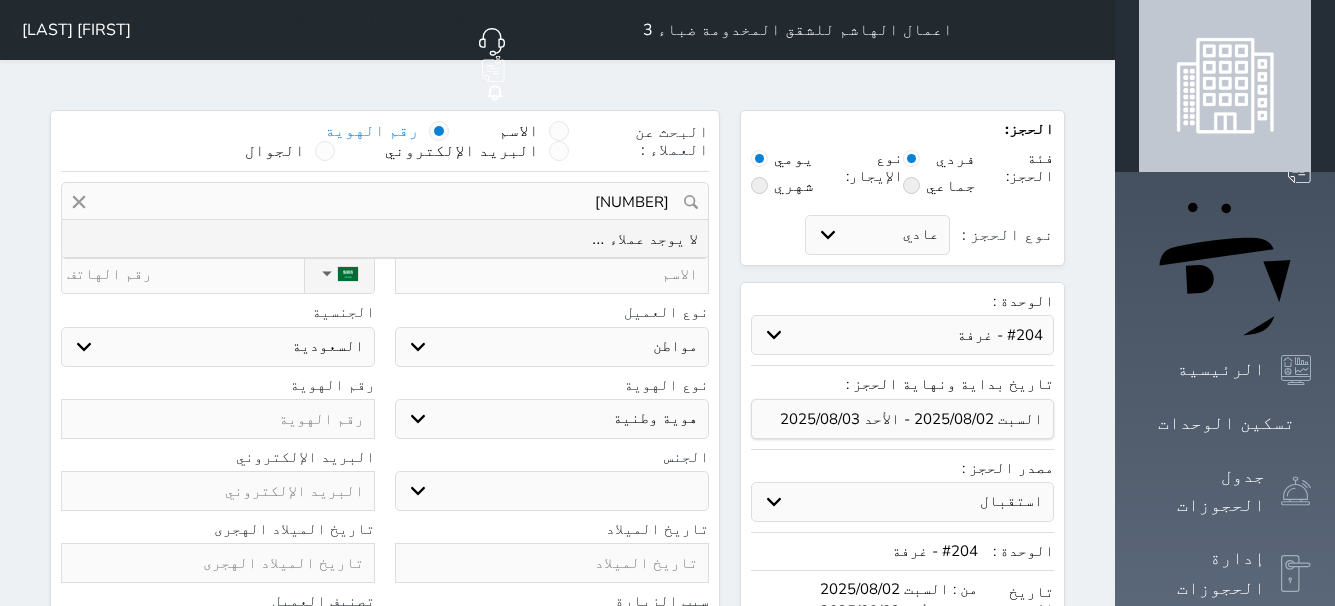 drag, startPoint x: 641, startPoint y: 134, endPoint x: 741, endPoint y: 151, distance: 101.43471 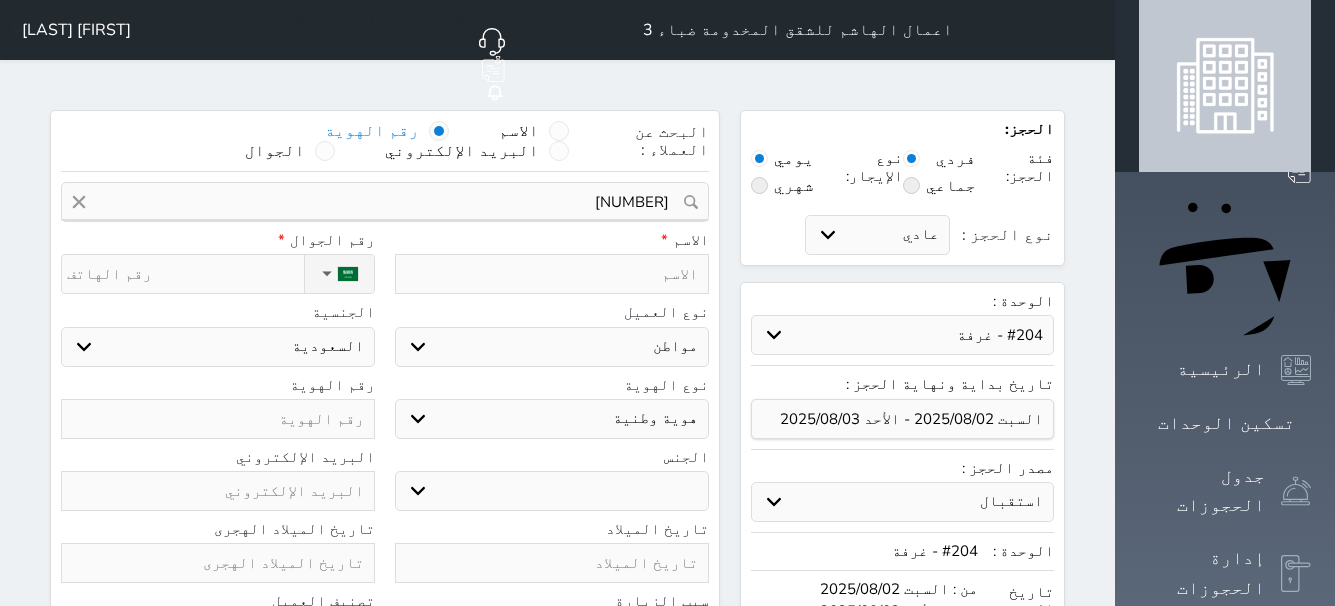 click at bounding box center [552, 274] 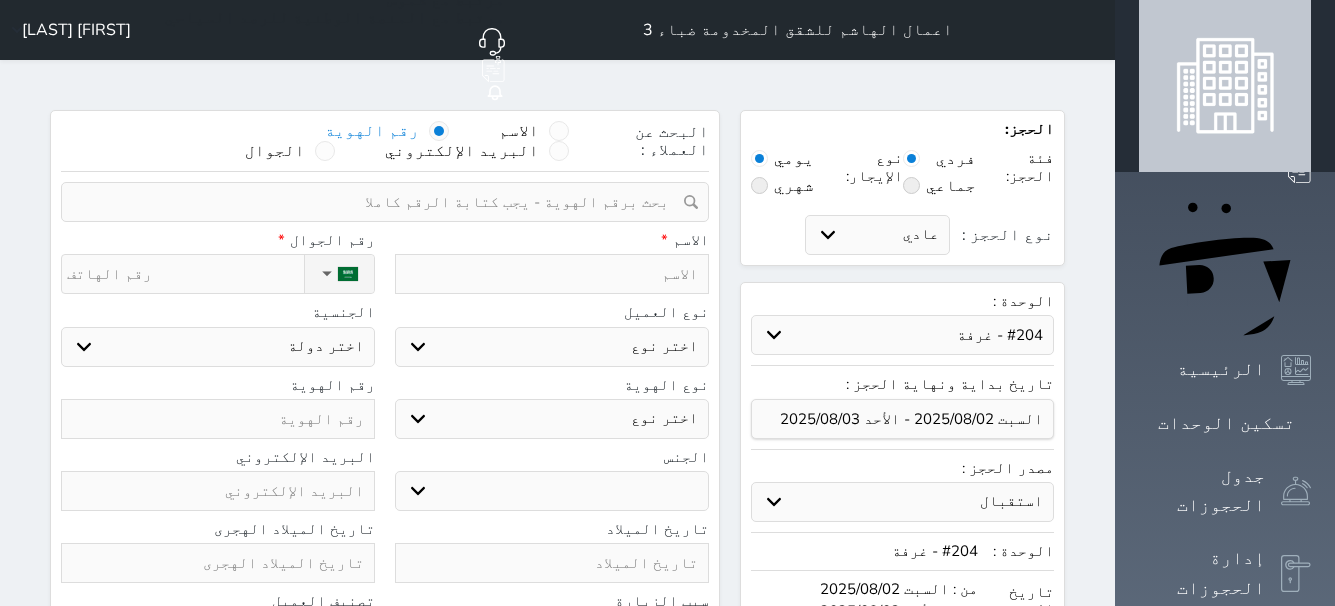 type on "ص" 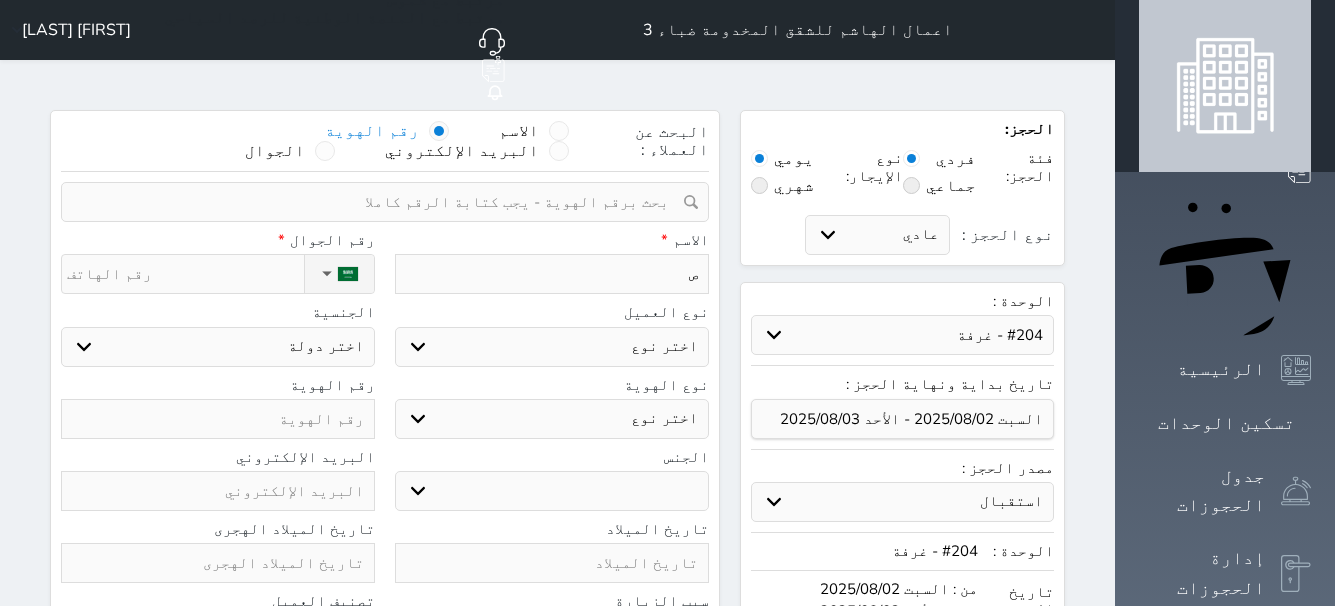 type on "صا" 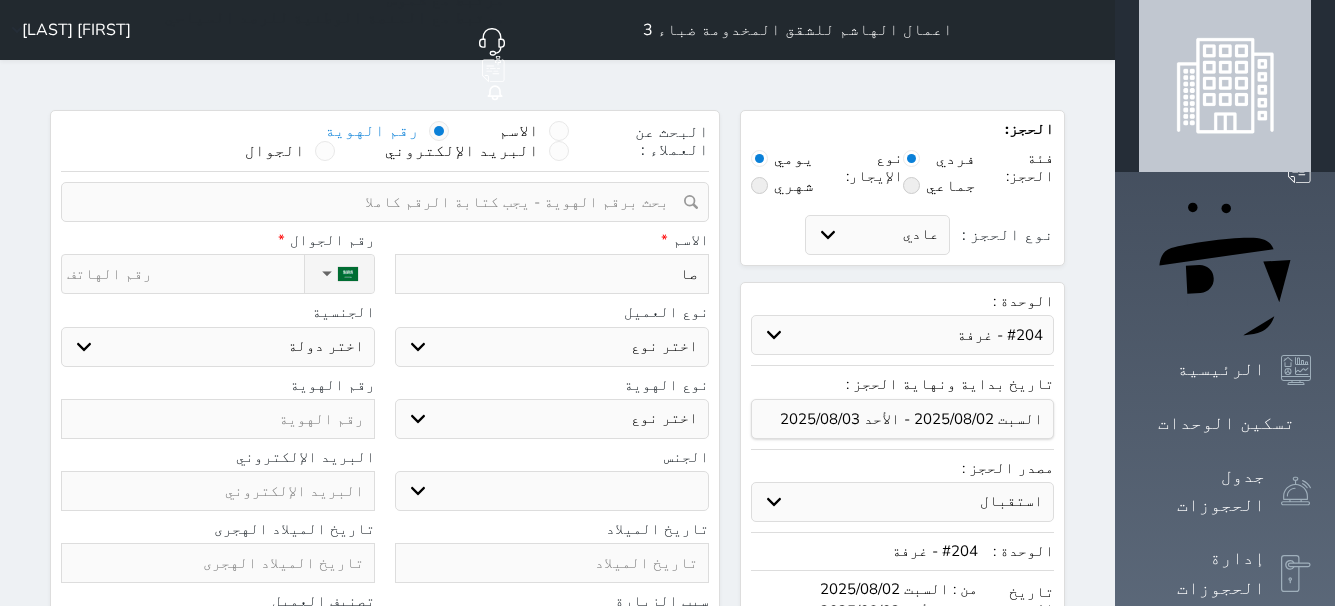 type on "صال" 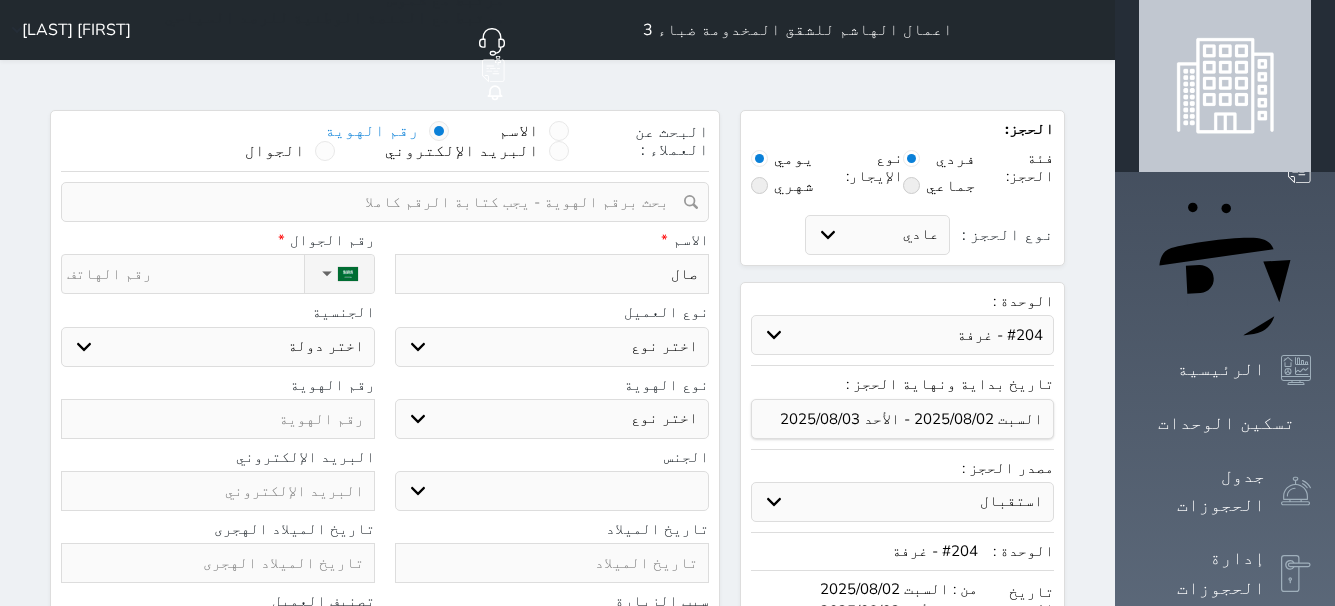 type on "صالح" 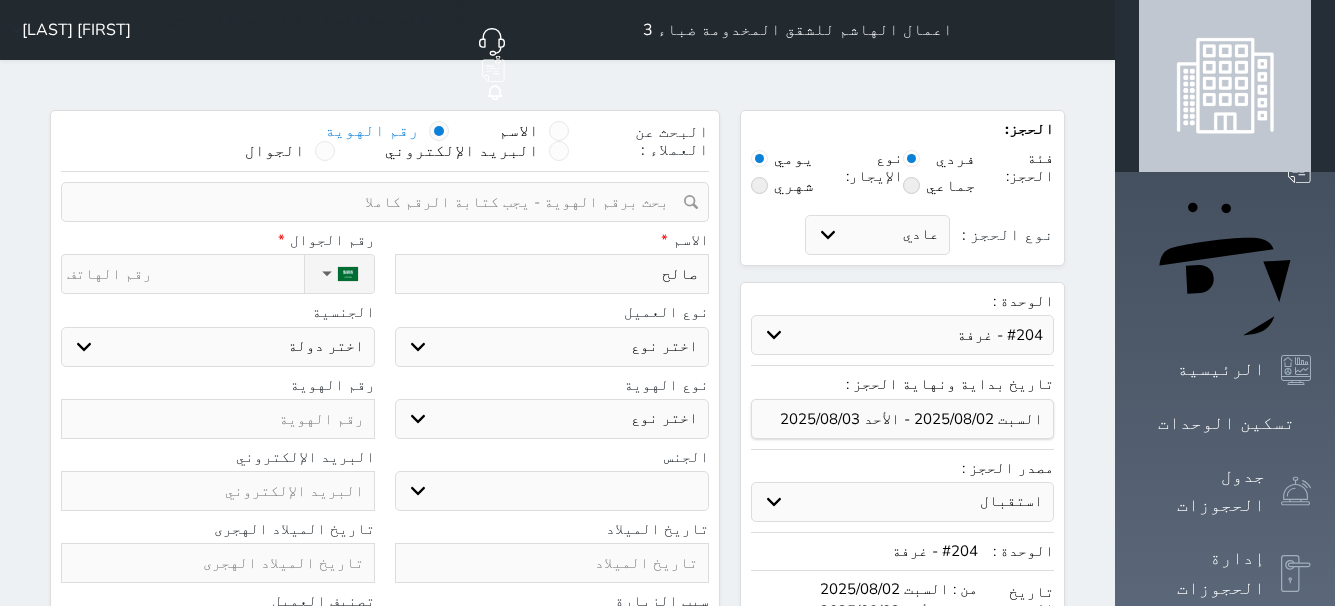 type on "صالح" 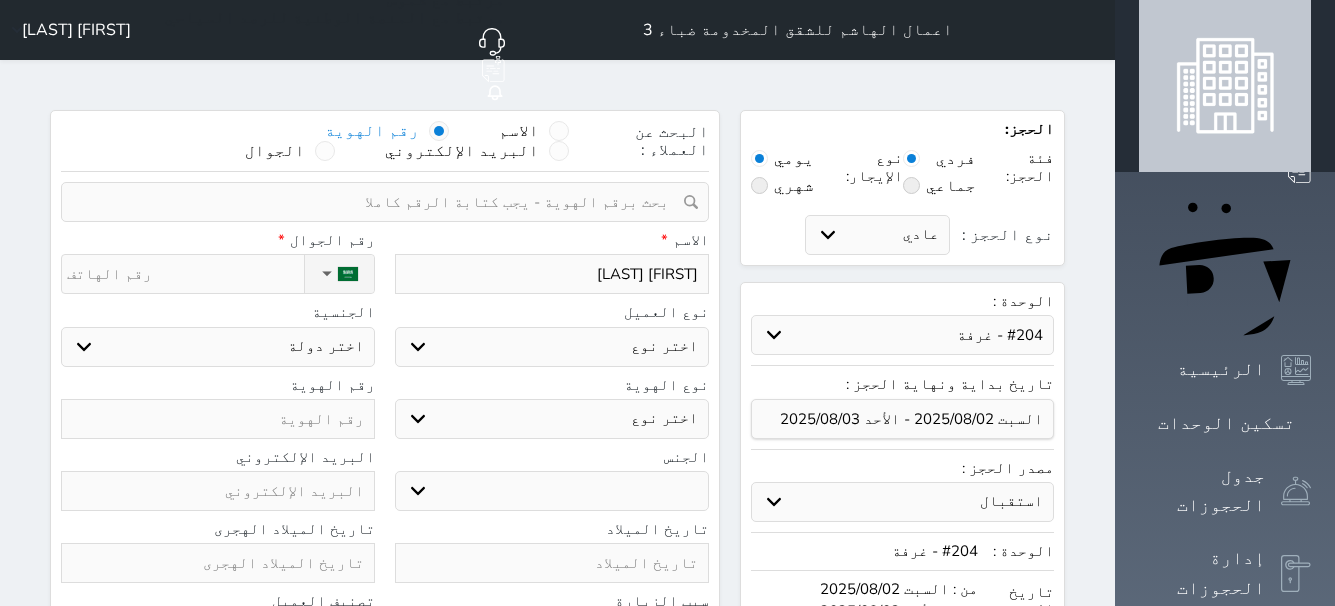type on "صالح" 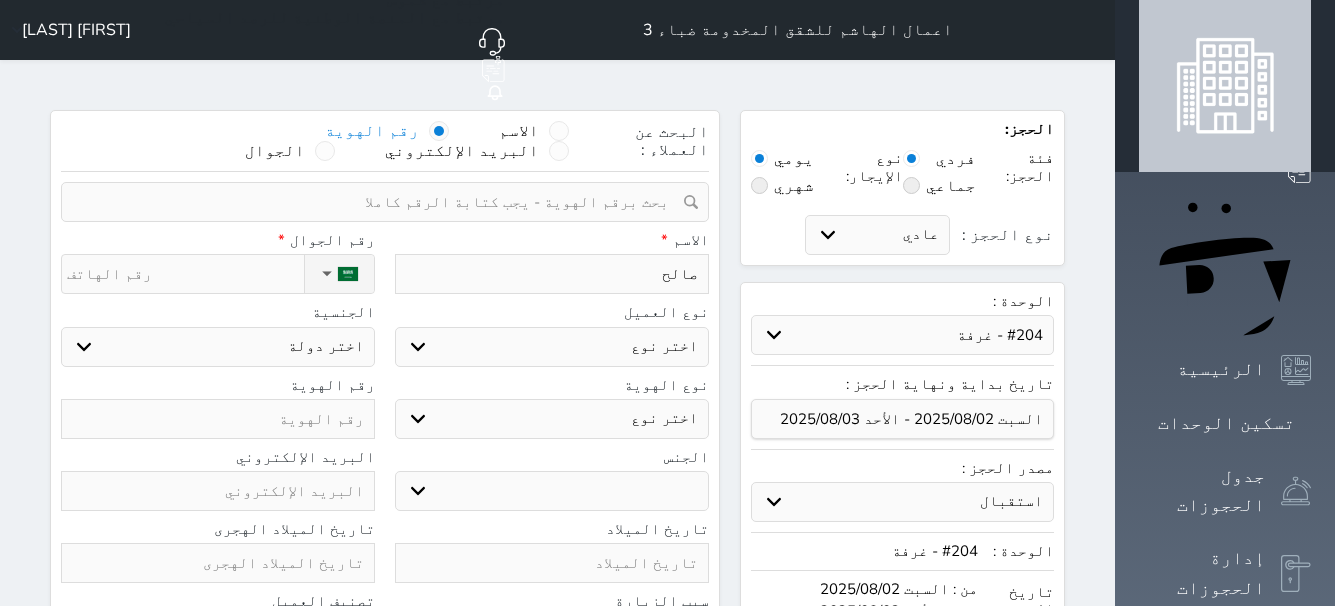 select 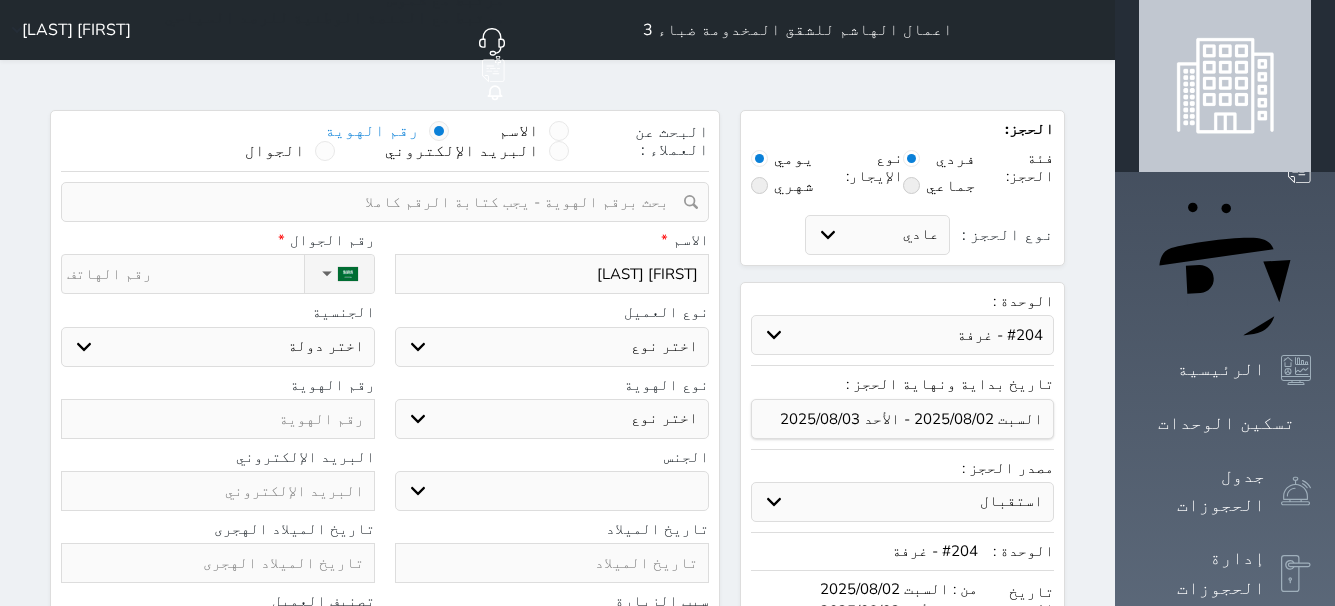 type on "[FIRST] [LAST]" 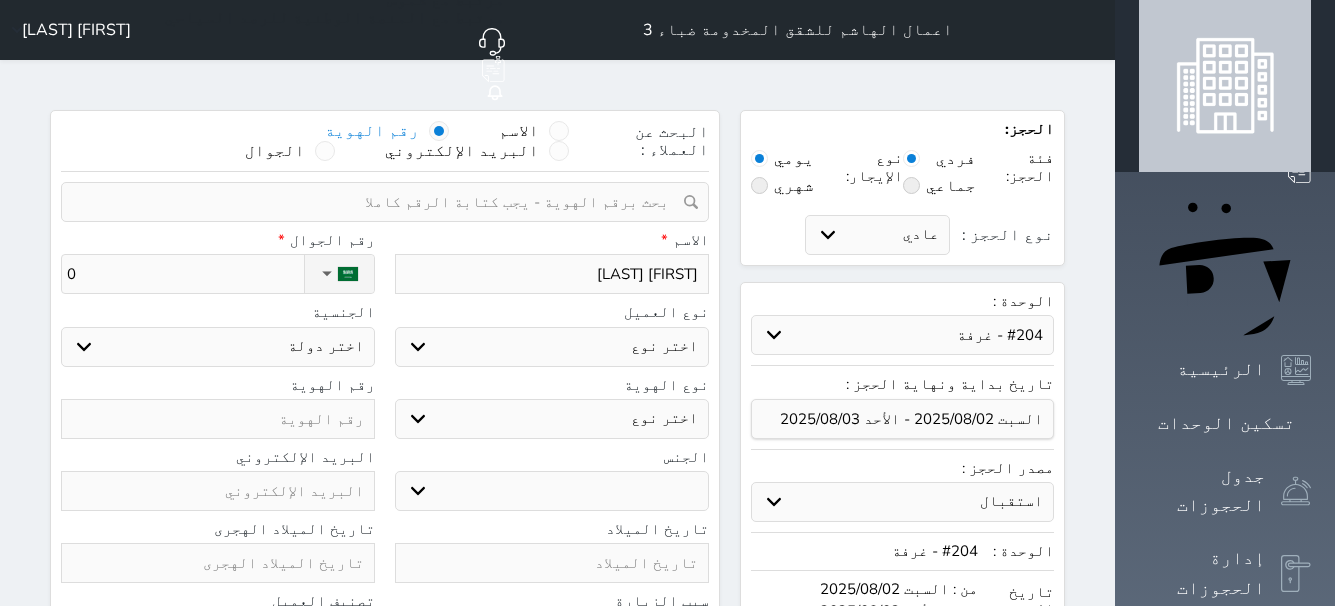 type on "05" 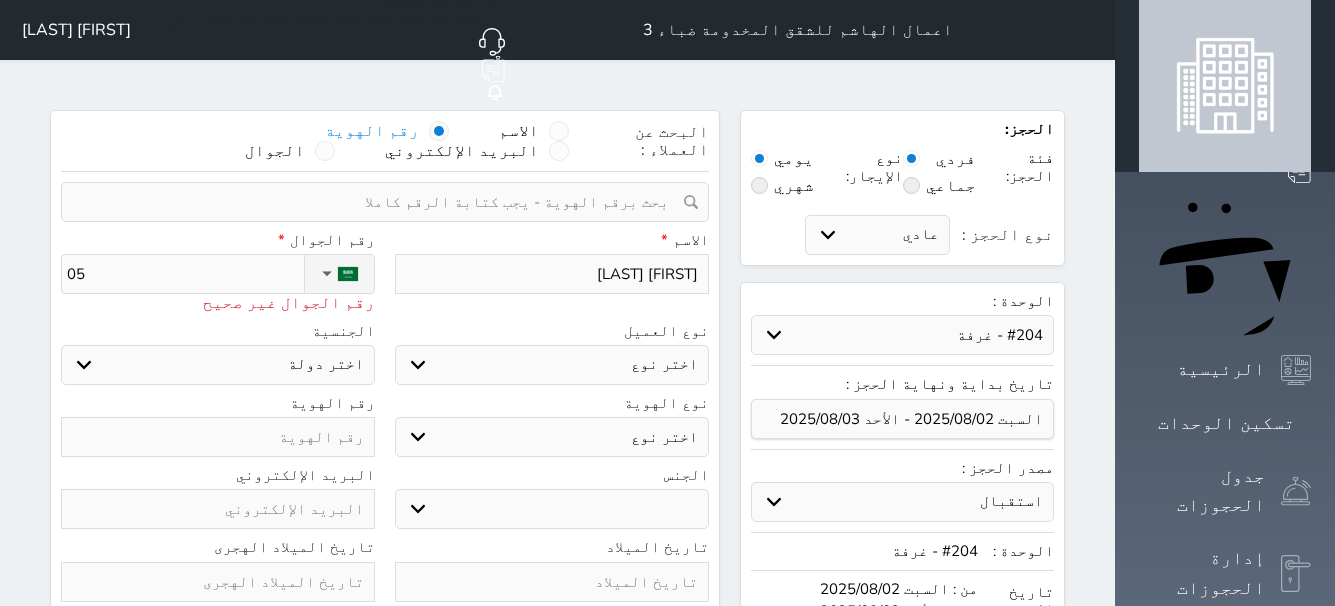 type on "050" 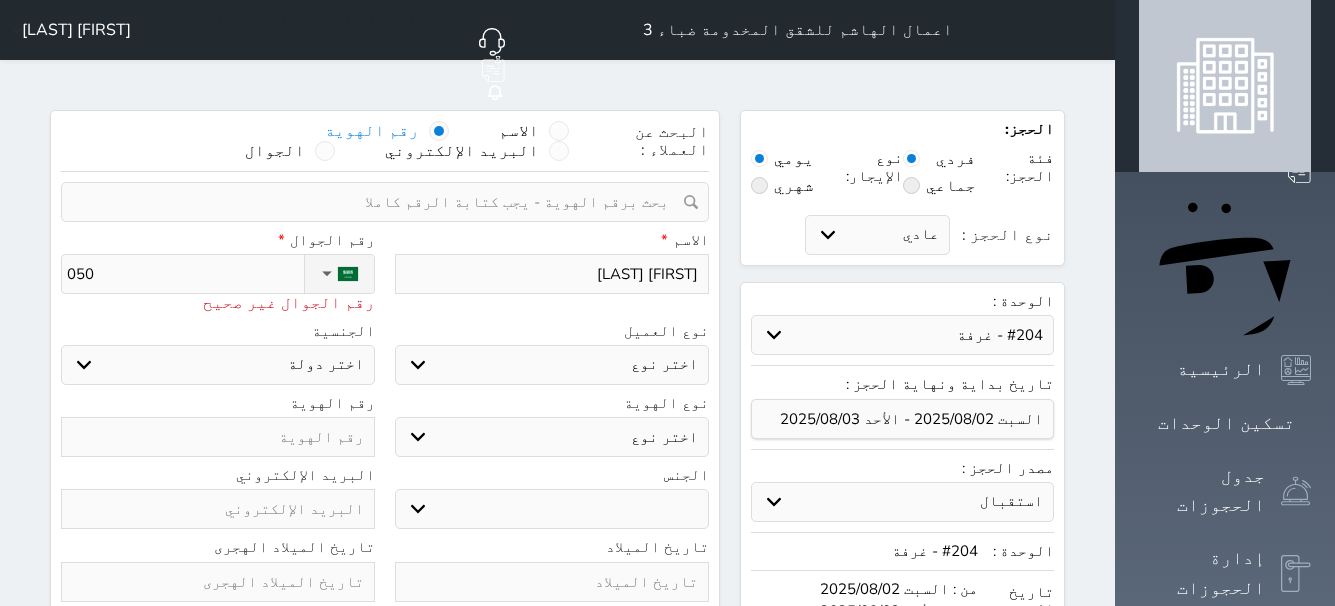 type on "0507" 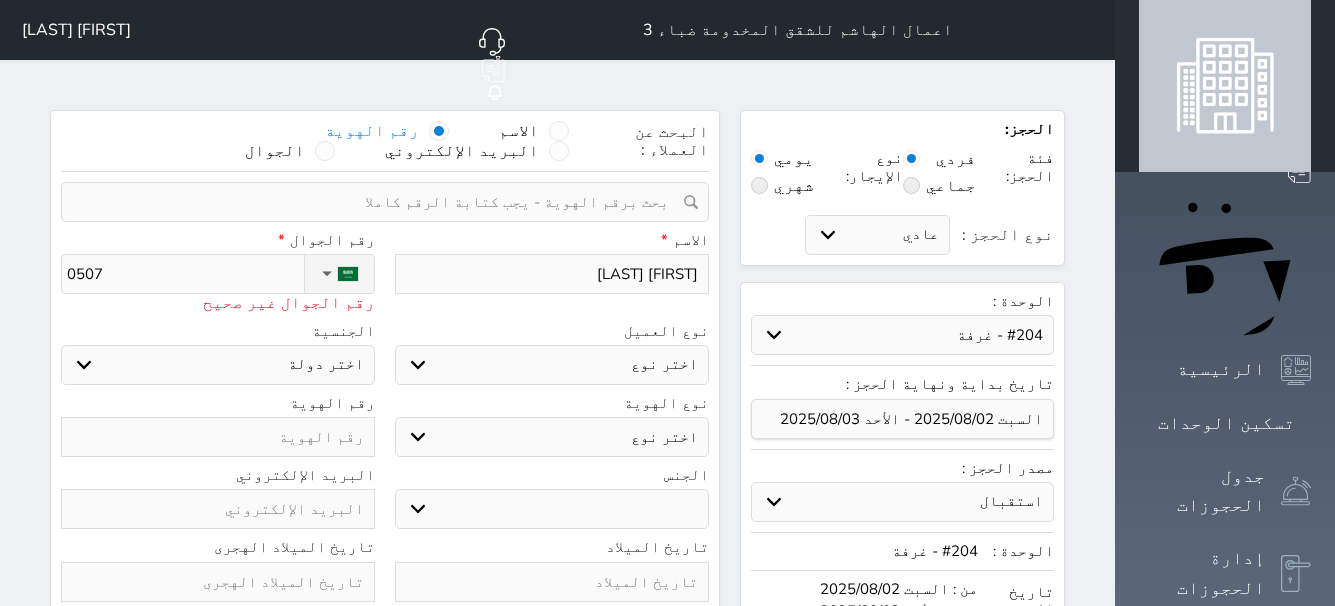 select 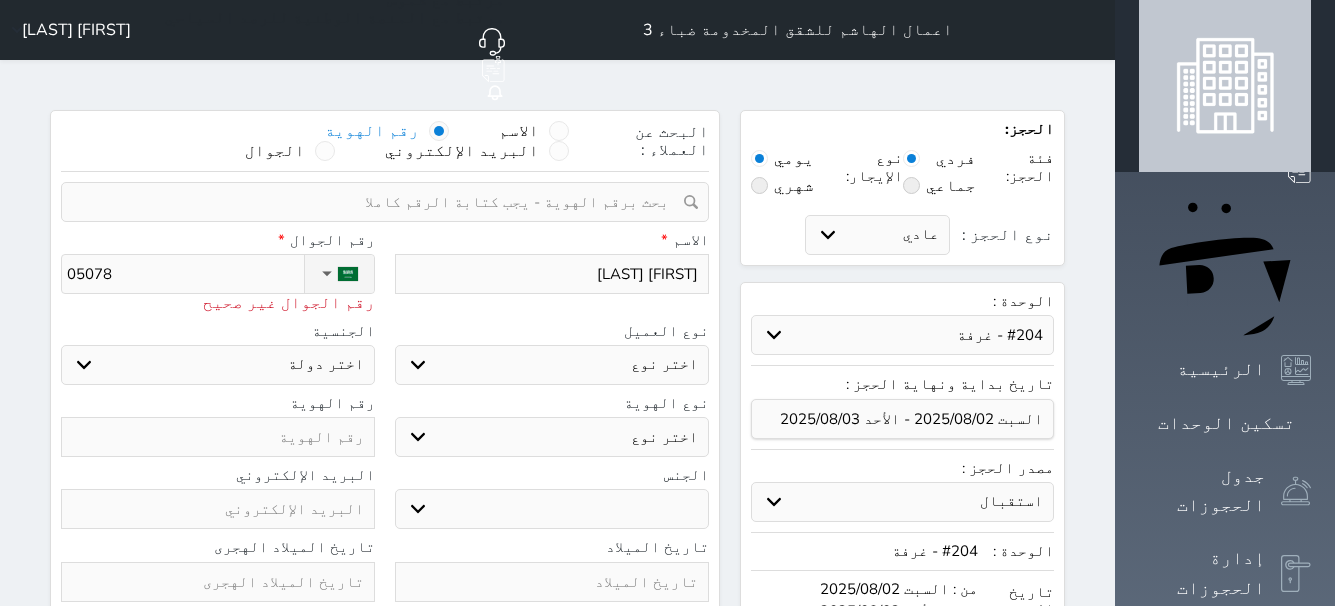 type on "050784" 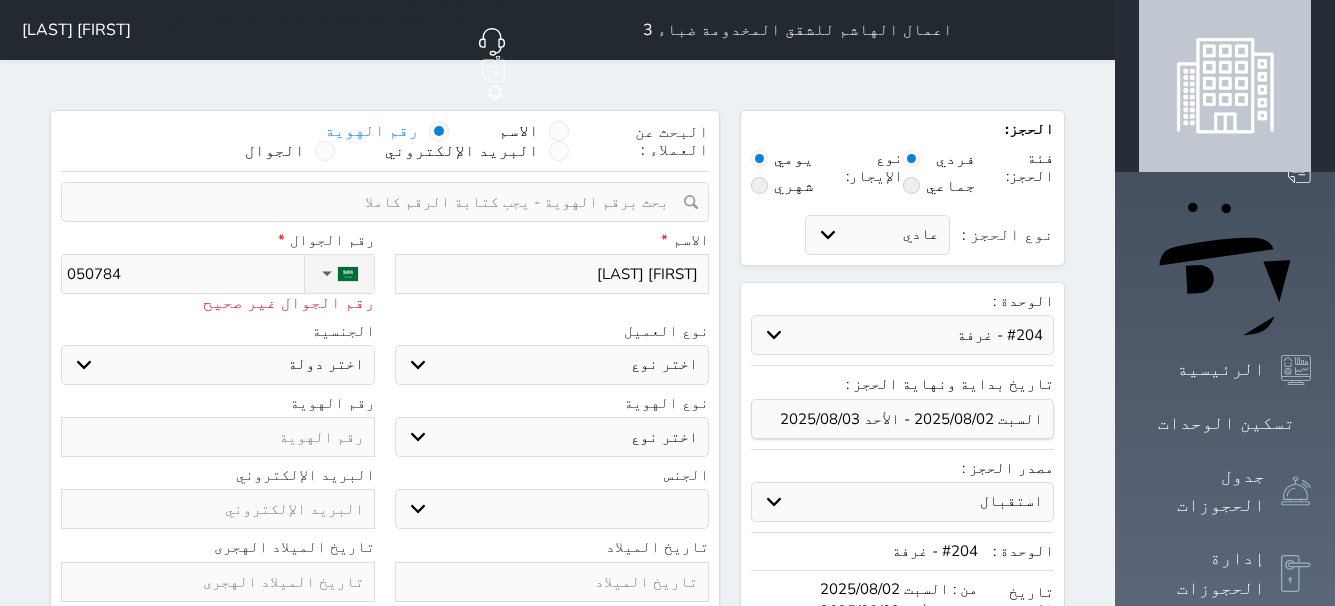 type on "0507841" 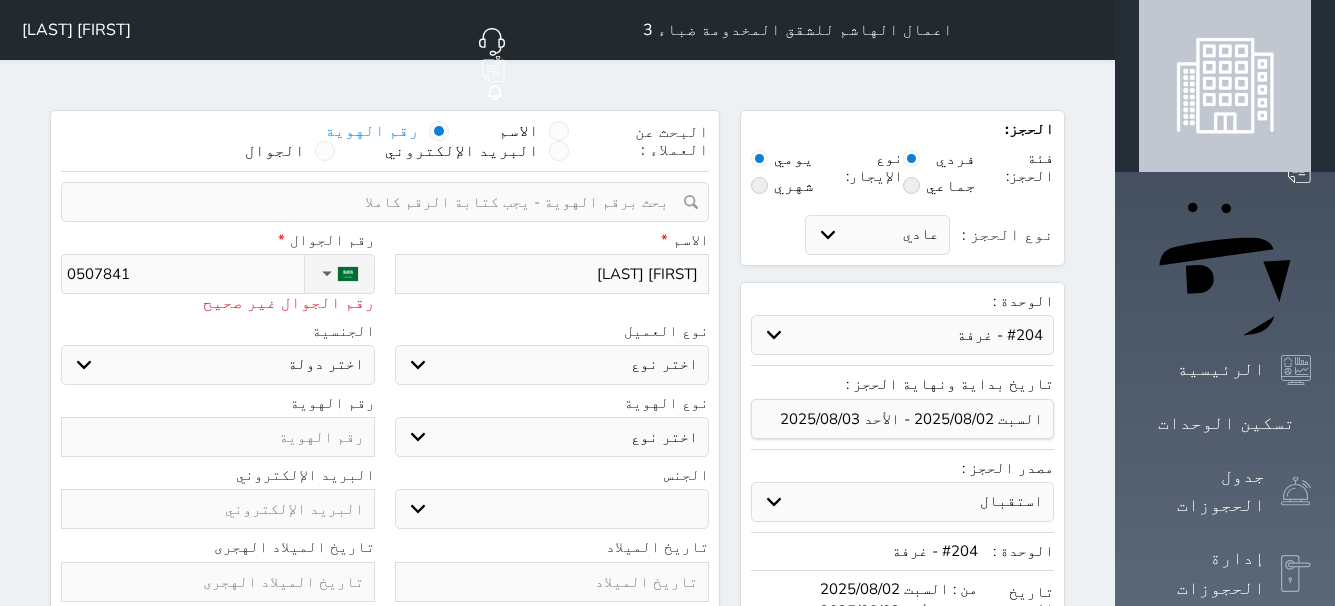 type on "05078416" 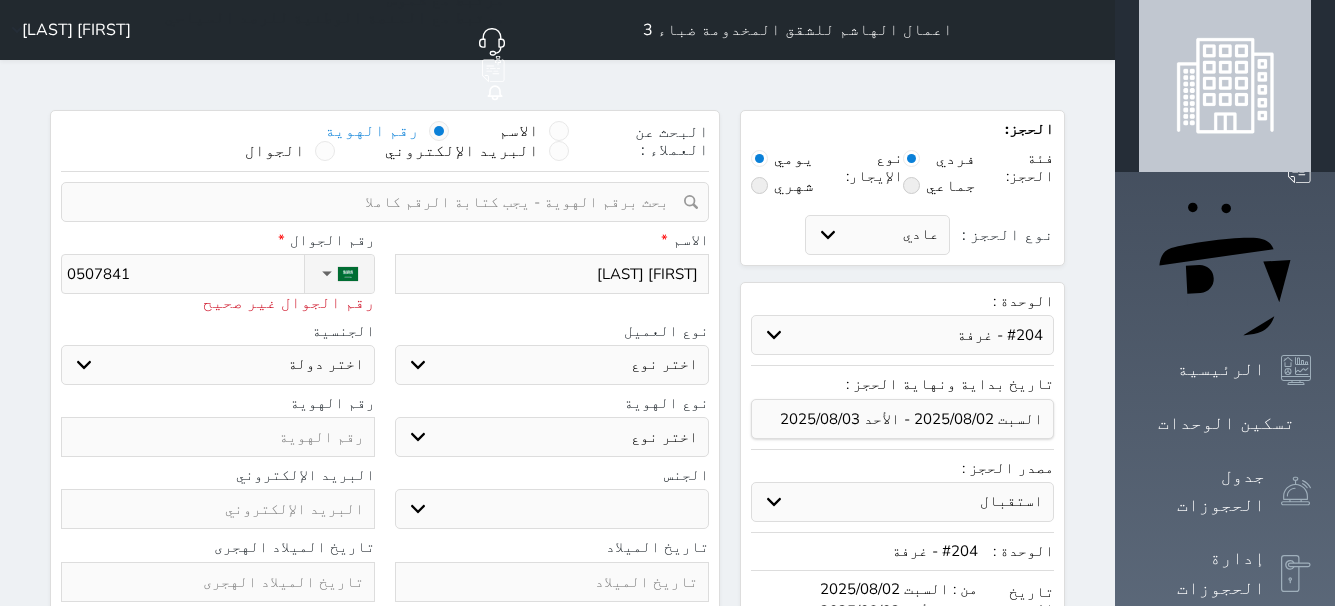 select 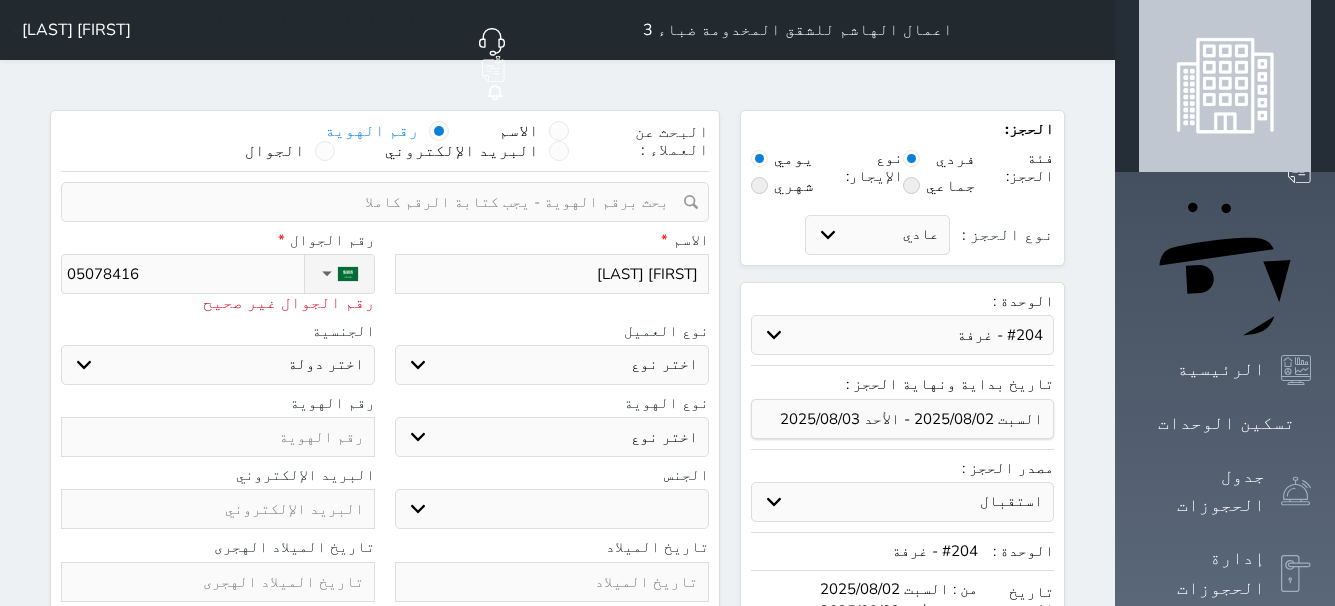 type on "050784166" 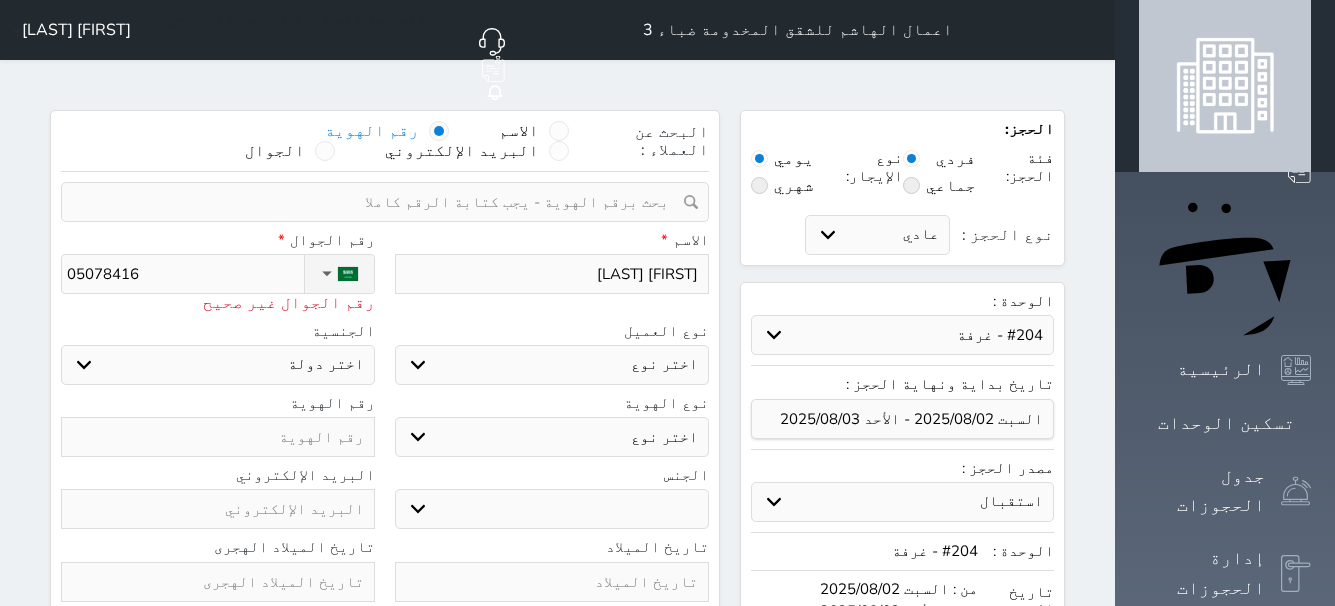 select 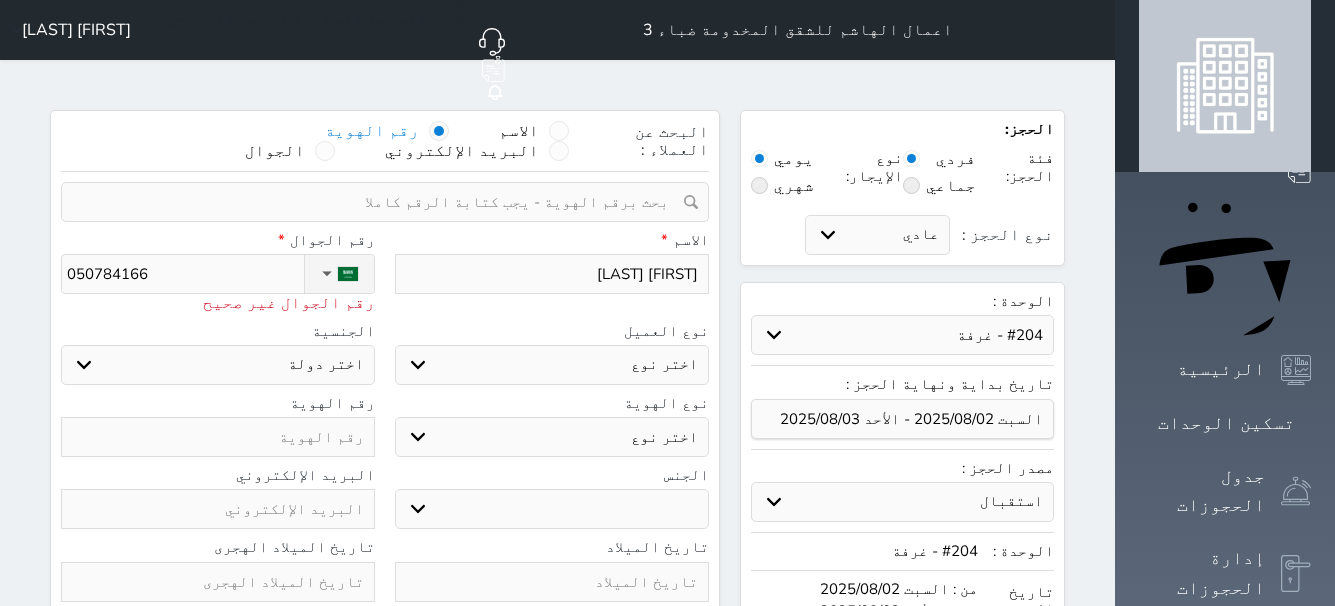 type on "[PHONE]" 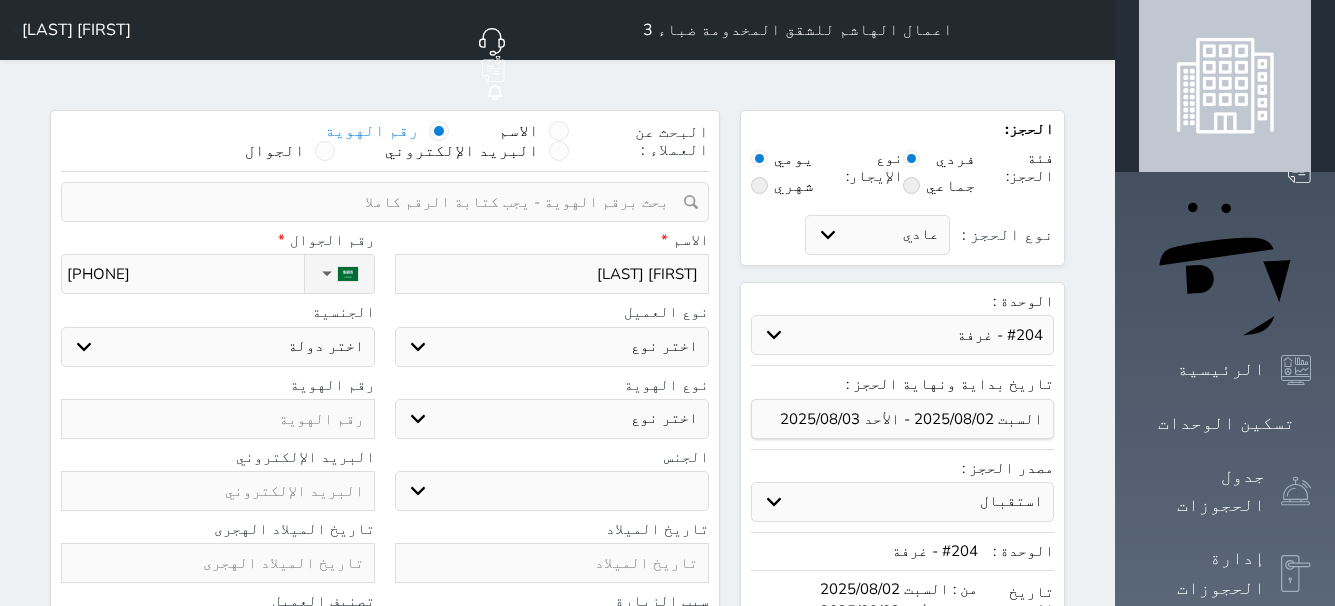 paste on "[NUMBER]" 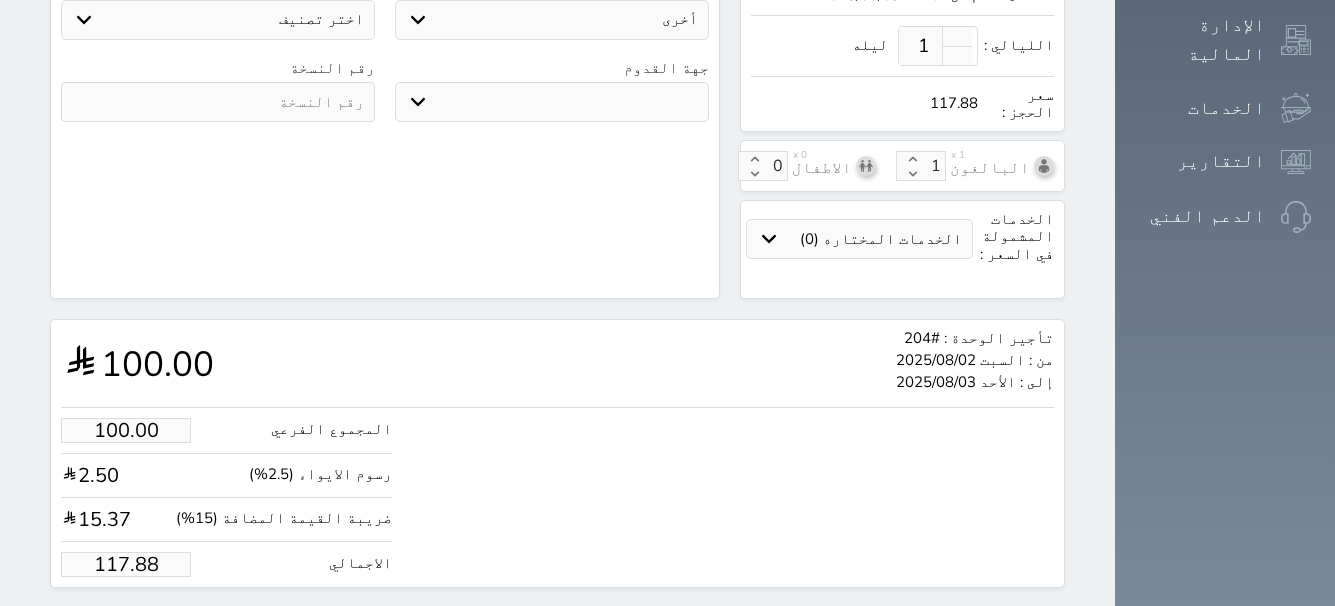 scroll, scrollTop: 621, scrollLeft: 0, axis: vertical 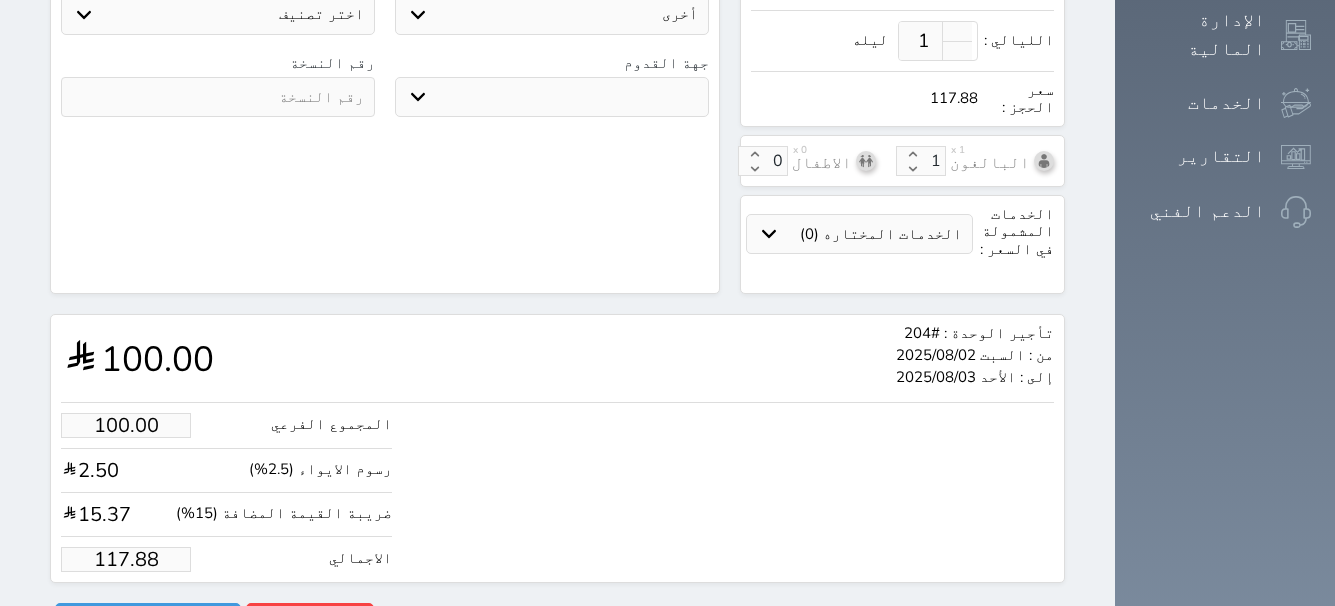drag, startPoint x: 58, startPoint y: 510, endPoint x: 122, endPoint y: 505, distance: 64.195015 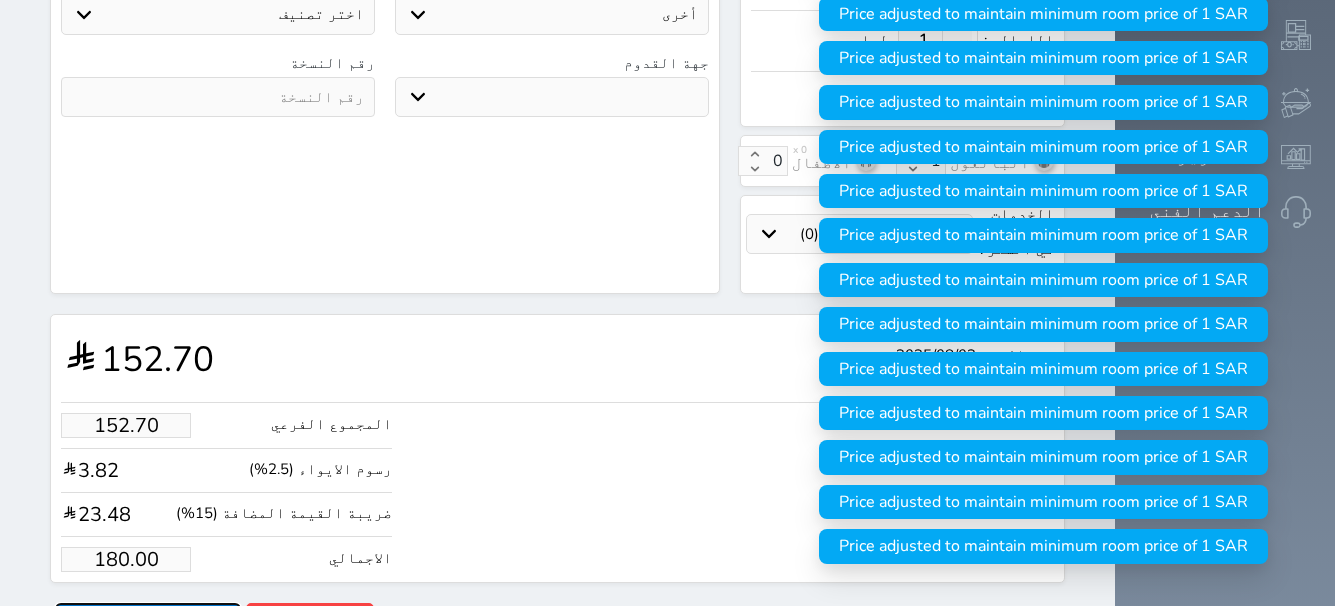 click on "حجز" at bounding box center [148, 620] 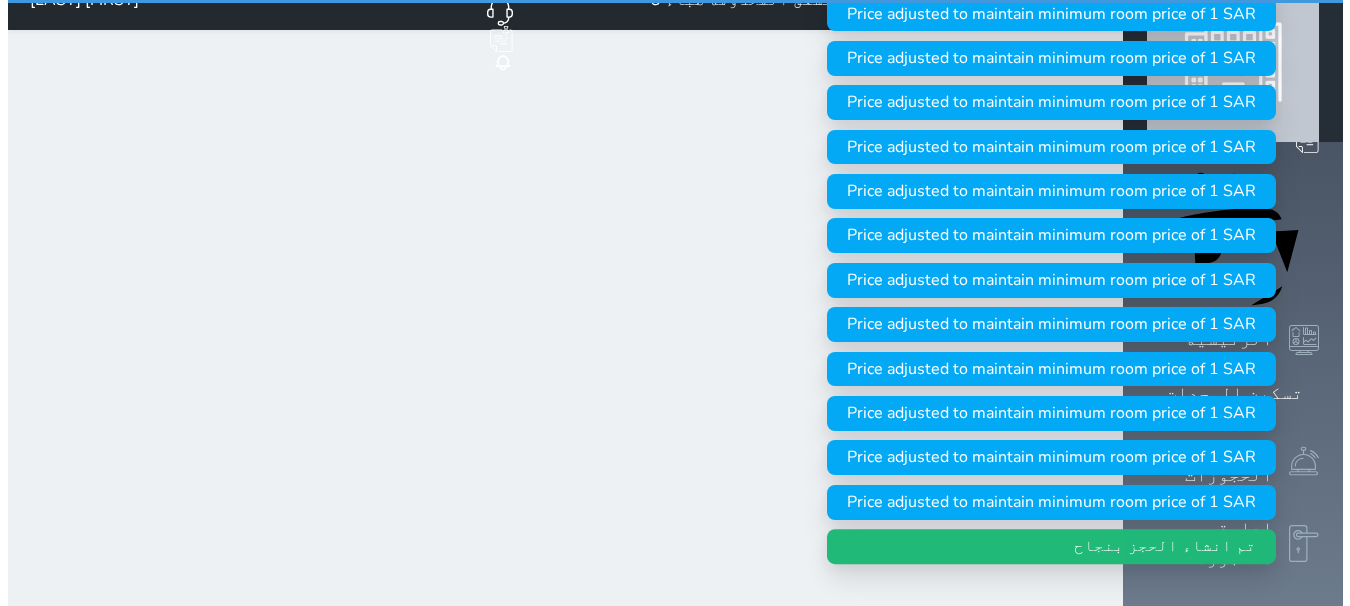 scroll, scrollTop: 0, scrollLeft: 0, axis: both 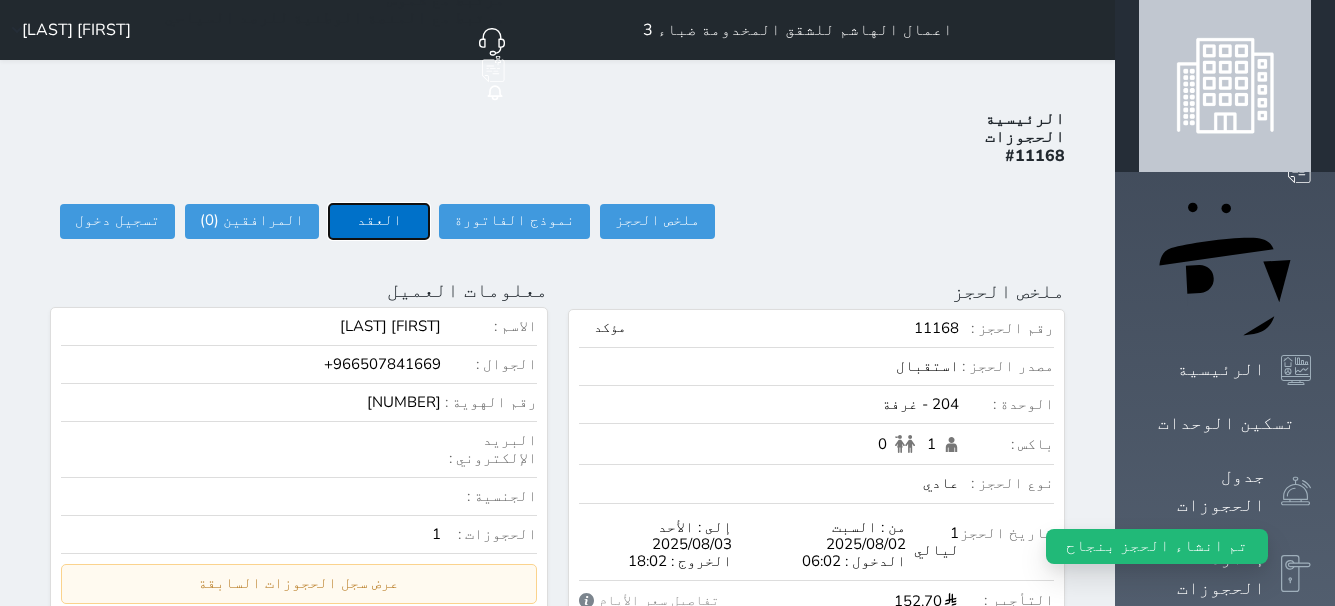 click on "العقد" at bounding box center [379, 221] 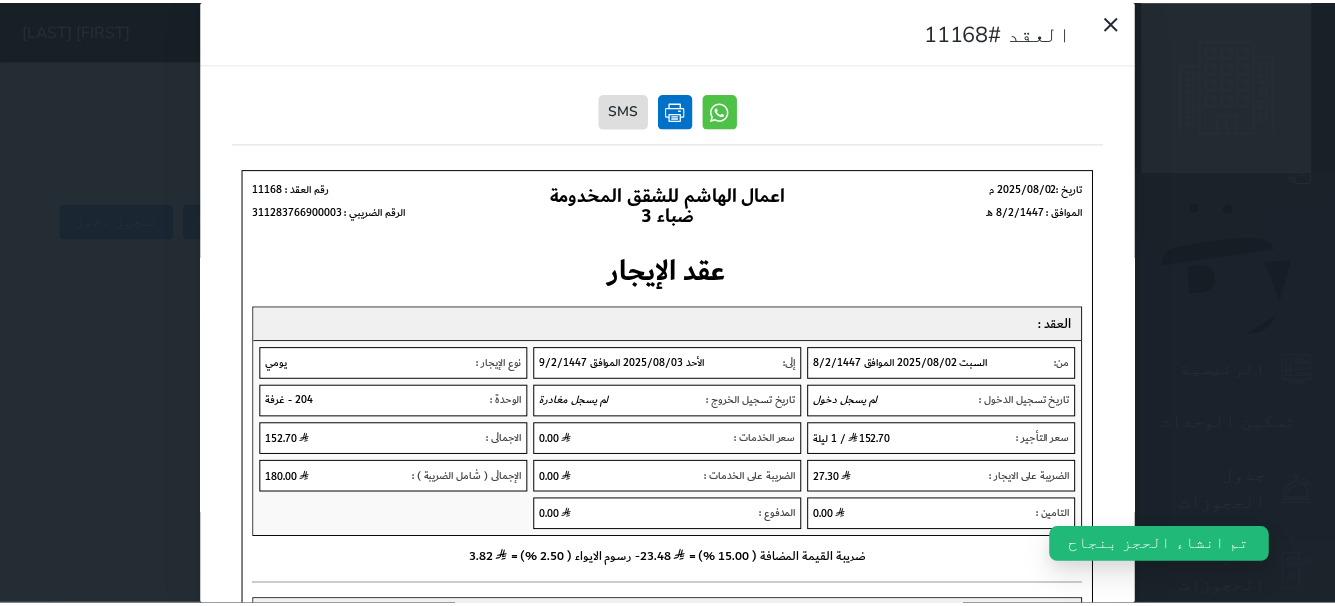 scroll, scrollTop: 0, scrollLeft: 0, axis: both 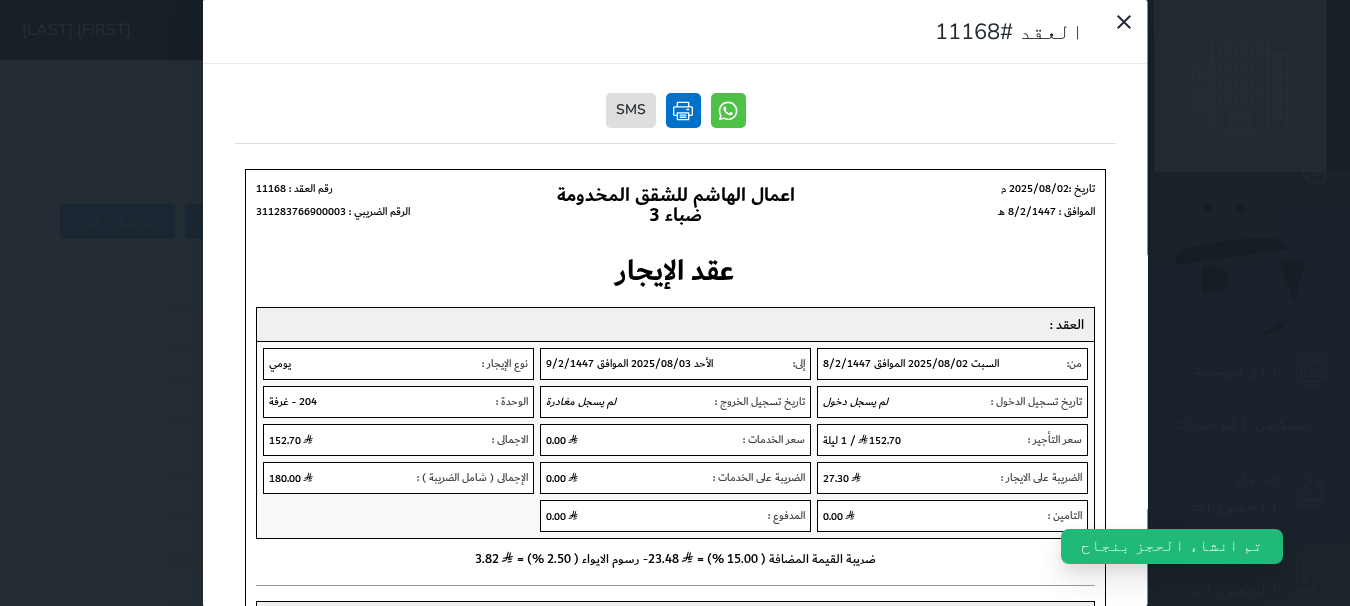 click at bounding box center [682, 110] 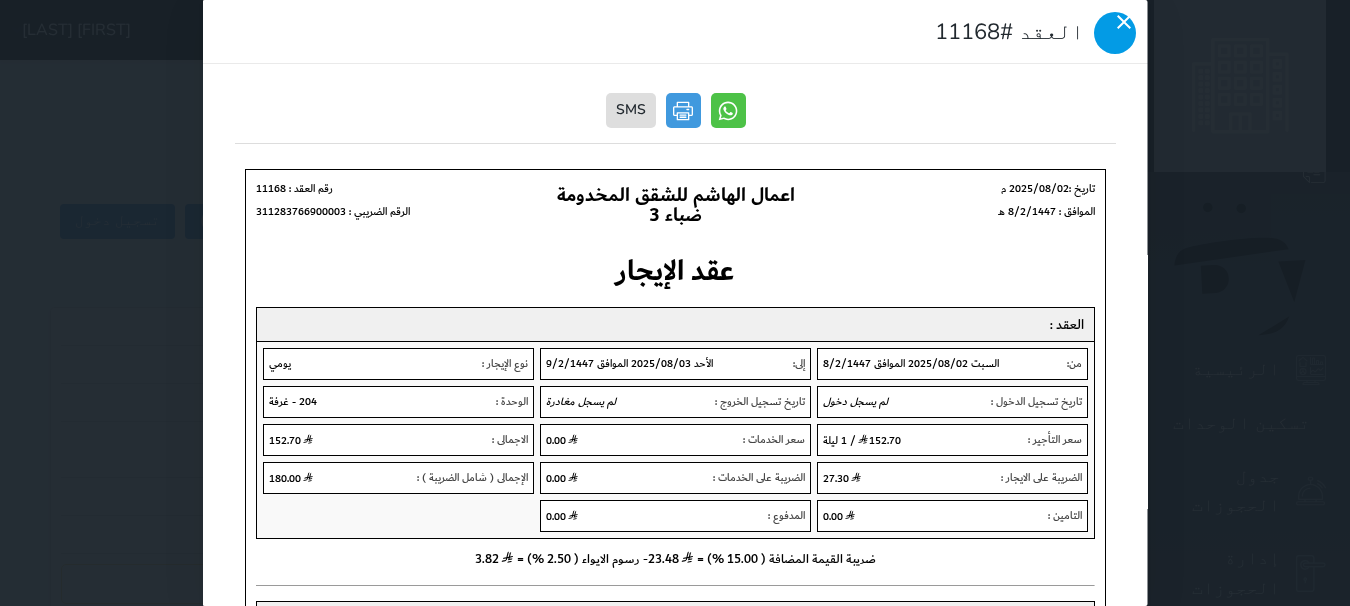 click 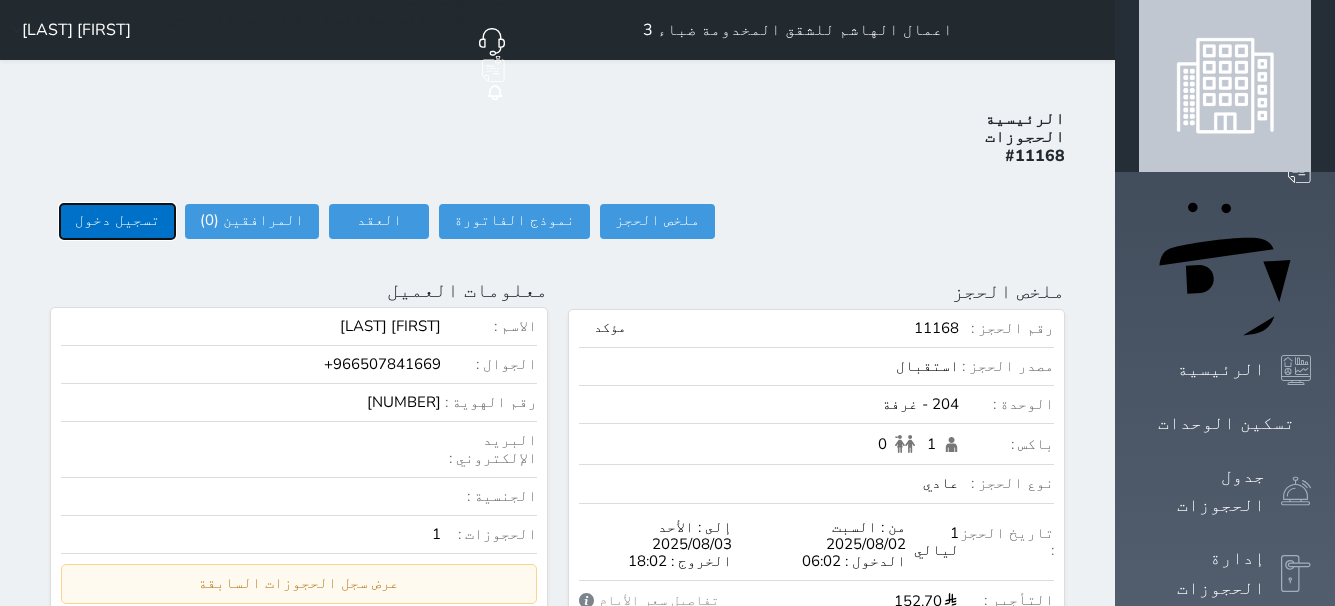 click on "تسجيل دخول" at bounding box center (117, 221) 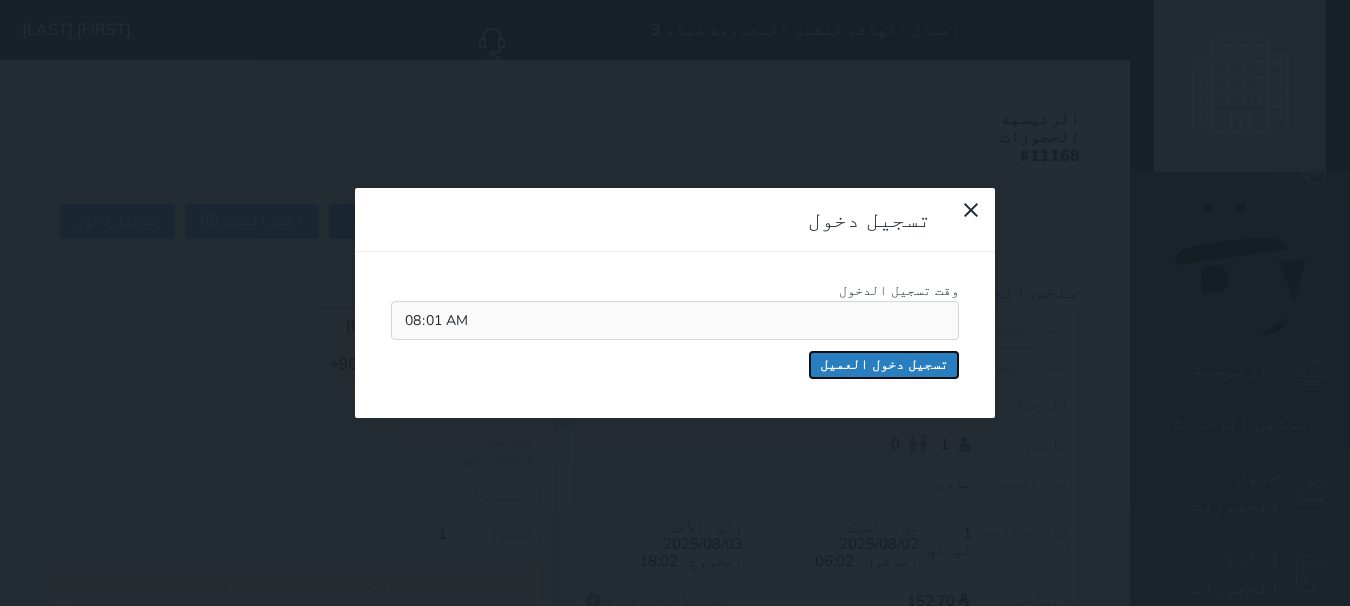 click on "تسجيل دخول العميل" at bounding box center (884, 365) 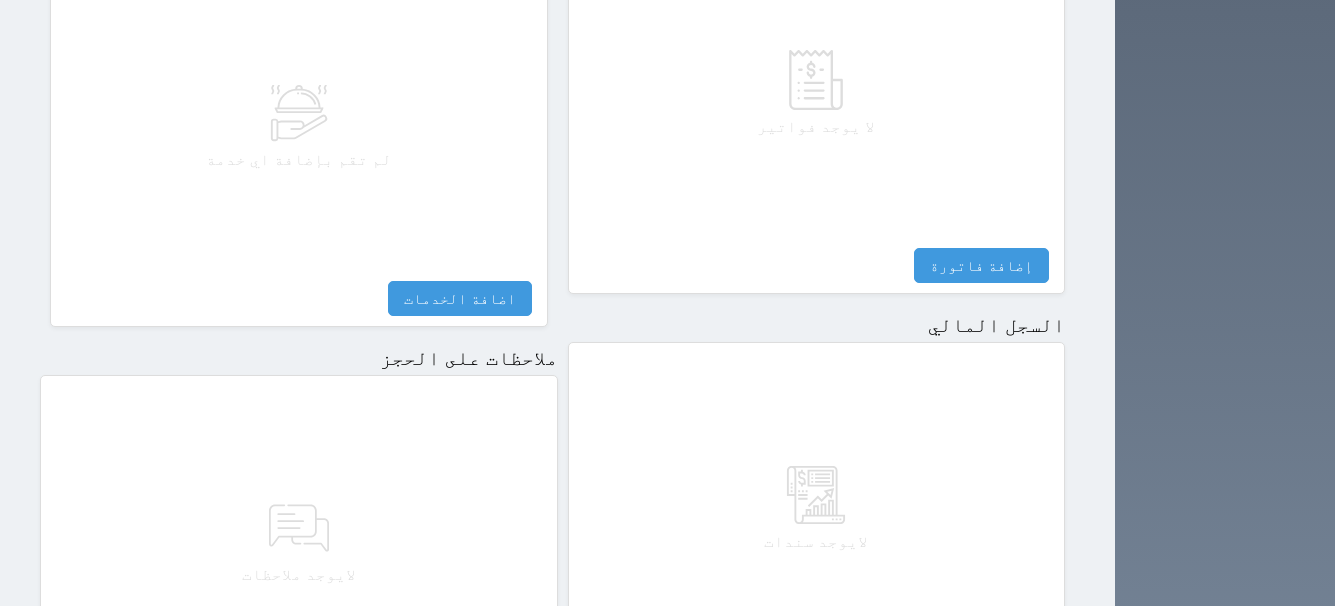 scroll, scrollTop: 1174, scrollLeft: 0, axis: vertical 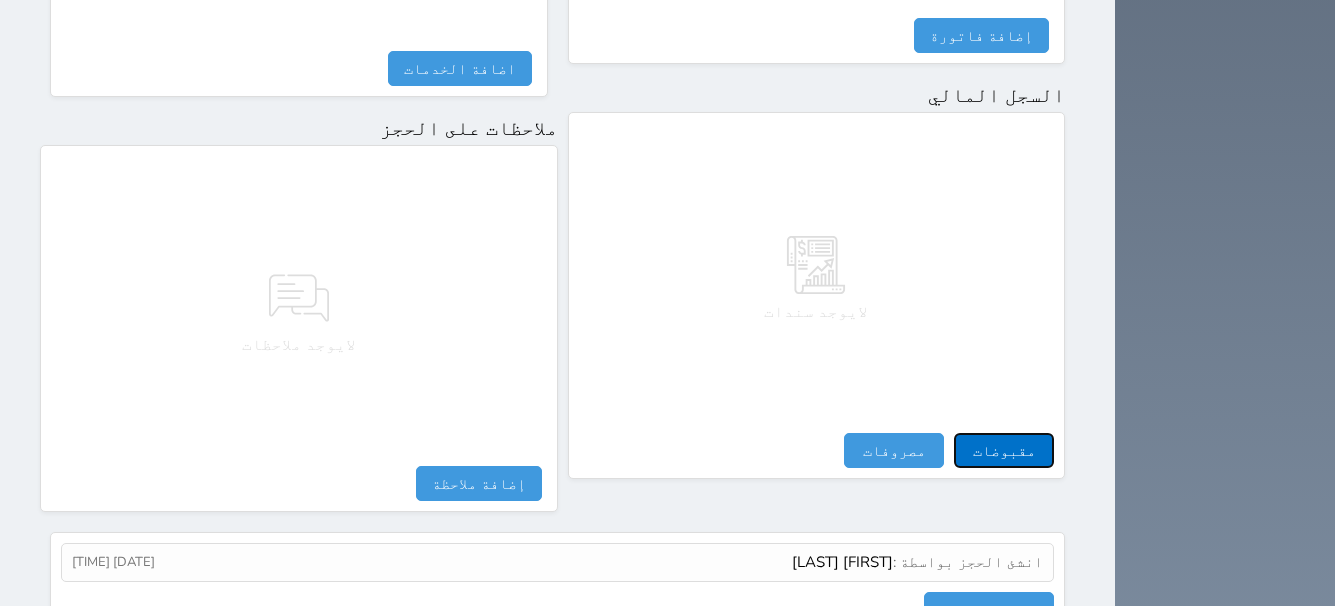 click on "مقبوضات" at bounding box center (1004, 450) 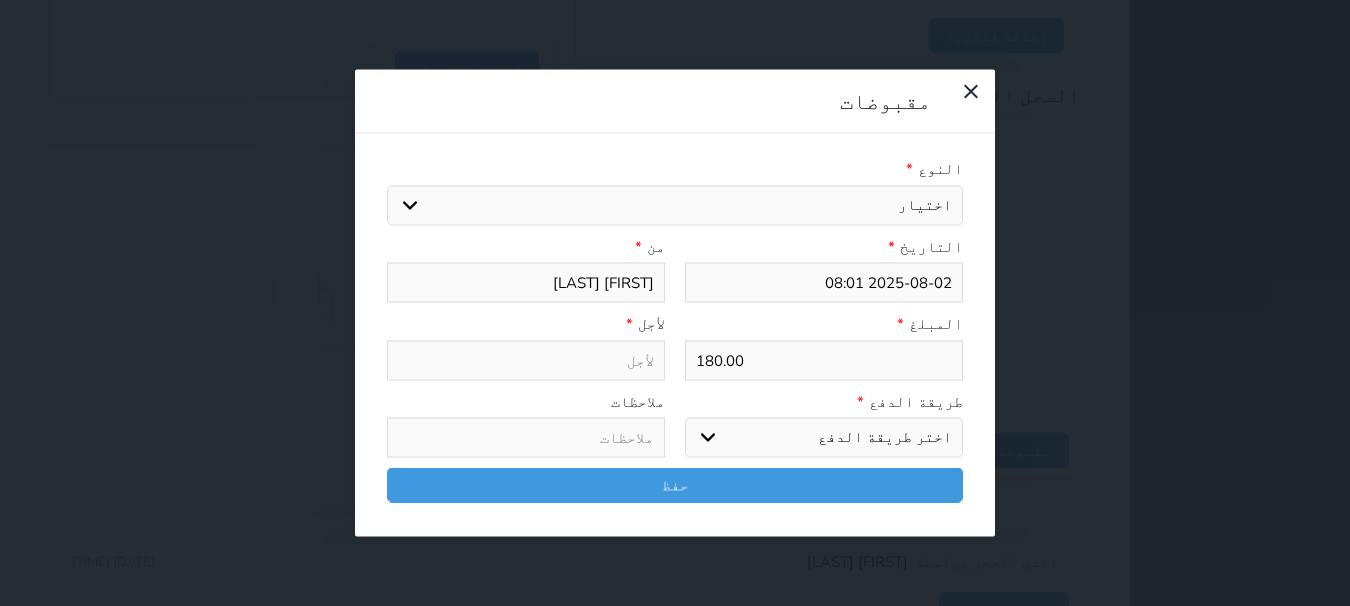 click on "اختر طريقة الدفع   دفع نقدى   تحويل بنكى   مدى   بطاقة ائتمان   آجل" at bounding box center (824, 438) 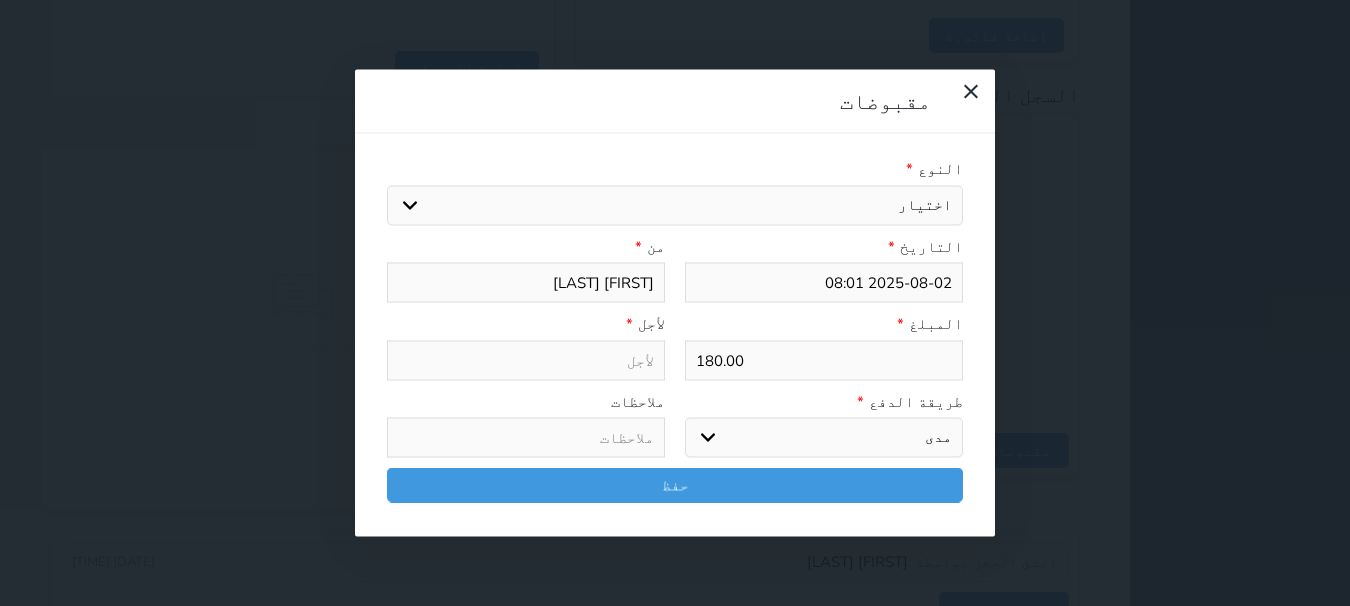 click on "اختر طريقة الدفع   دفع نقدى   تحويل بنكى   مدى   بطاقة ائتمان   آجل" at bounding box center (824, 438) 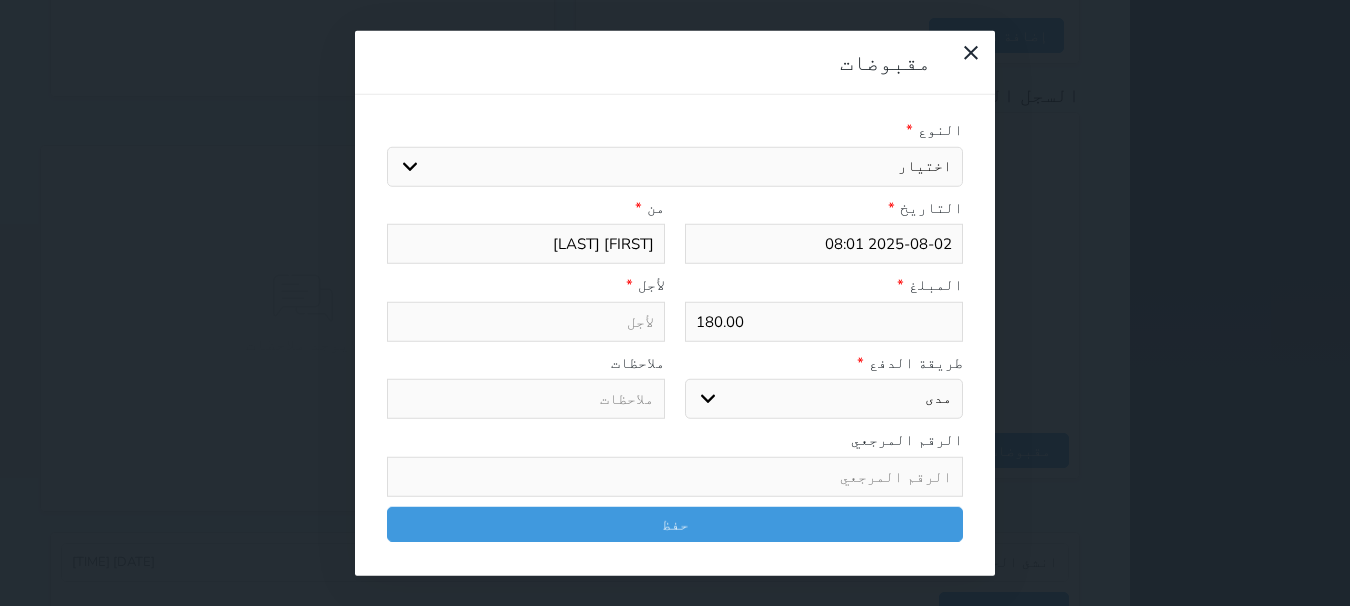 click on "اختيار   مقبوضات عامة قيمة إيجار فواتير تامين عربون لا ينطبق آخر مغسلة واي فاي - الإنترنت مواقف السيارات طعام الأغذية والمشروبات مشروبات المشروبات الباردة المشروبات الساخنة الإفطار غداء عشاء مخبز و كعك حمام سباحة الصالة الرياضية سبا و خدمات الجمال اختيار وإسقاط (خدمات النقل) ميني بار كابل - تلفزيون سرير إضافي تصفيف الشعر التسوق خدمات الجولات السياحية المنظمة خدمات الدليل السياحي" at bounding box center [675, 166] 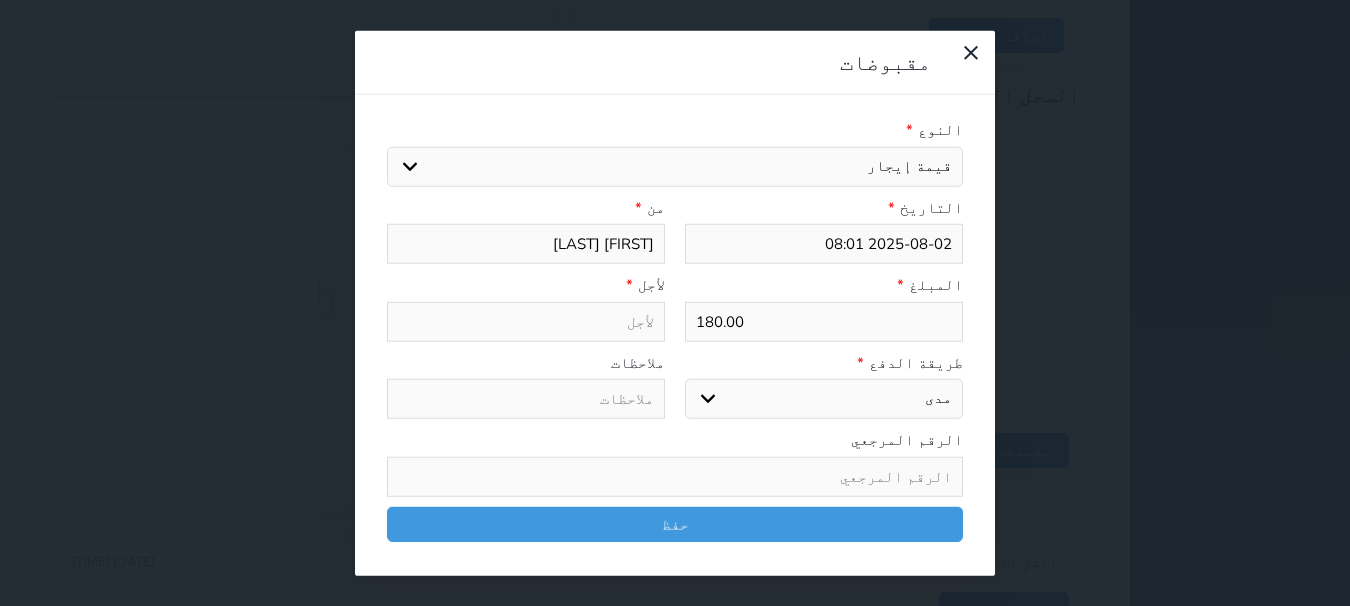 click on "اختيار   مقبوضات عامة قيمة إيجار فواتير تامين عربون لا ينطبق آخر مغسلة واي فاي - الإنترنت مواقف السيارات طعام الأغذية والمشروبات مشروبات المشروبات الباردة المشروبات الساخنة الإفطار غداء عشاء مخبز و كعك حمام سباحة الصالة الرياضية سبا و خدمات الجمال اختيار وإسقاط (خدمات النقل) ميني بار كابل - تلفزيون سرير إضافي تصفيف الشعر التسوق خدمات الجولات السياحية المنظمة خدمات الدليل السياحي" at bounding box center [675, 166] 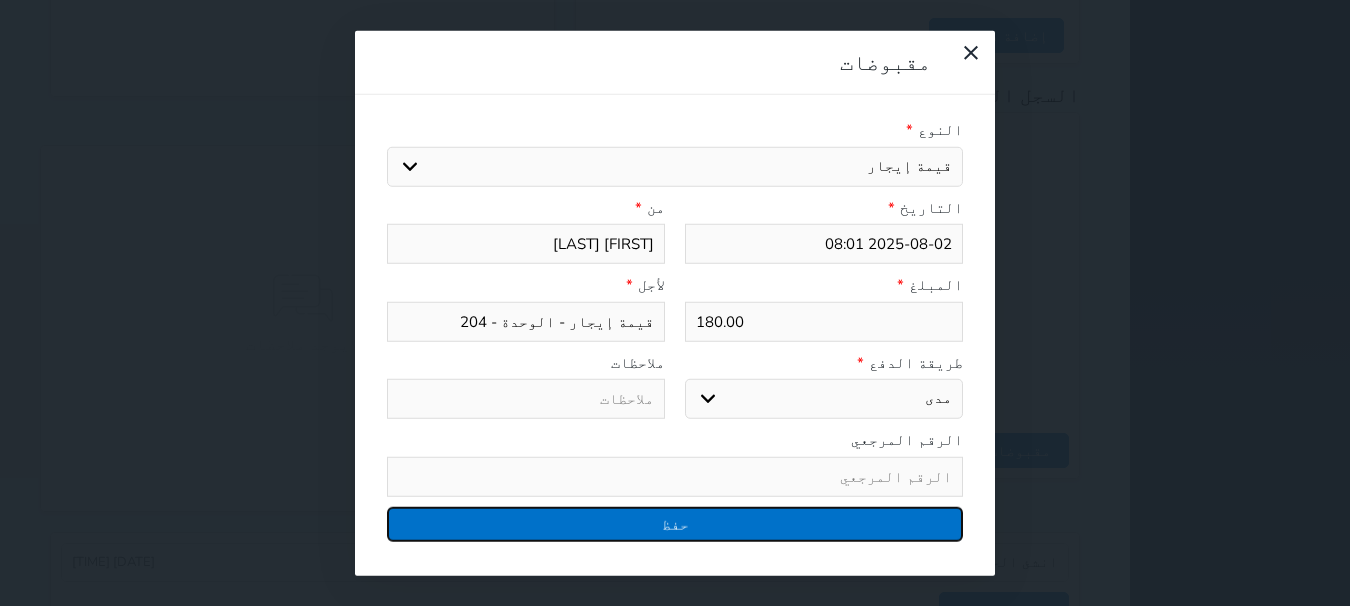 click on "حفظ" at bounding box center [675, 523] 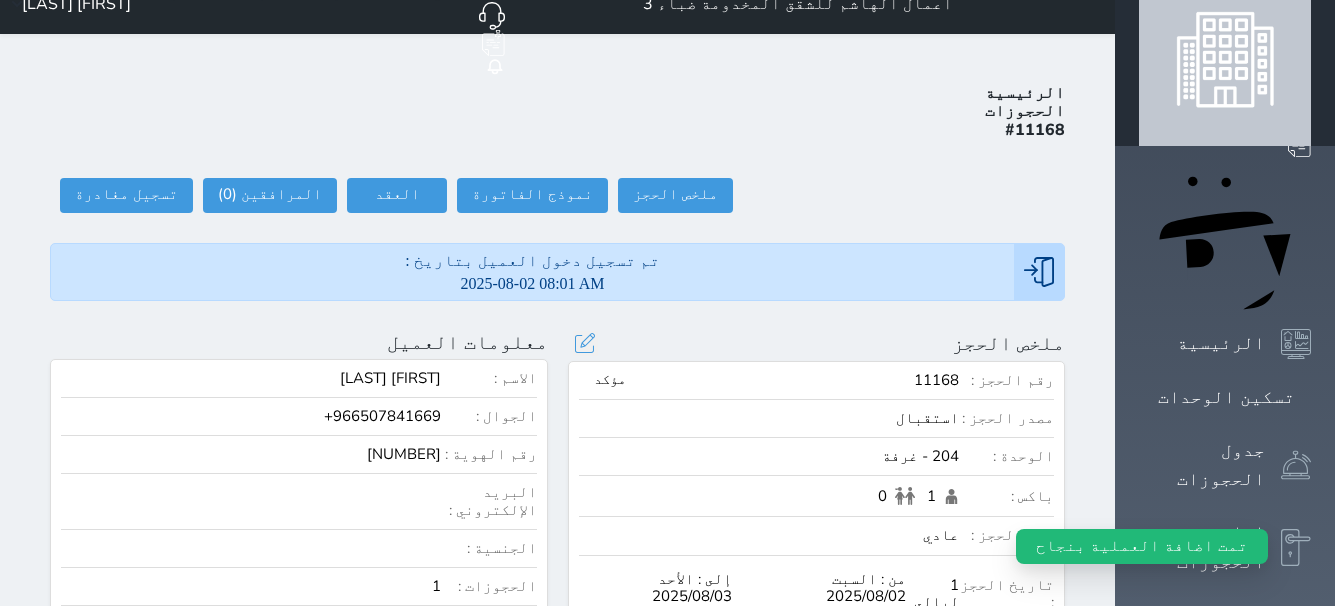 scroll, scrollTop: 0, scrollLeft: 0, axis: both 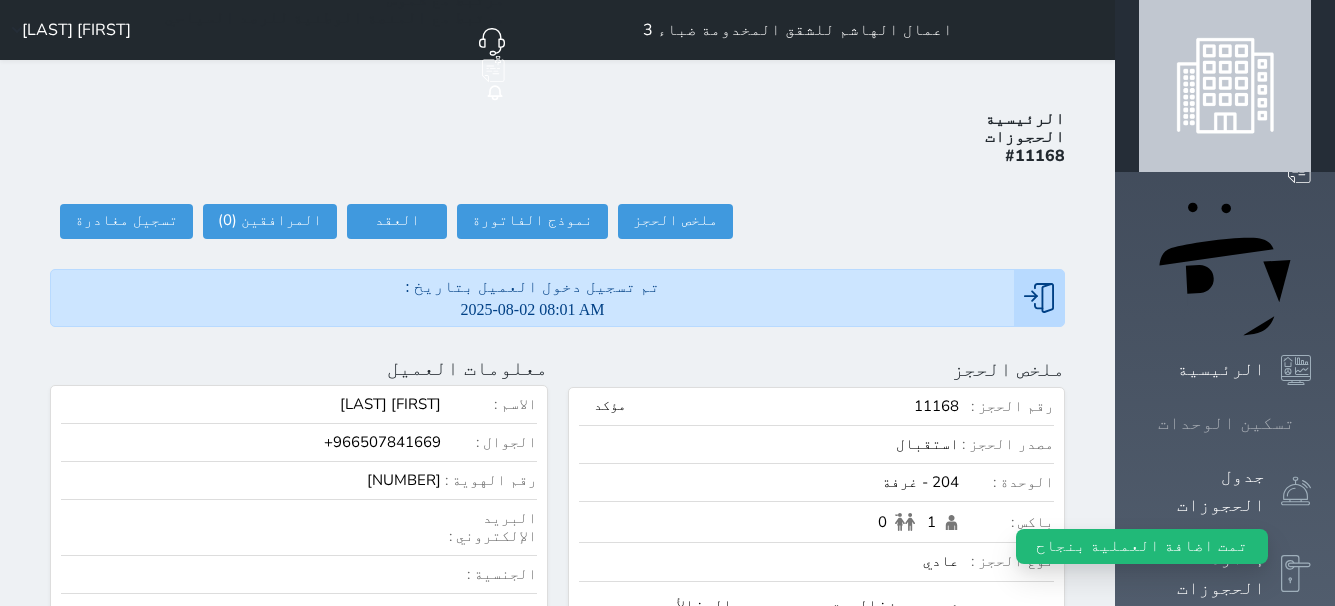 click on "تسكين الوحدات" at bounding box center [1226, 423] 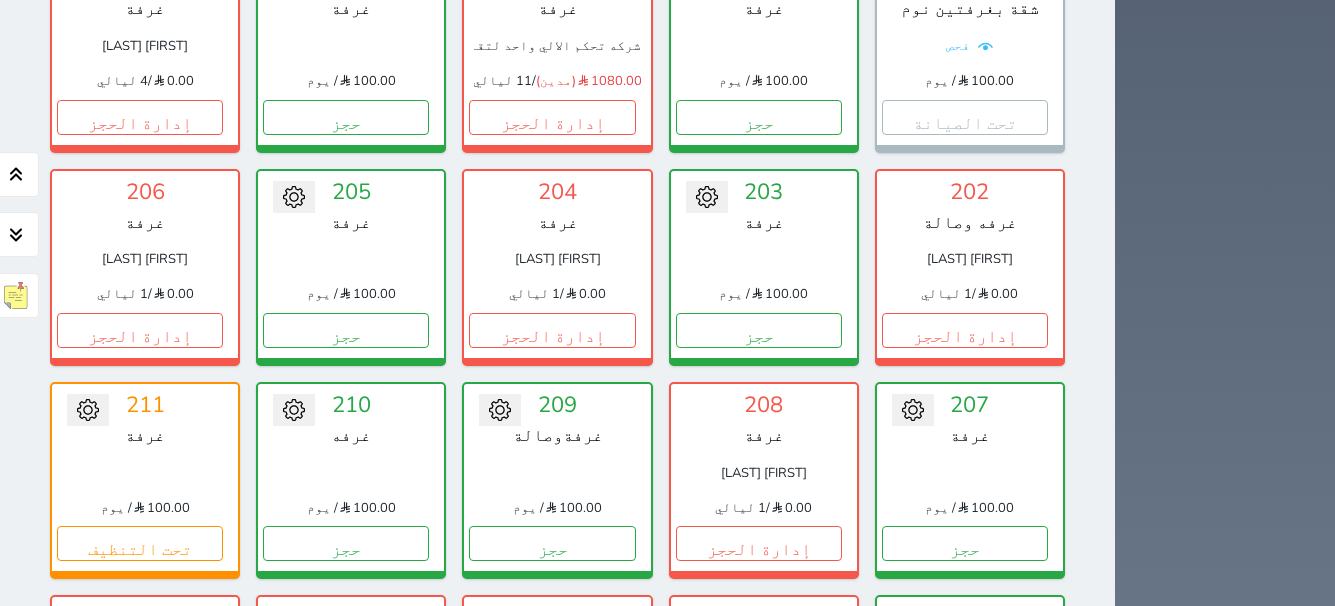 scroll, scrollTop: 978, scrollLeft: 0, axis: vertical 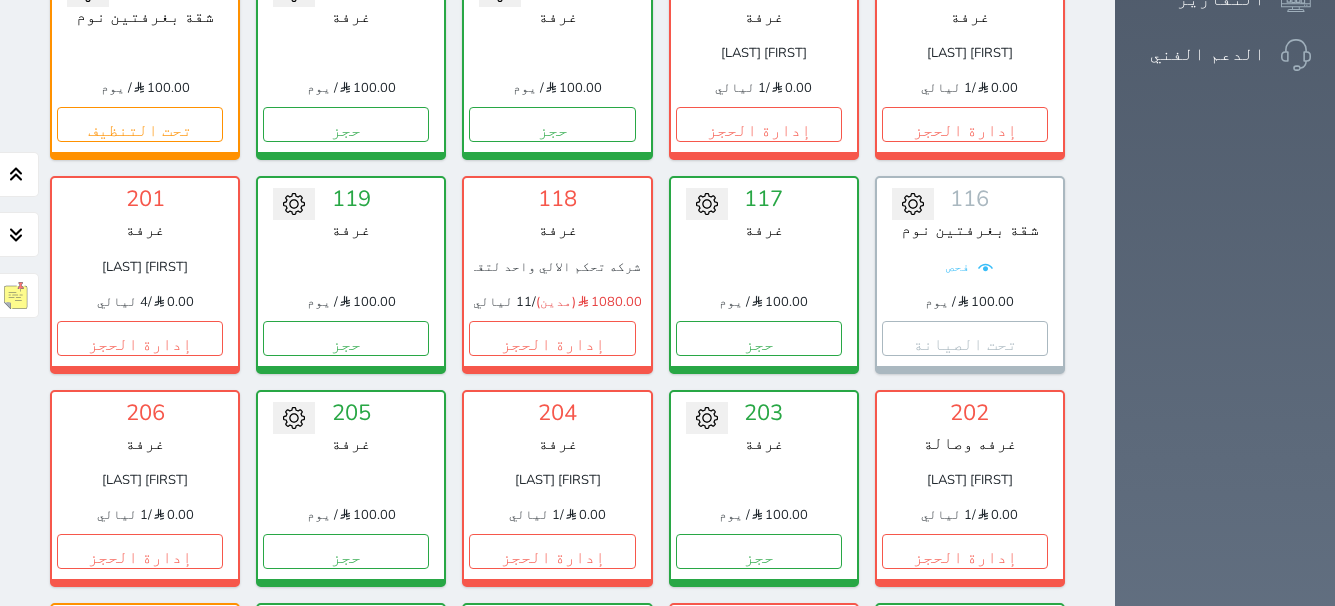 click on "حجز" at bounding box center [552, 764] 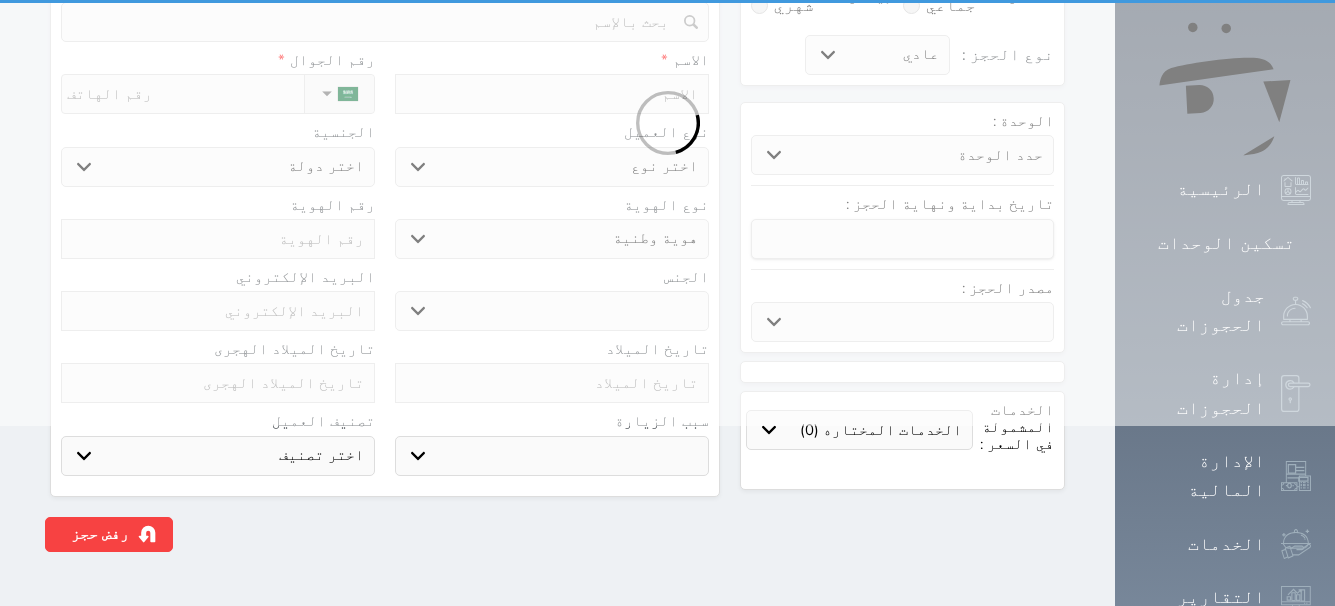 scroll, scrollTop: 0, scrollLeft: 0, axis: both 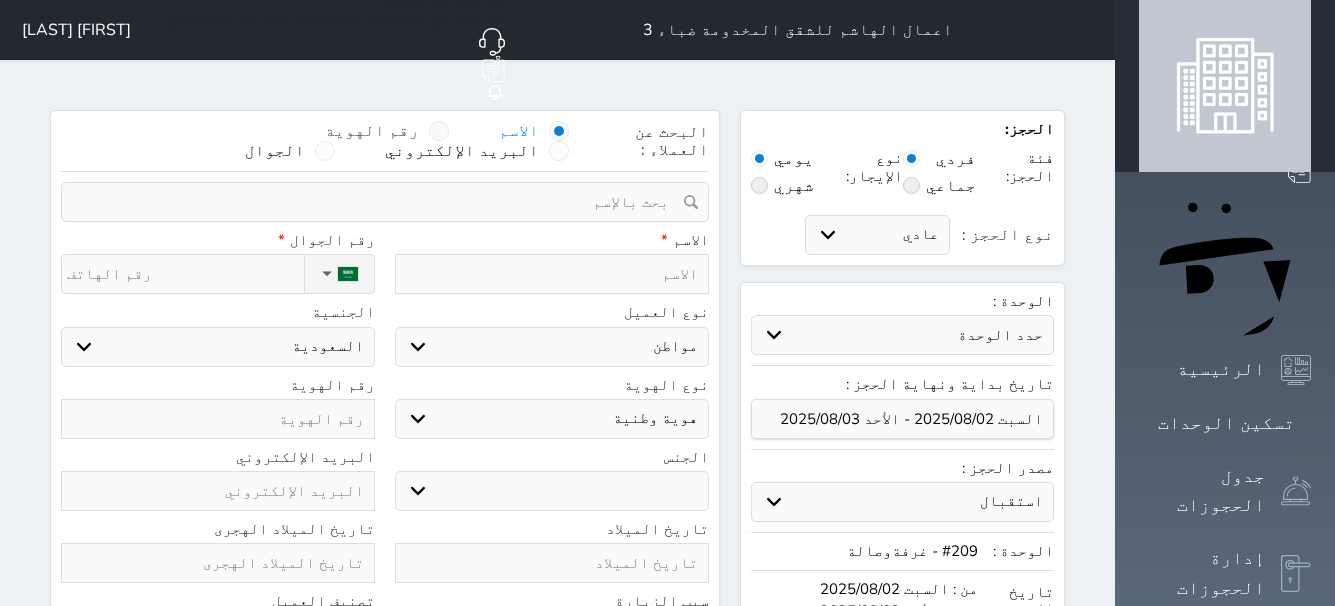 click at bounding box center [439, 131] 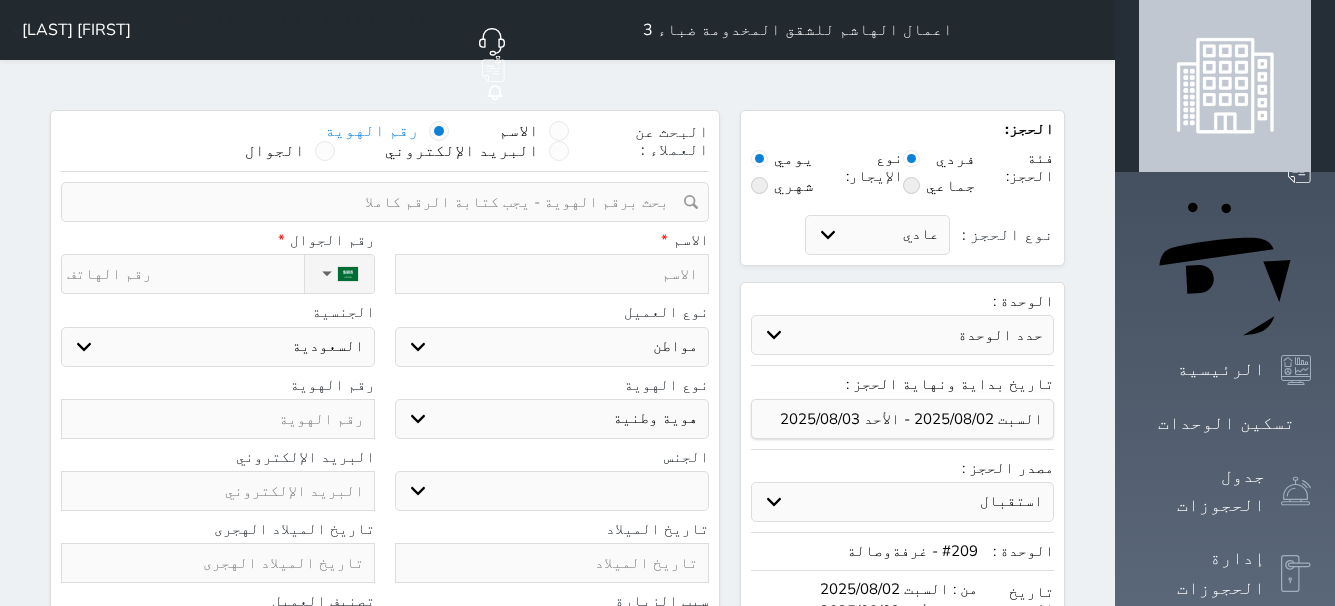 click at bounding box center [439, 131] 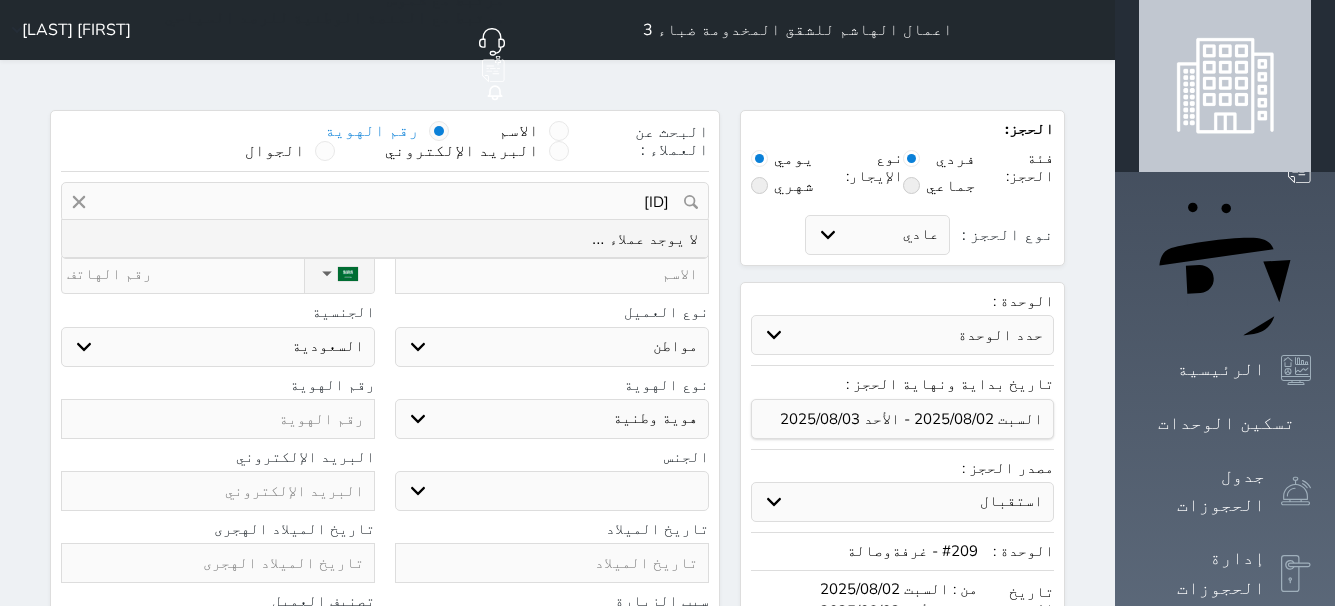 drag, startPoint x: 654, startPoint y: 156, endPoint x: 742, endPoint y: 152, distance: 88.09086 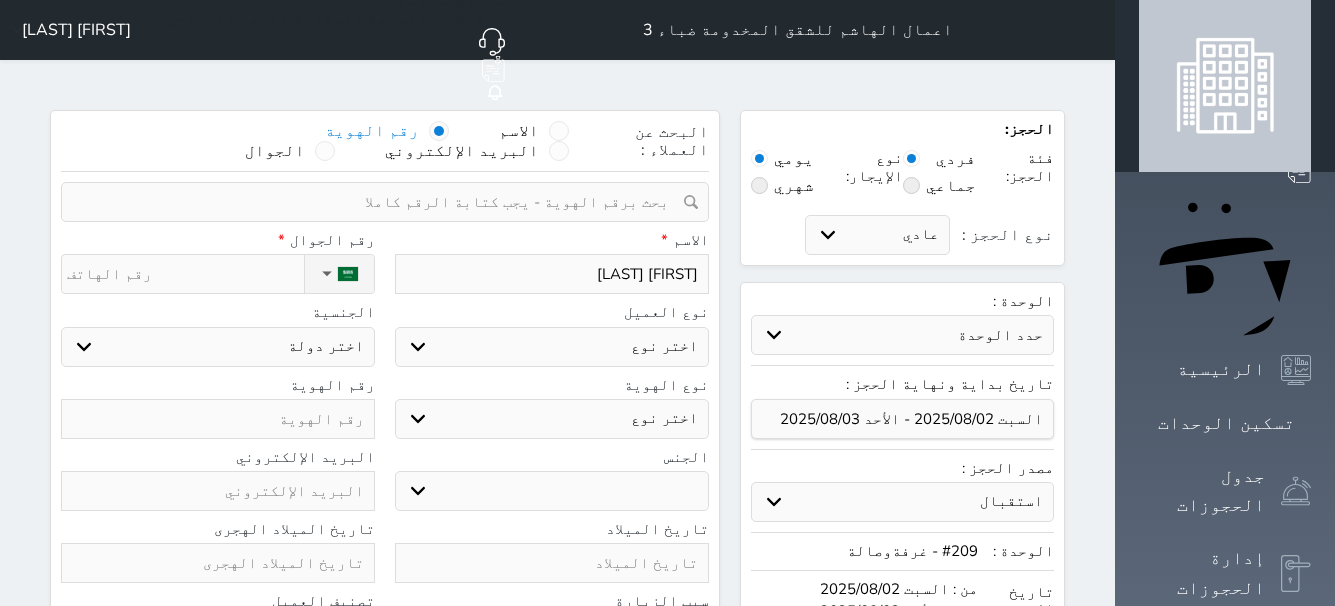 drag, startPoint x: 254, startPoint y: 219, endPoint x: 287, endPoint y: 226, distance: 33.734257 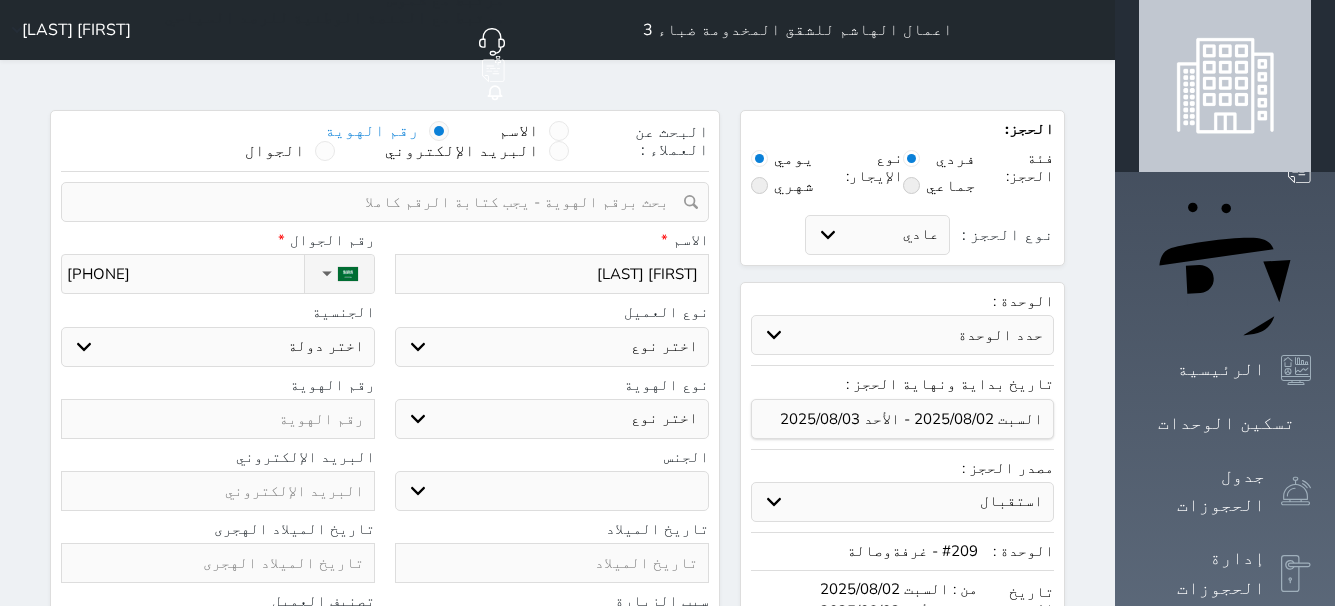 paste on "[ID]" 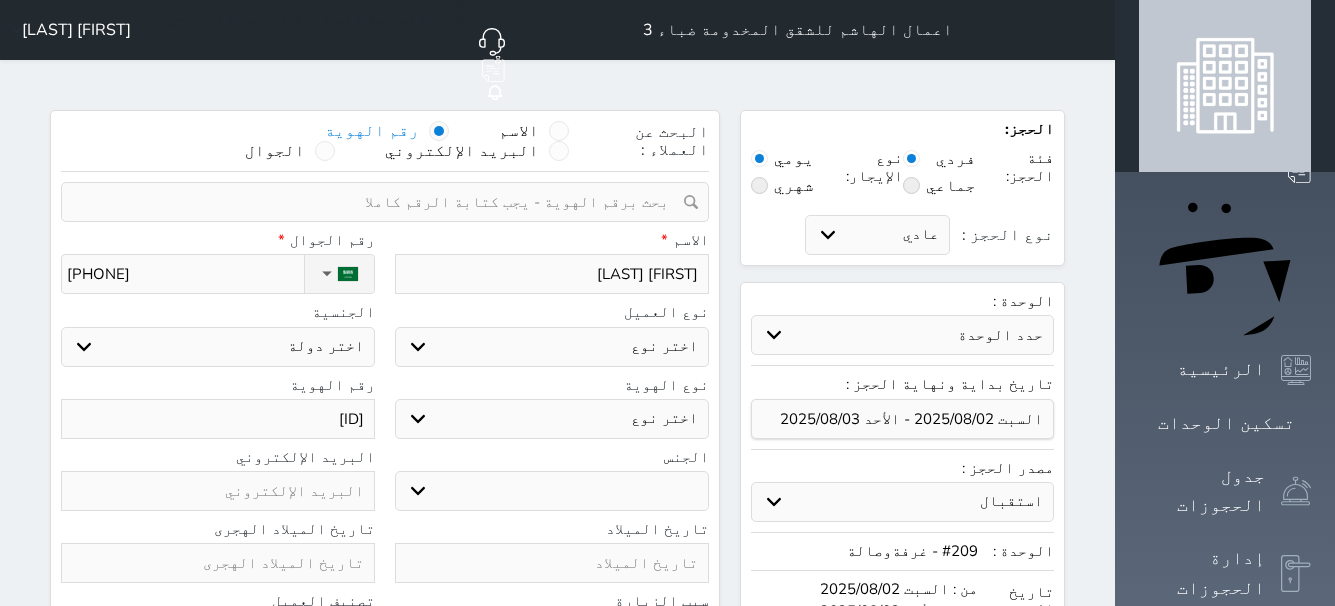 click on "اختر نوع   مواطن مواطن خليجي زائر مقيم" at bounding box center (552, 347) 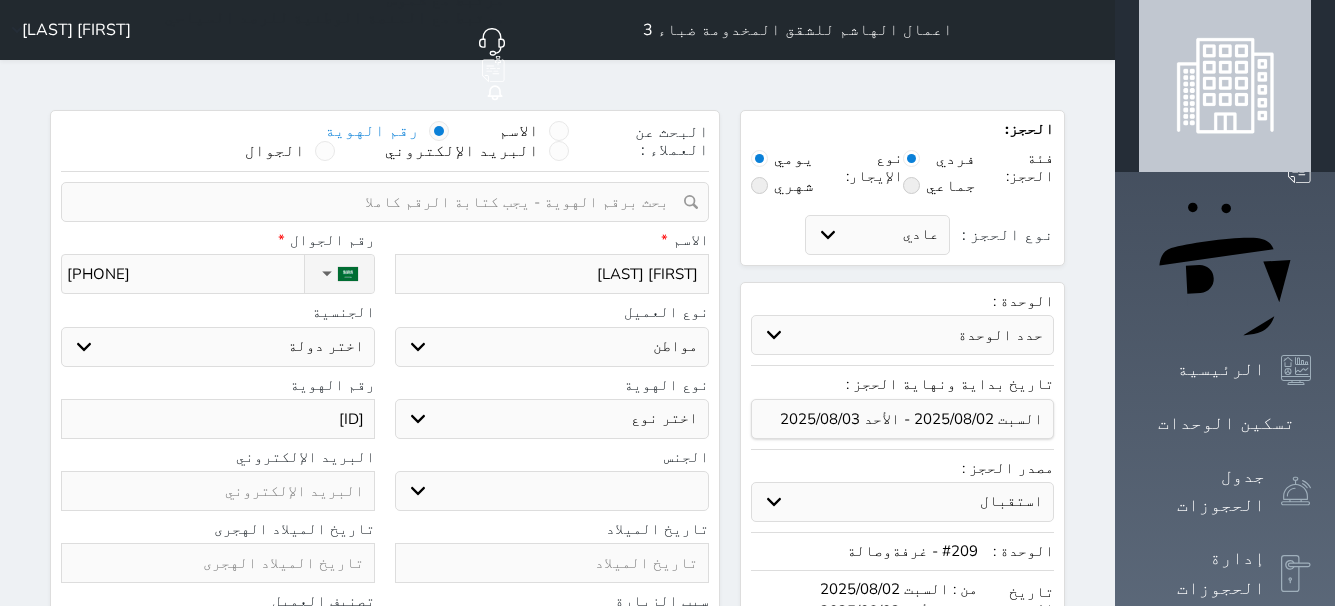 click on "اختر نوع   مواطن مواطن خليجي زائر مقيم" at bounding box center [552, 347] 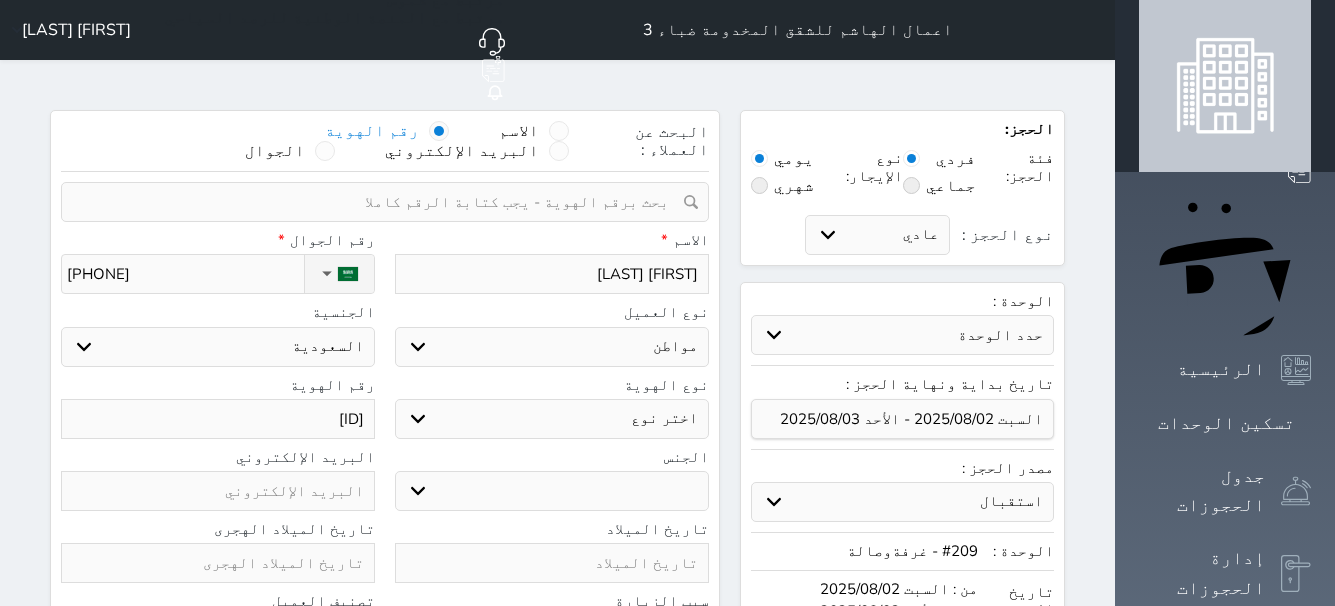 click on "اختر نوع   هوية وطنية هوية عائلية جواز السفر" at bounding box center [552, 419] 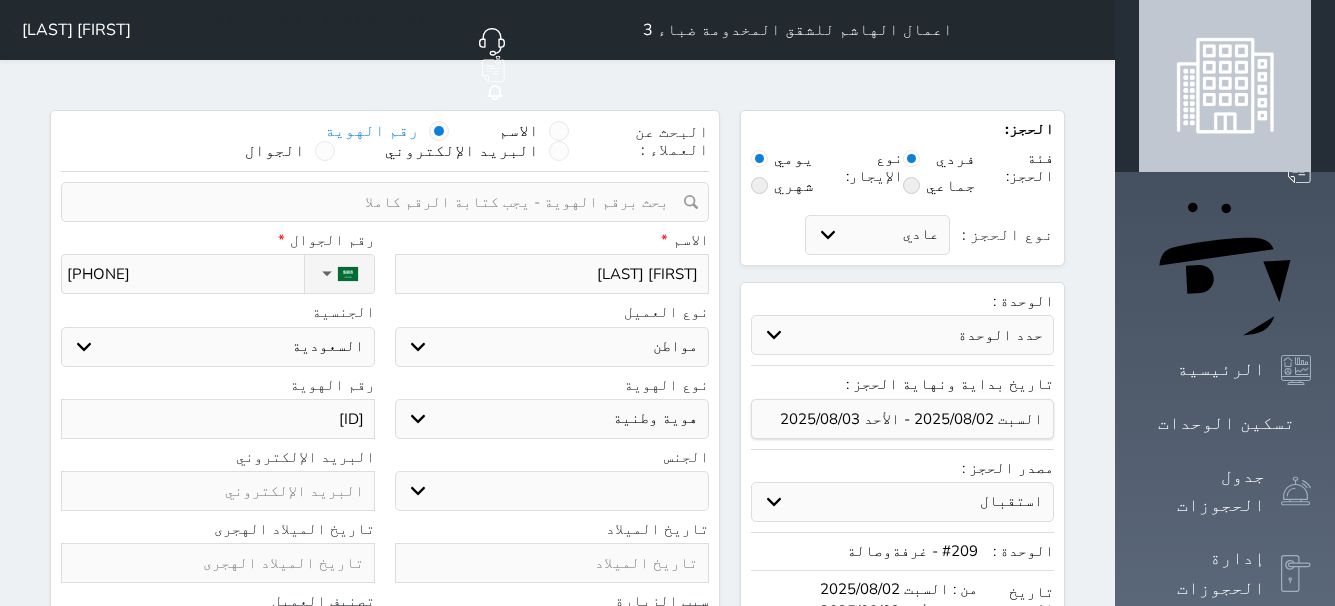click on "اختر نوع   هوية وطنية هوية عائلية جواز السفر" at bounding box center [552, 419] 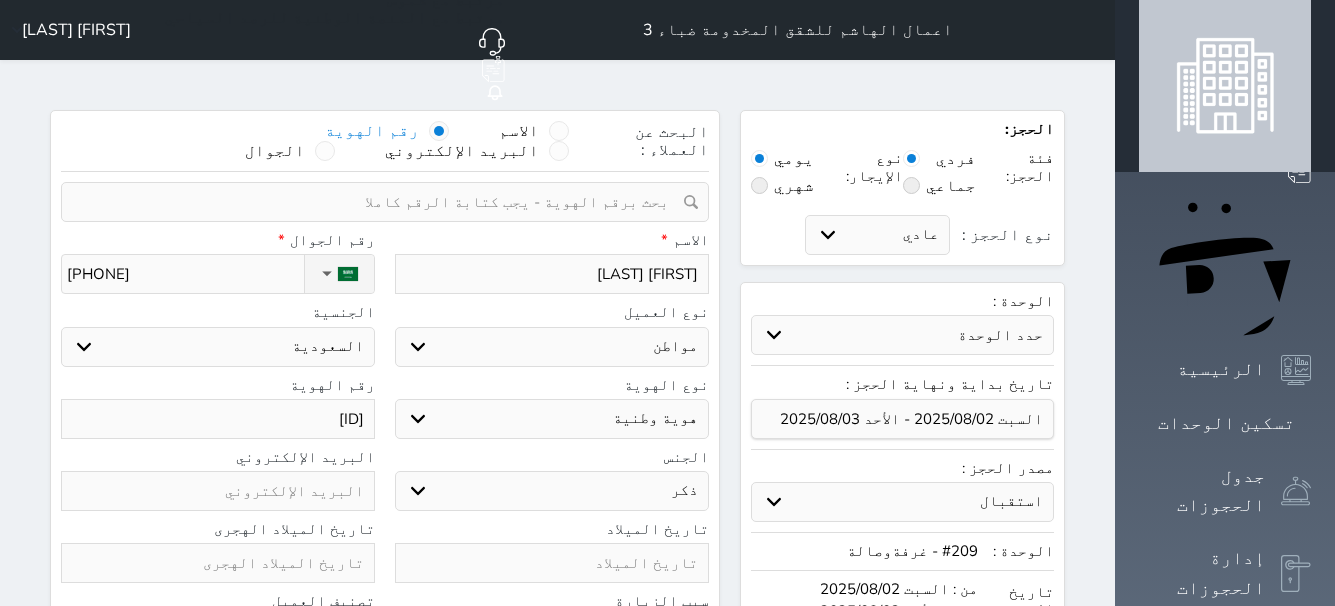 click on "ذكر   انثى" at bounding box center [552, 491] 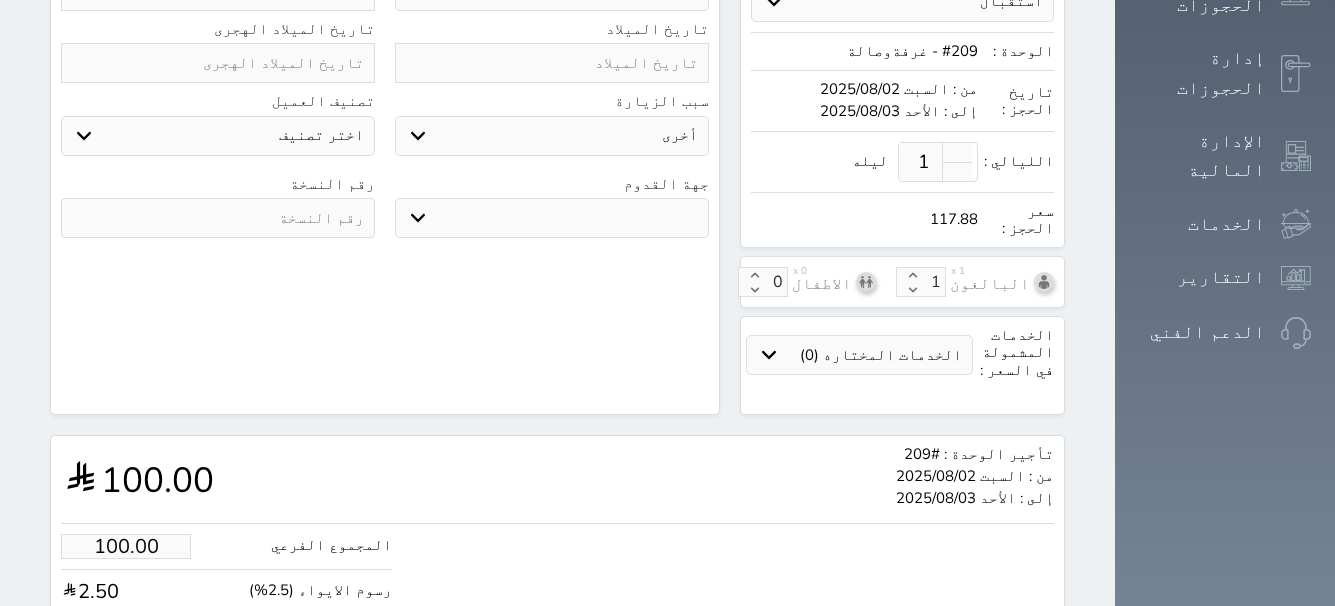 scroll, scrollTop: 621, scrollLeft: 0, axis: vertical 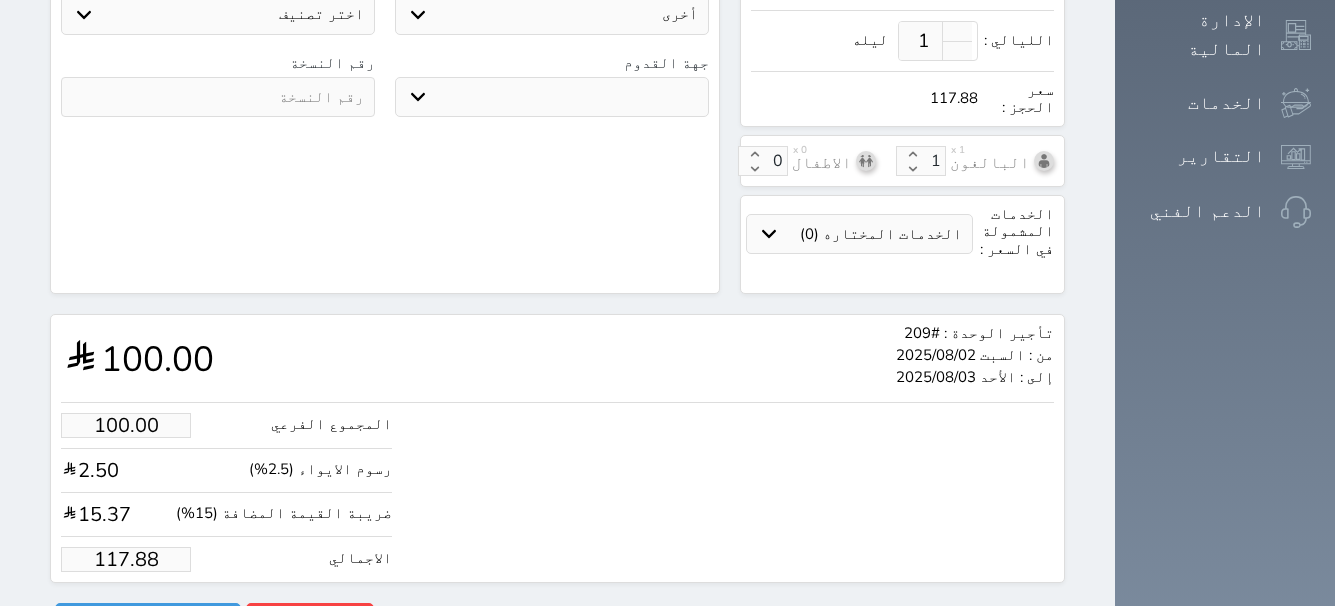 drag, startPoint x: 59, startPoint y: 502, endPoint x: 138, endPoint y: 503, distance: 79.00633 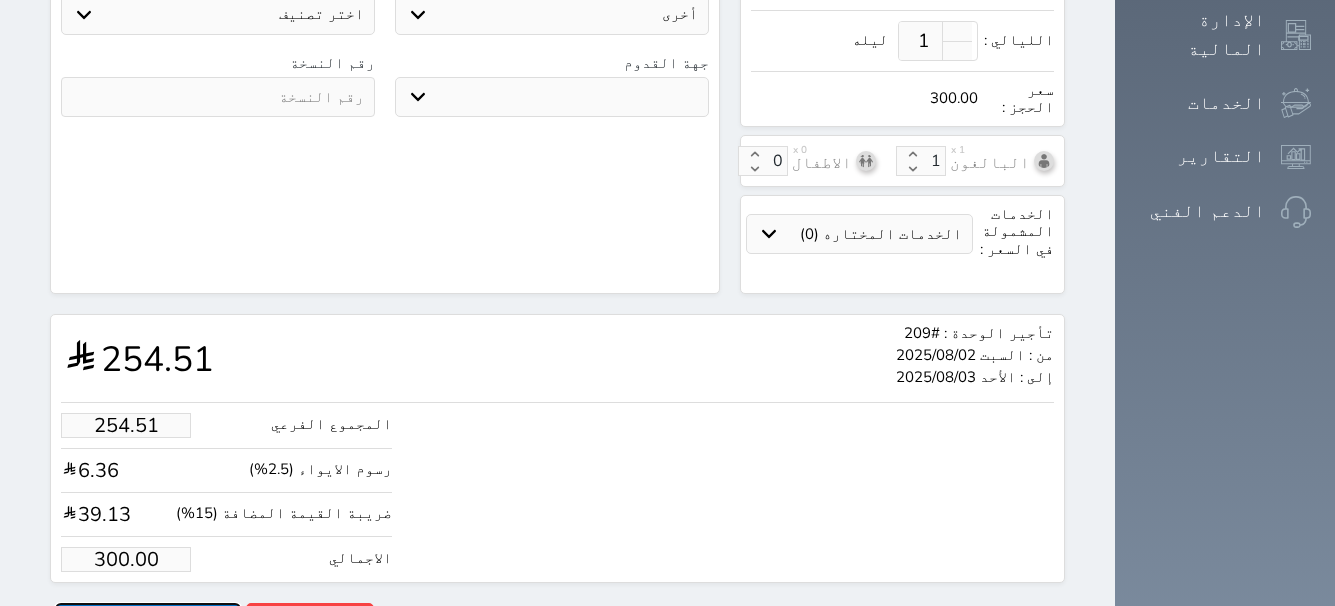 click on "حجز" at bounding box center [148, 620] 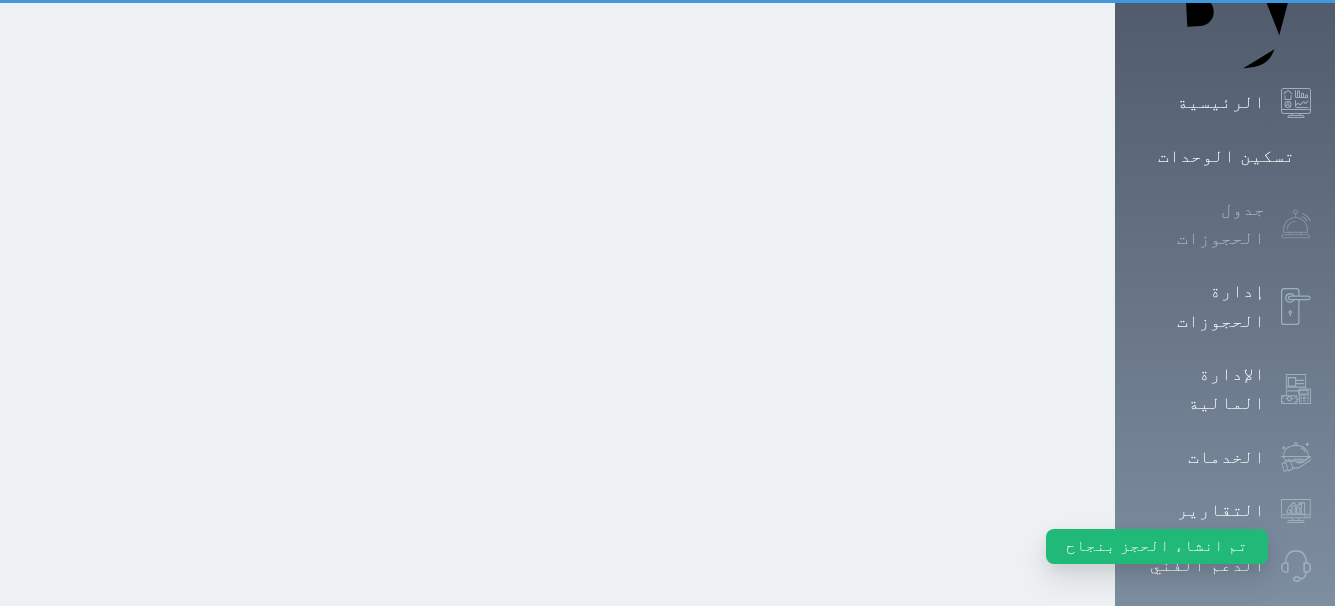 scroll, scrollTop: 0, scrollLeft: 0, axis: both 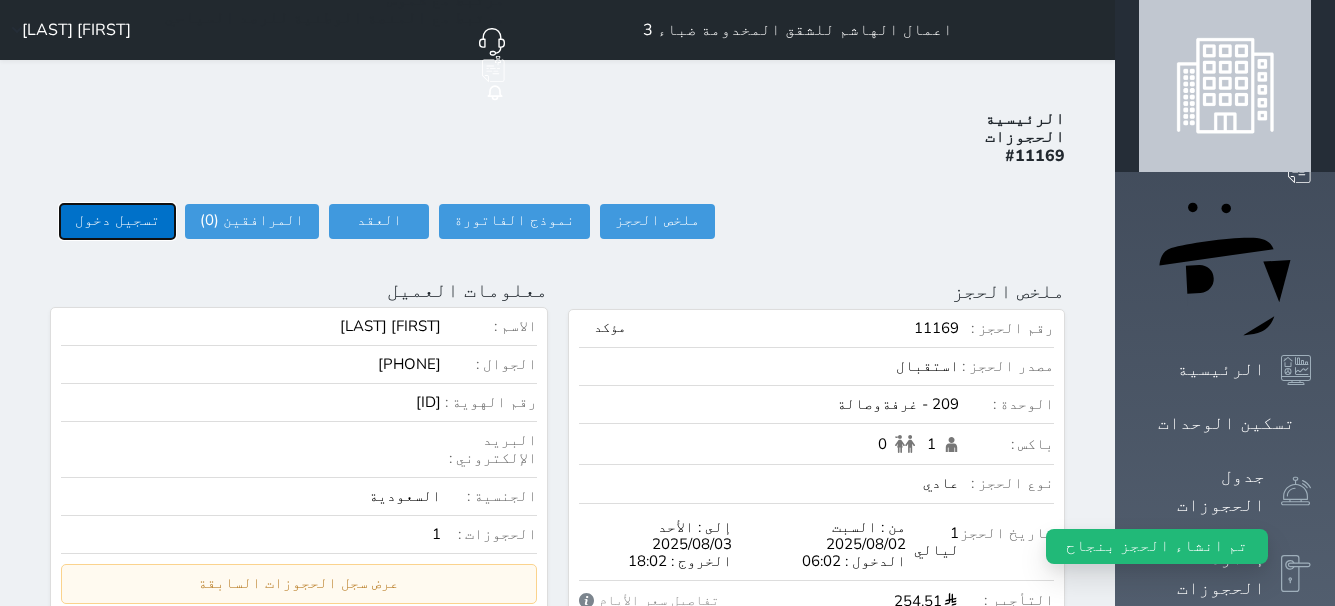 click on "تسجيل دخول" at bounding box center (117, 221) 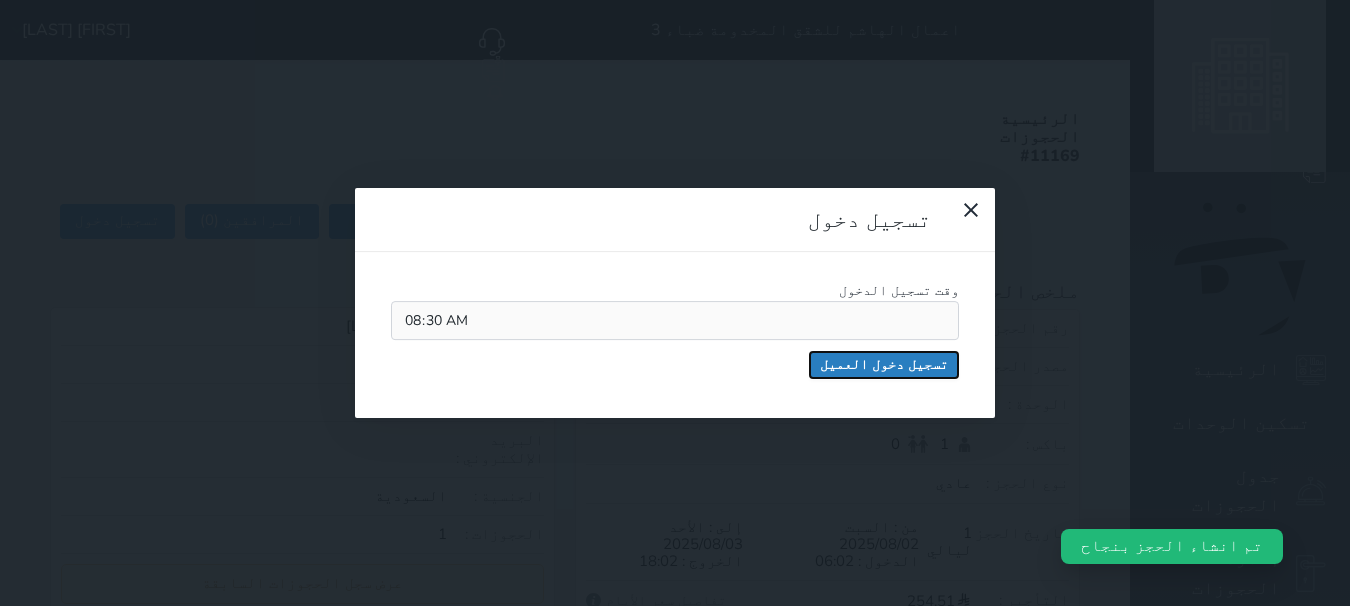 click on "تسجيل دخول العميل" at bounding box center (884, 365) 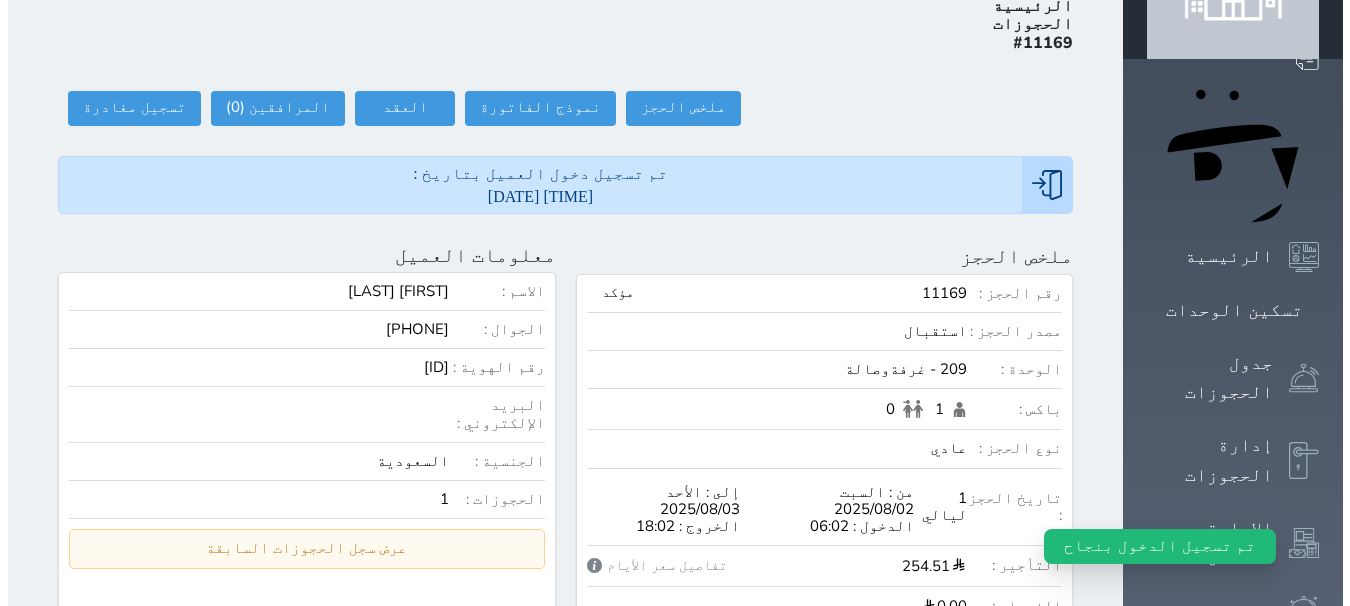 scroll, scrollTop: 0, scrollLeft: 0, axis: both 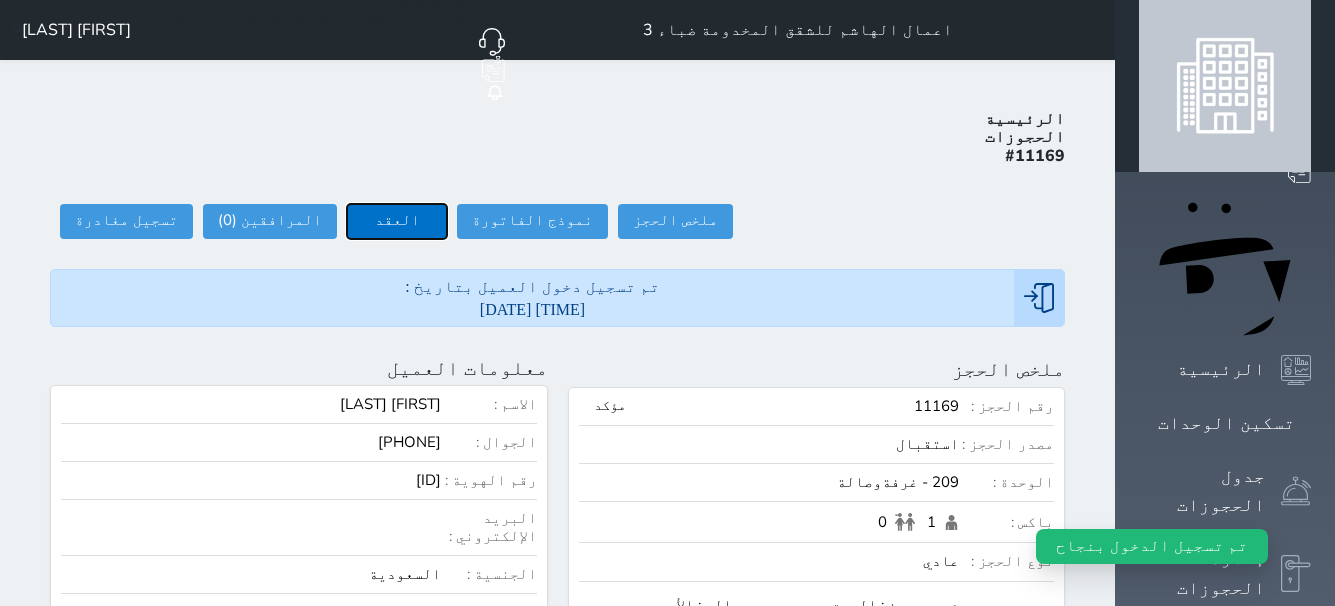 click on "العقد" at bounding box center (397, 221) 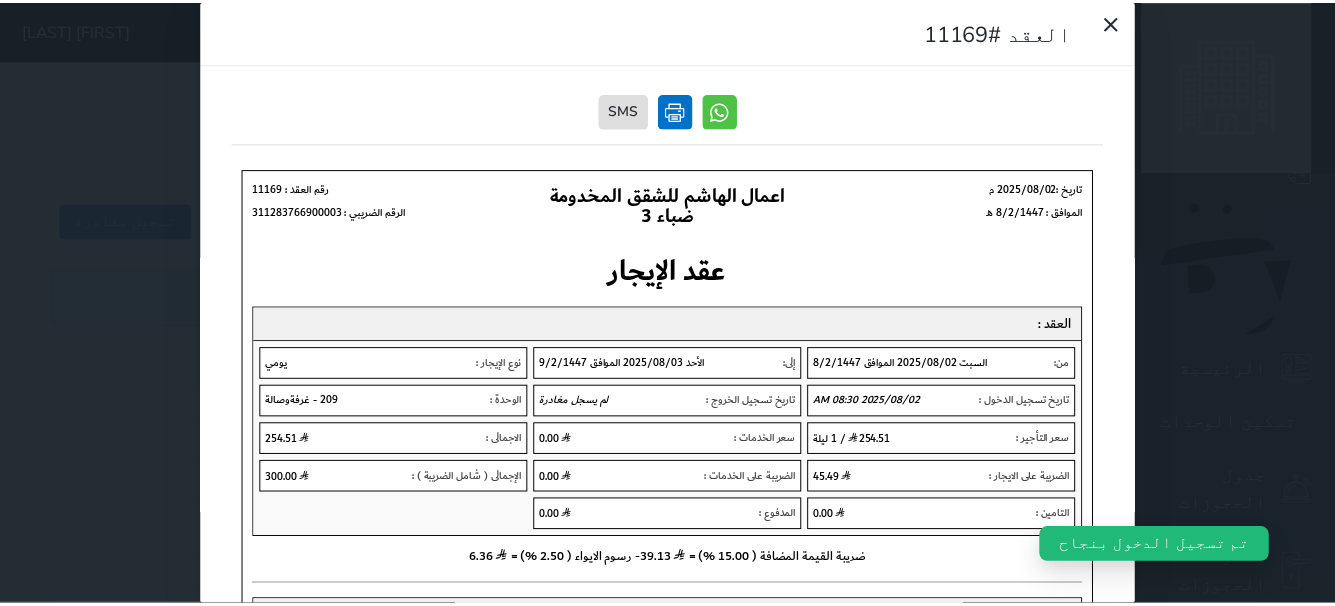 scroll, scrollTop: 0, scrollLeft: 0, axis: both 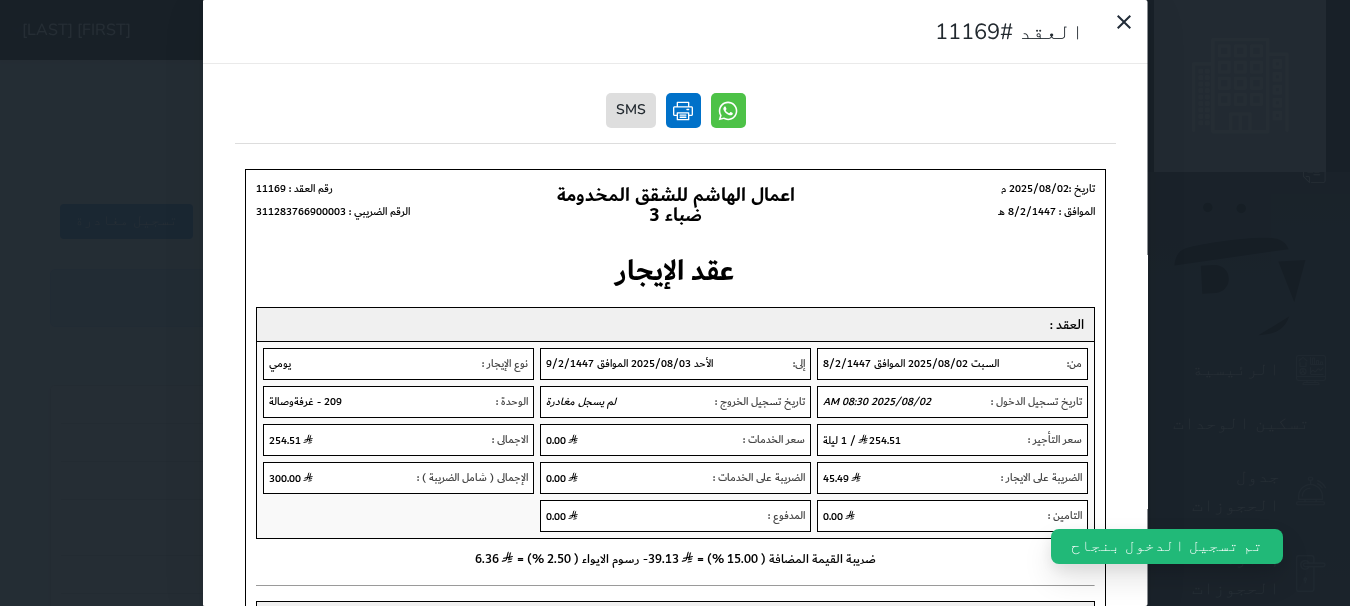 click at bounding box center (682, 110) 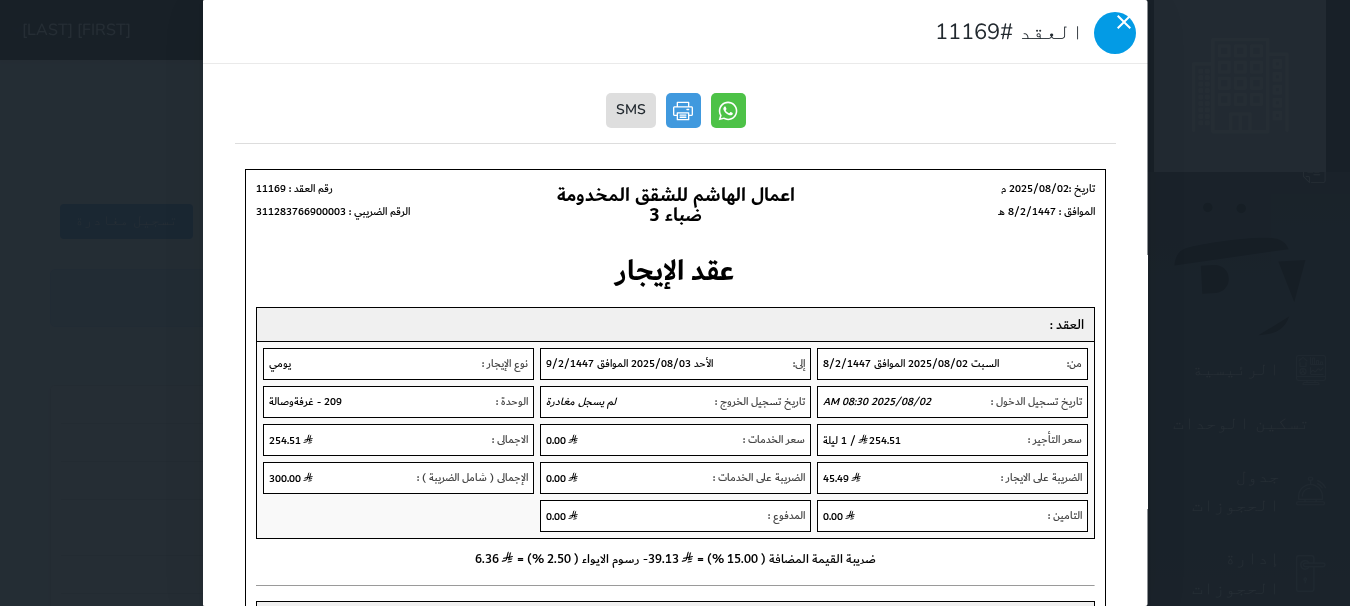 click 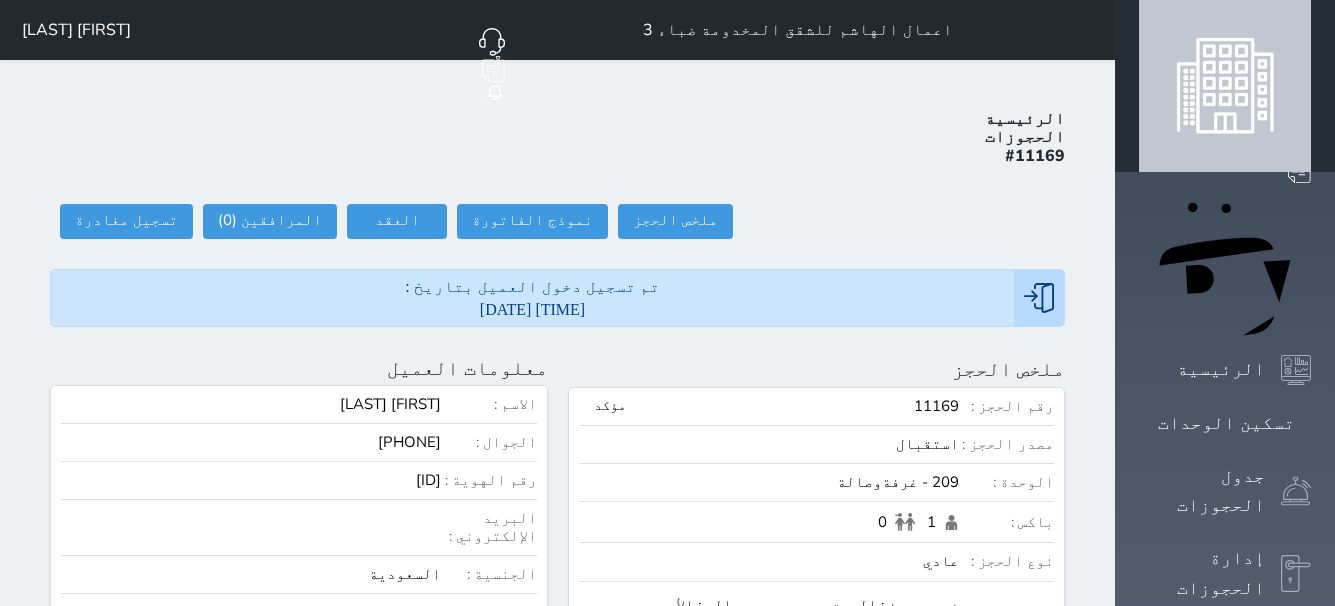 click on "الاسم : [FIRST] [LAST] الجوال : [PHONE] رقم الهوية : [ID] البريد الإلكتروني : الجنسية : السعودية الحجوزات : 1" at bounding box center (299, 514) 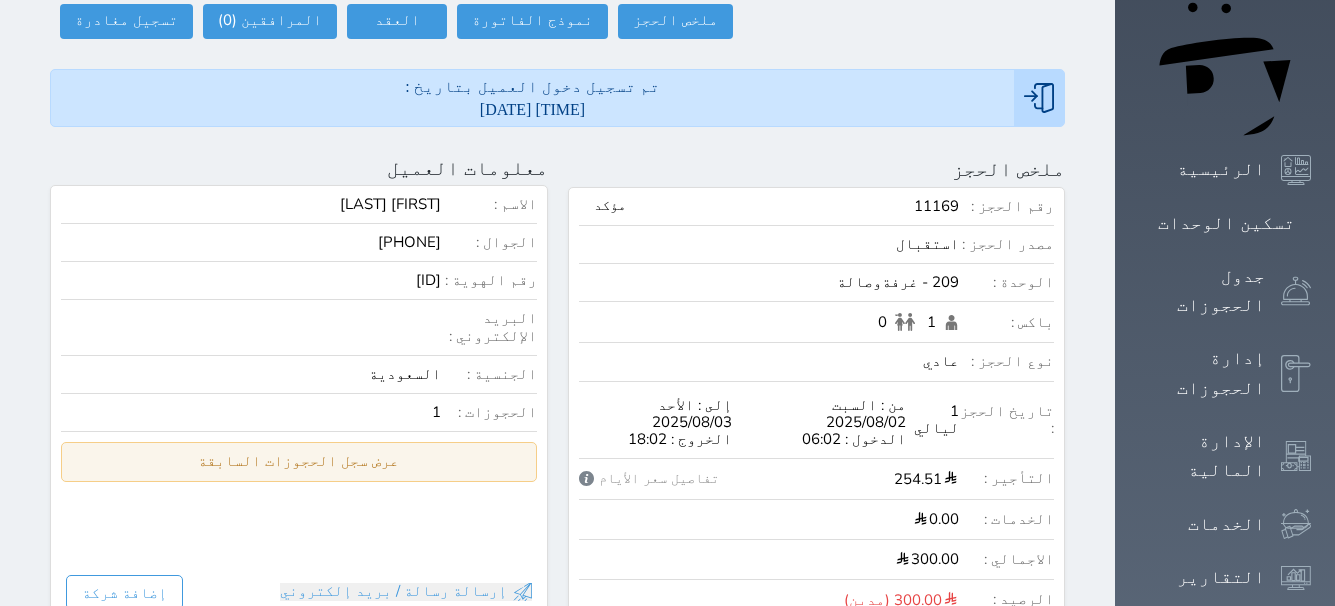 scroll, scrollTop: 0, scrollLeft: 0, axis: both 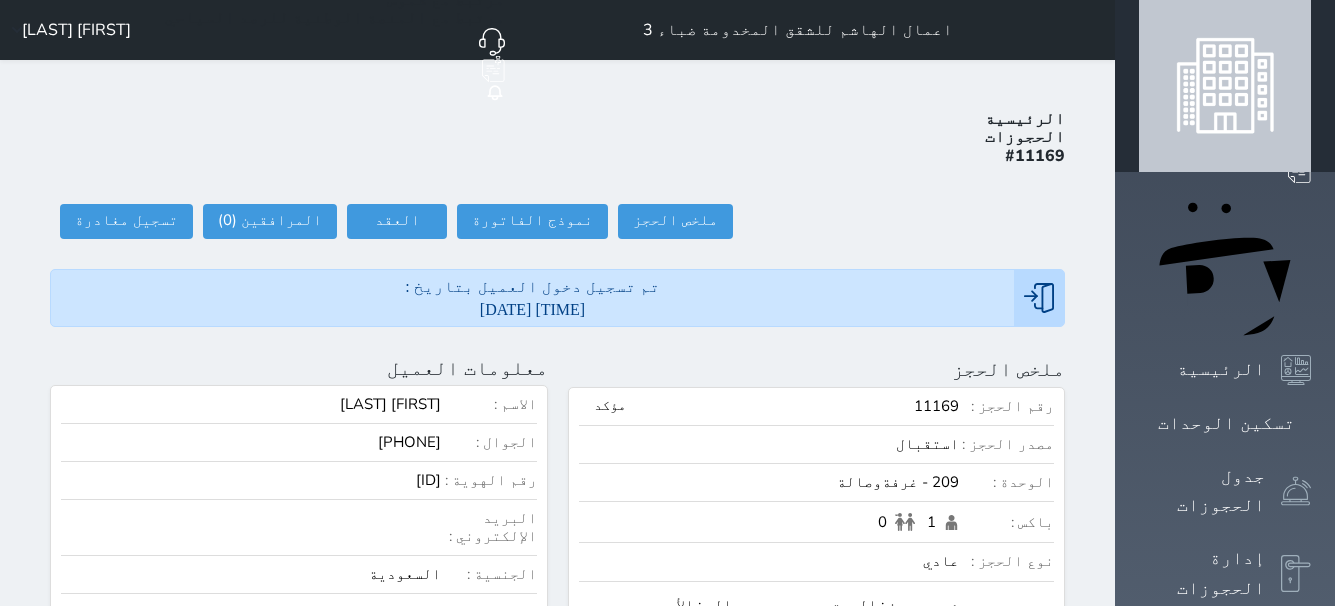click on "[ID]" at bounding box center (251, 480) 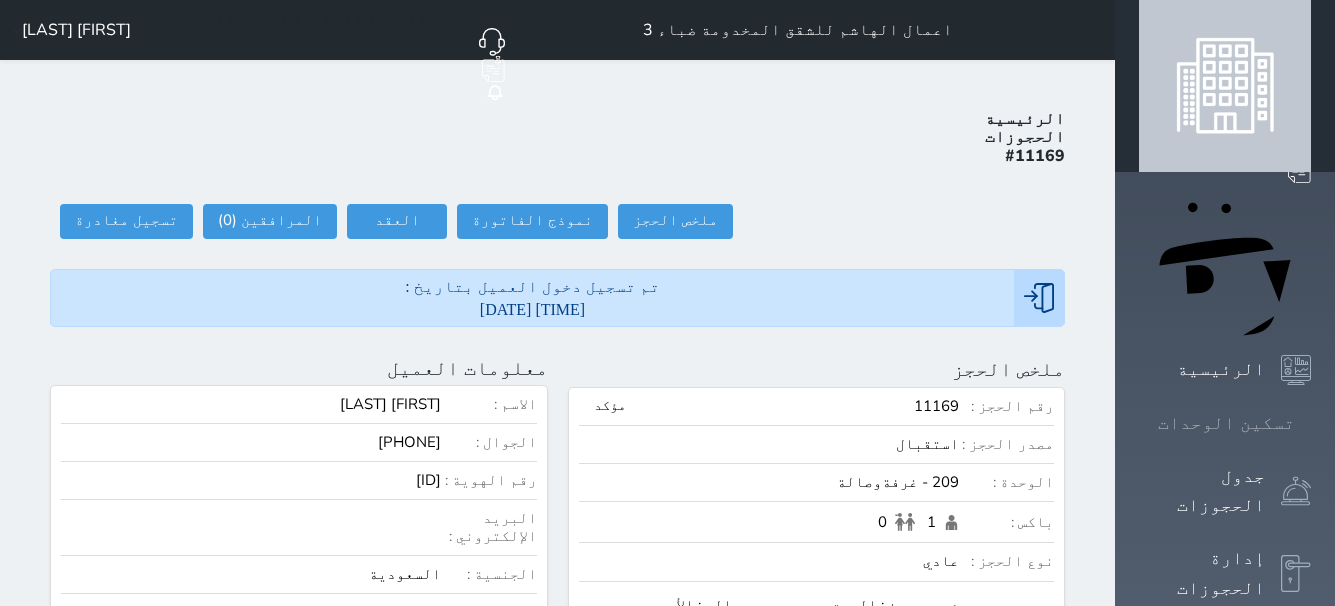 click on "تسكين الوحدات" at bounding box center [1226, 423] 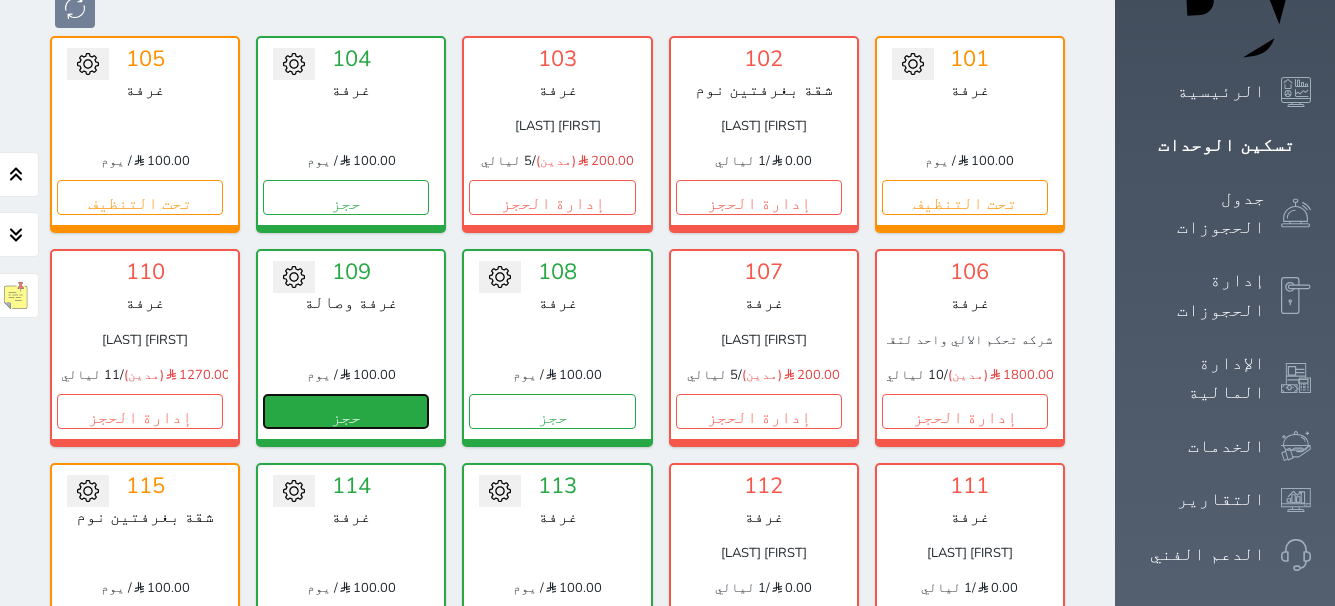 click on "حجز" at bounding box center (346, 411) 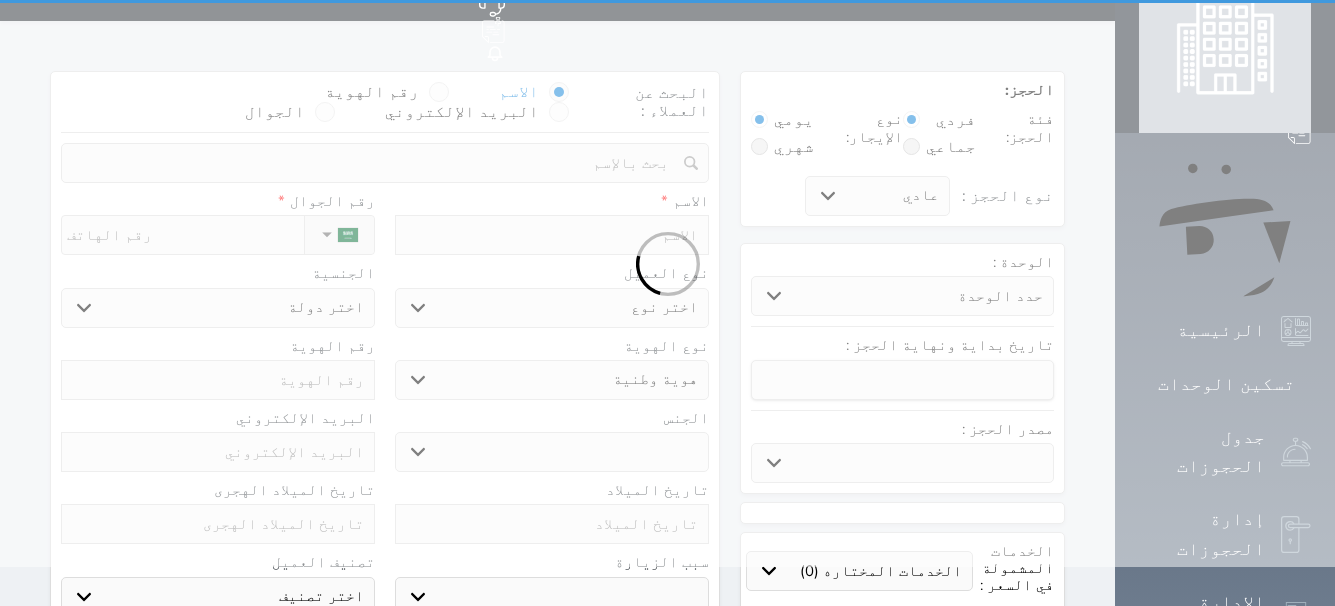scroll, scrollTop: 0, scrollLeft: 0, axis: both 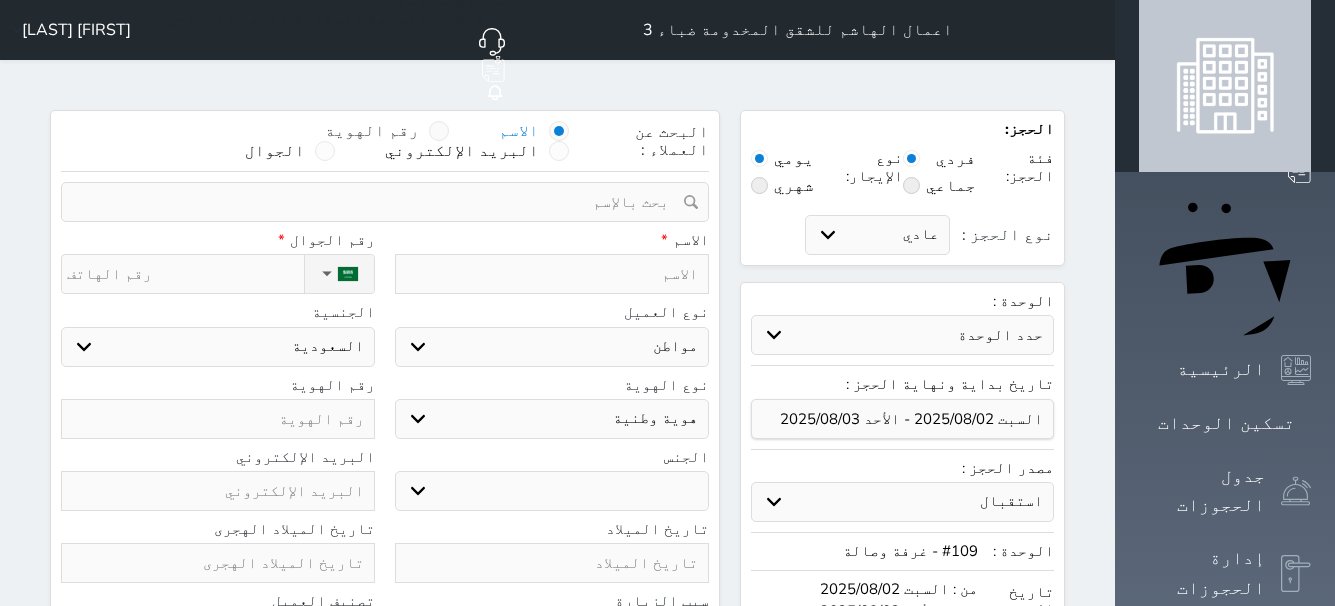 click at bounding box center (439, 131) 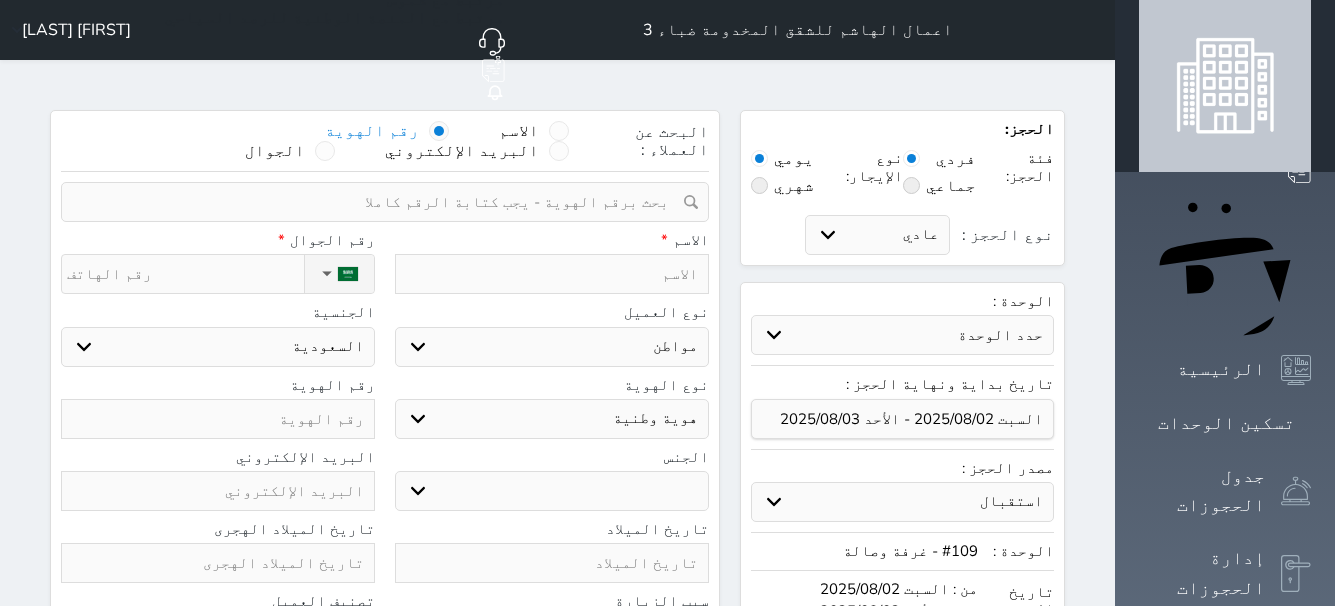 paste on "[ID]" 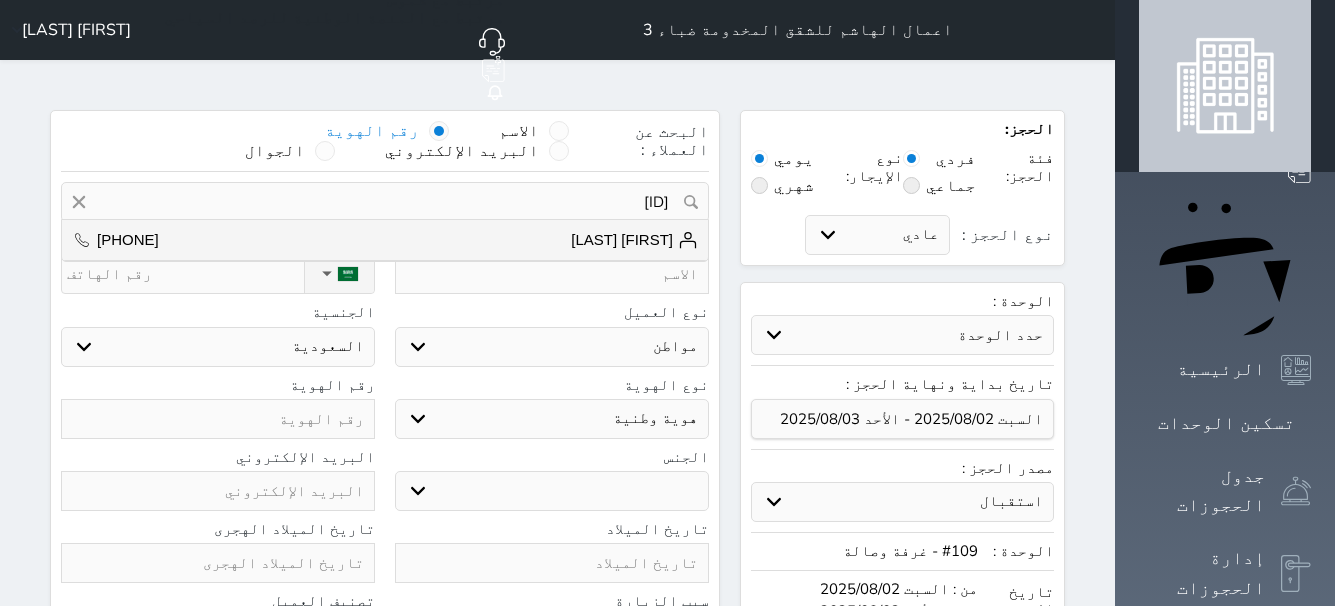 click on "[FIRST] [LAST]" at bounding box center (634, 240) 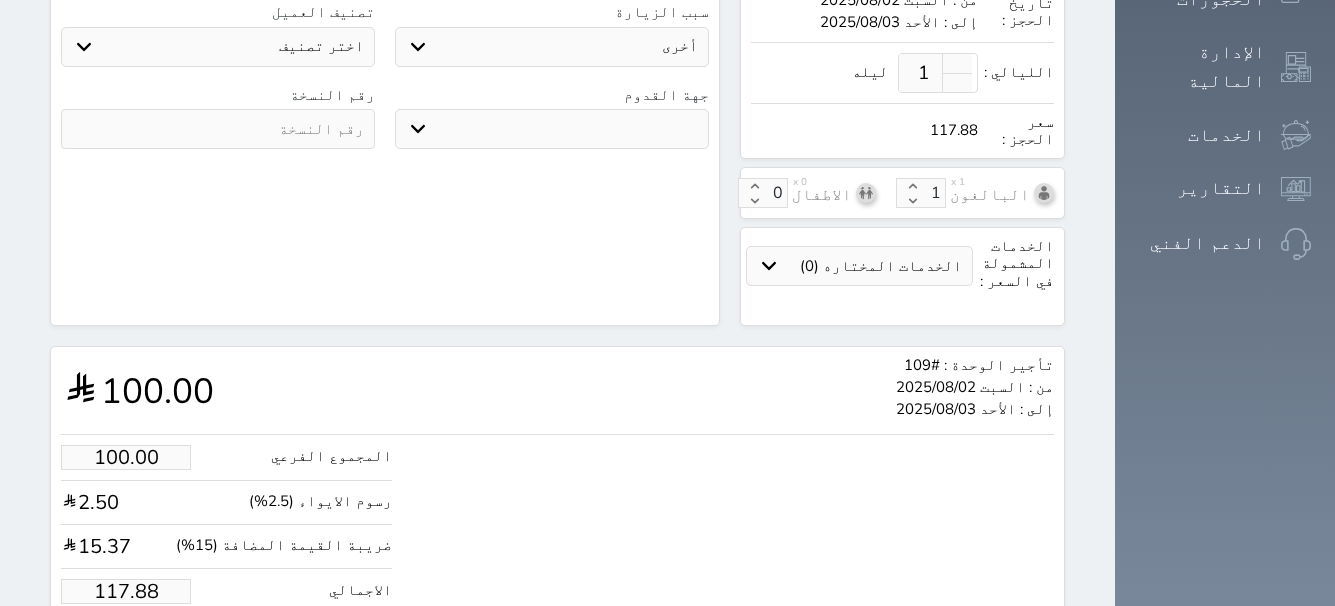 scroll, scrollTop: 621, scrollLeft: 0, axis: vertical 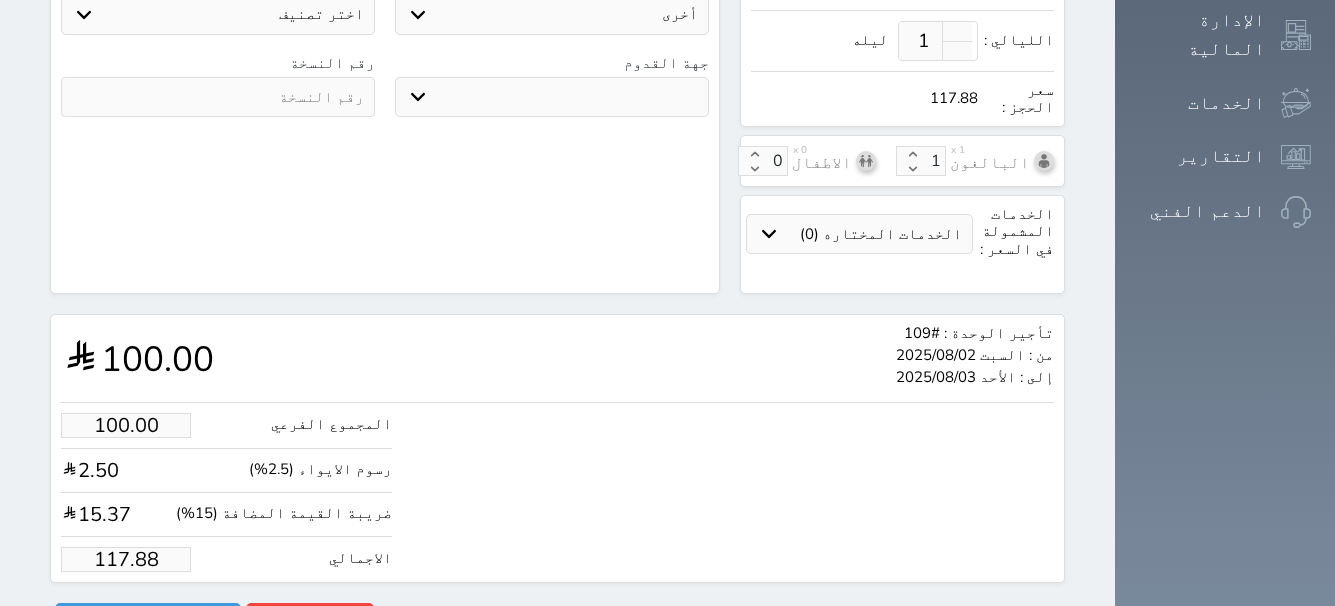 drag, startPoint x: 62, startPoint y: 512, endPoint x: 192, endPoint y: 515, distance: 130.0346 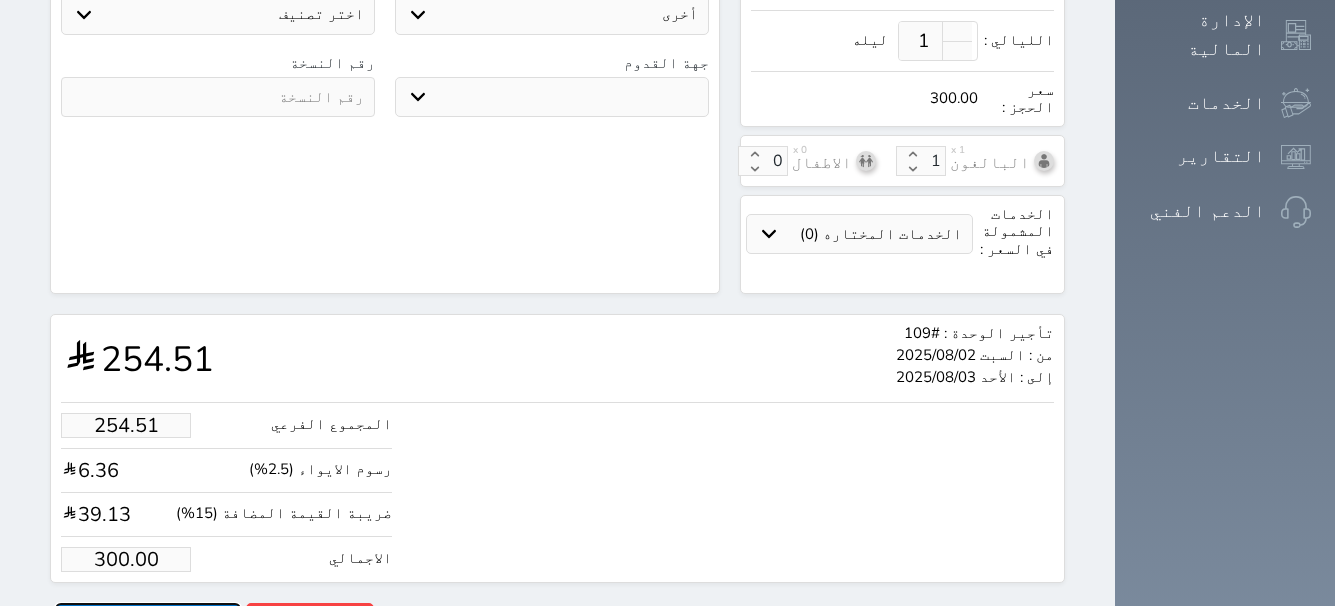 click on "حجز" at bounding box center [148, 620] 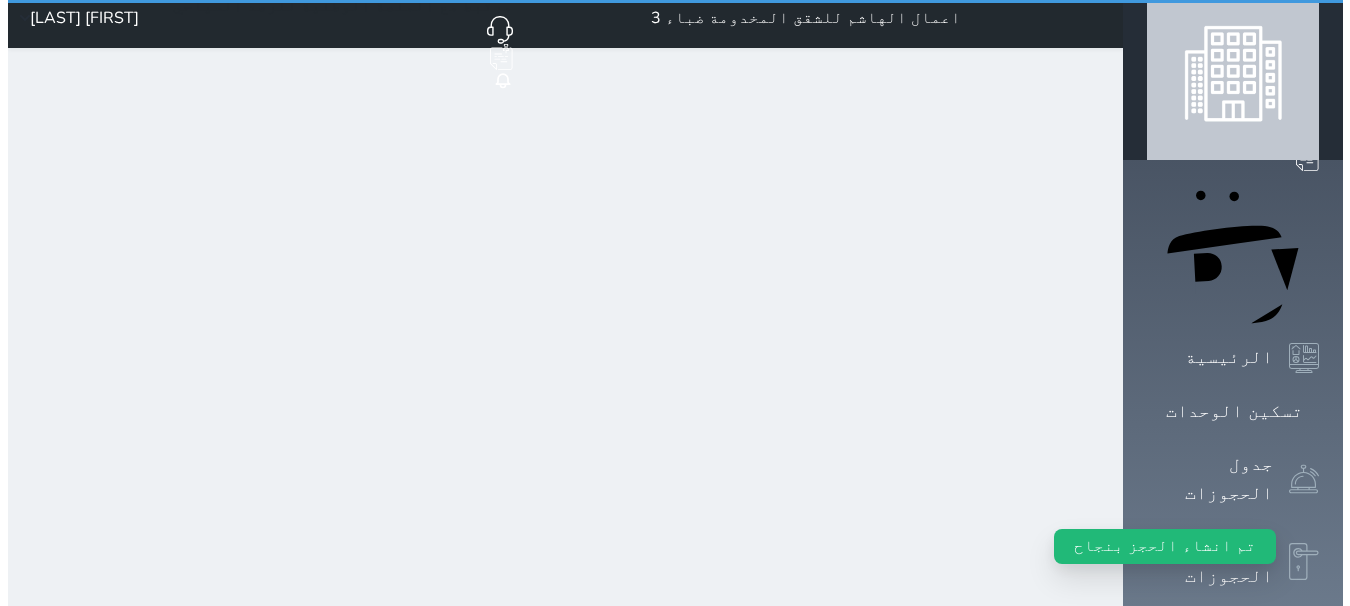 scroll, scrollTop: 0, scrollLeft: 0, axis: both 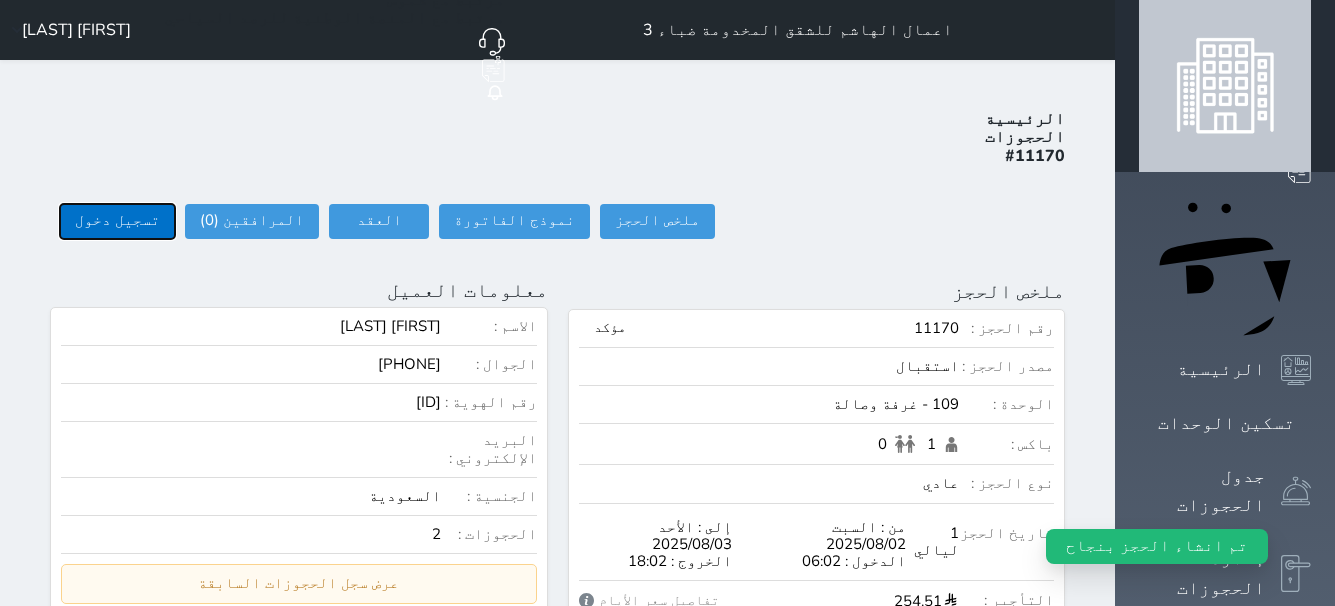 click on "تسجيل دخول" at bounding box center (117, 221) 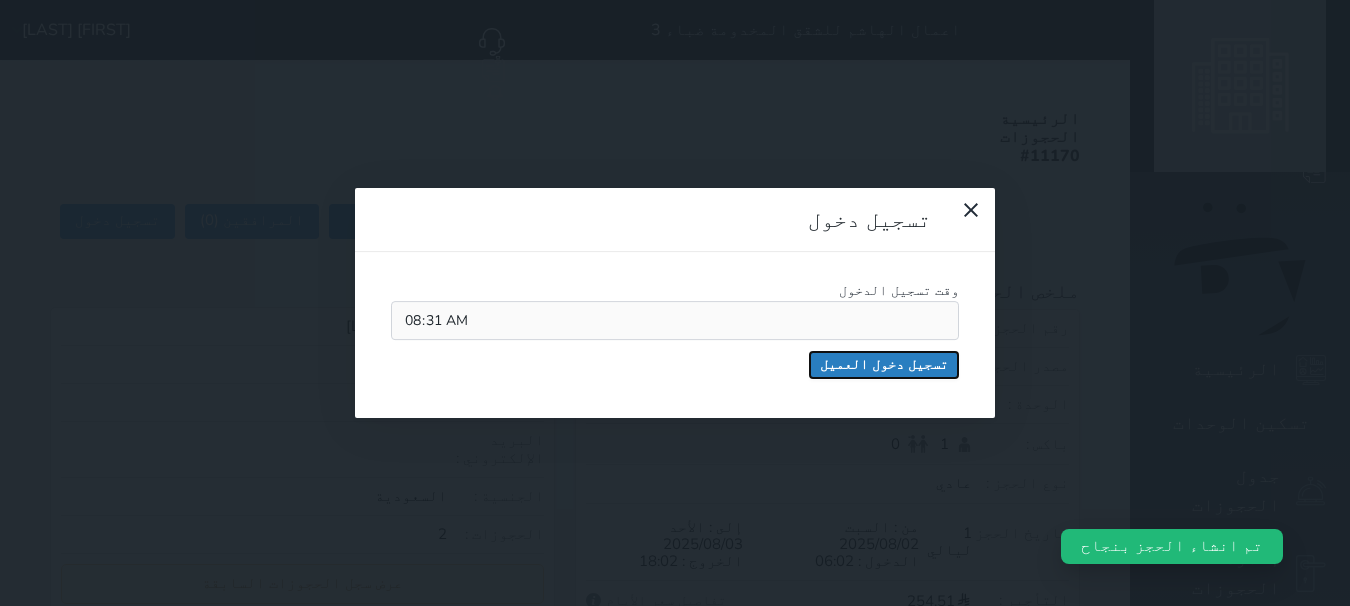 click on "تسجيل دخول العميل" at bounding box center (884, 365) 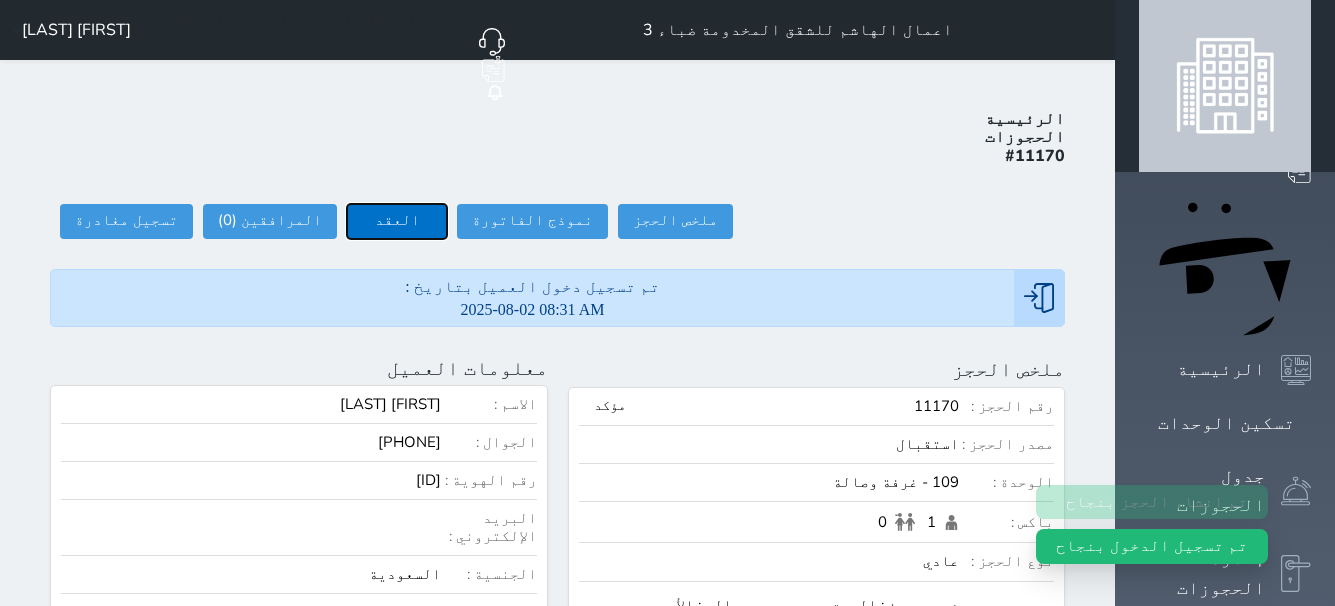 click on "العقد" at bounding box center [397, 221] 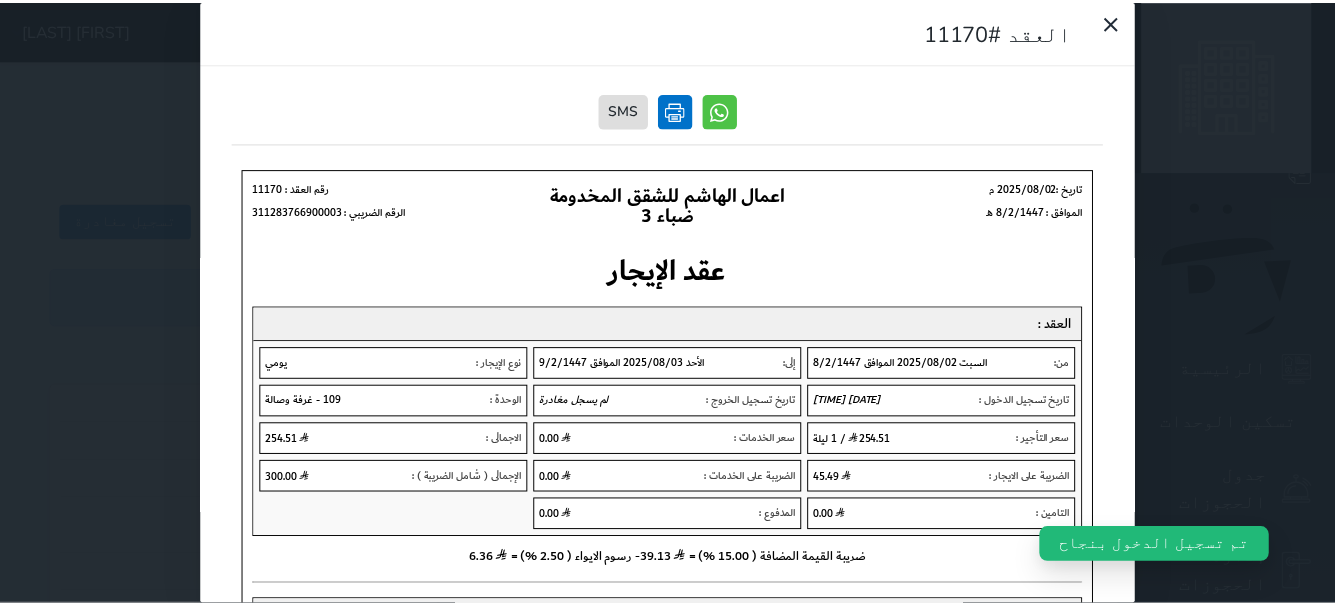 scroll, scrollTop: 0, scrollLeft: 0, axis: both 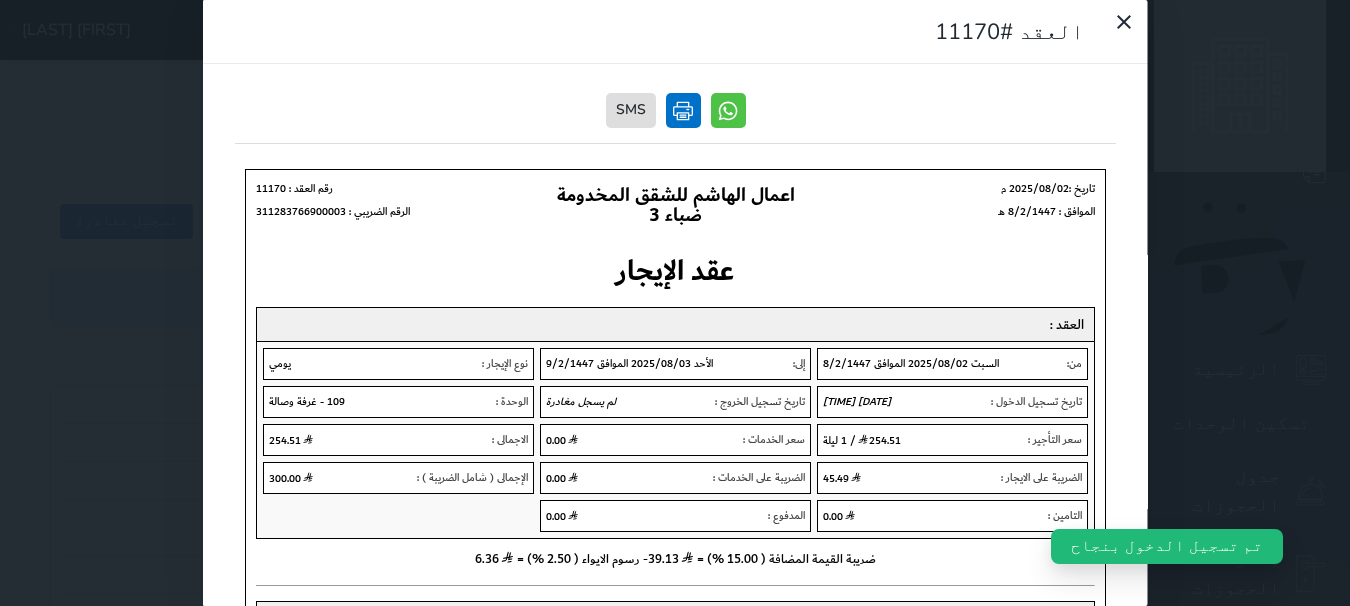 click at bounding box center [682, 110] 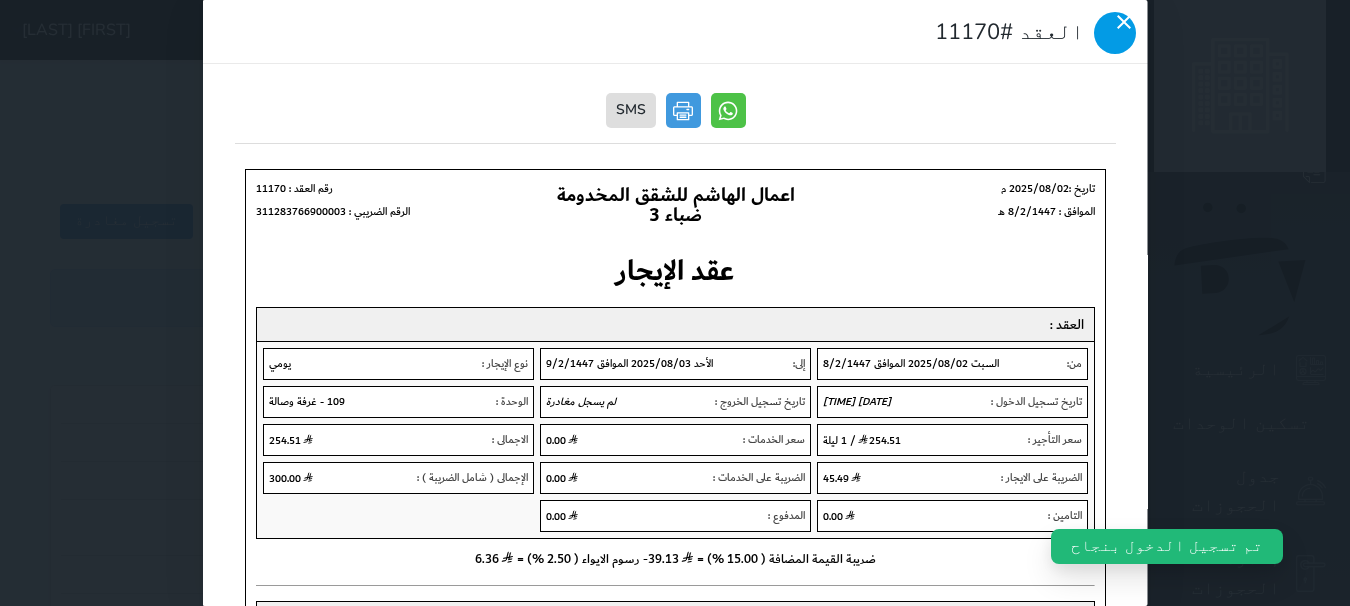 click 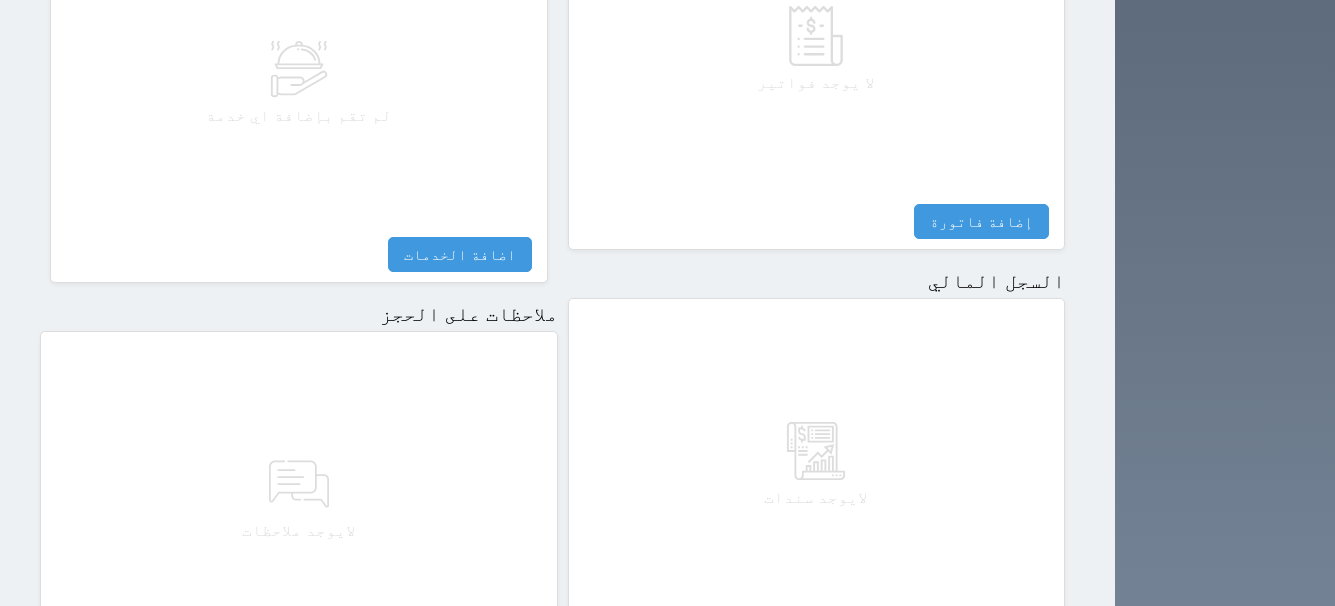 scroll, scrollTop: 1000, scrollLeft: 0, axis: vertical 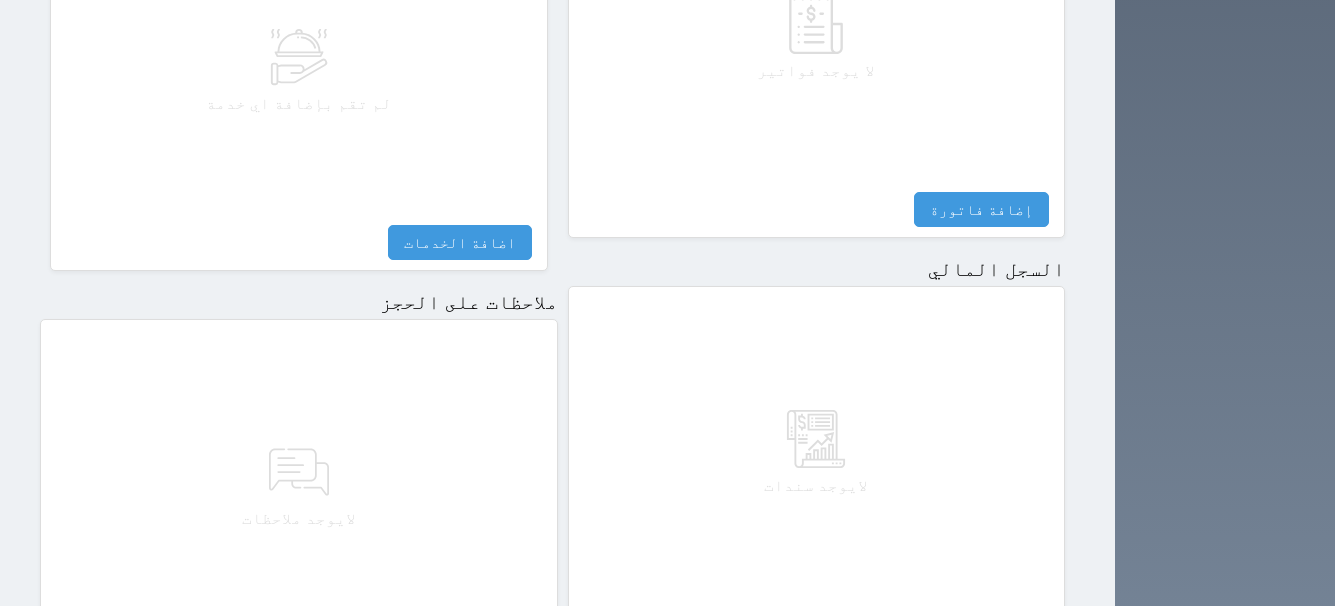 click on "مقبوضات" at bounding box center [1004, 624] 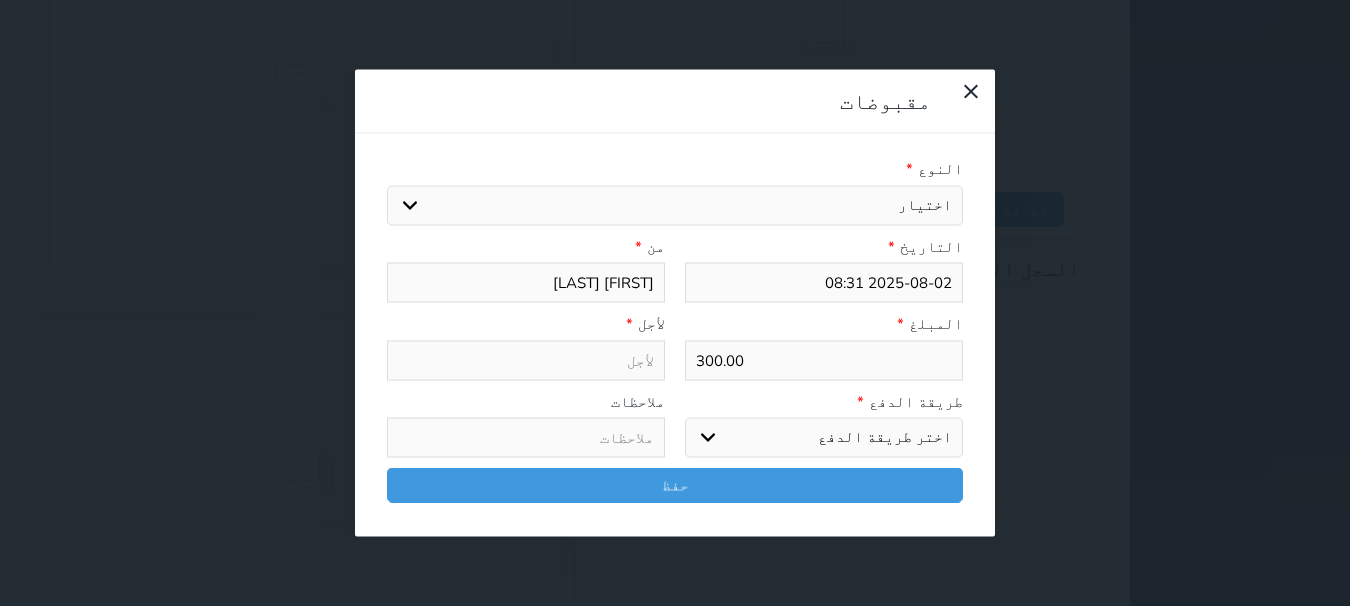 click on "طريقة الدفع *   اختر طريقة الدفع   دفع نقدى   تحويل بنكى   مدى   بطاقة ائتمان   آجل" at bounding box center [824, 424] 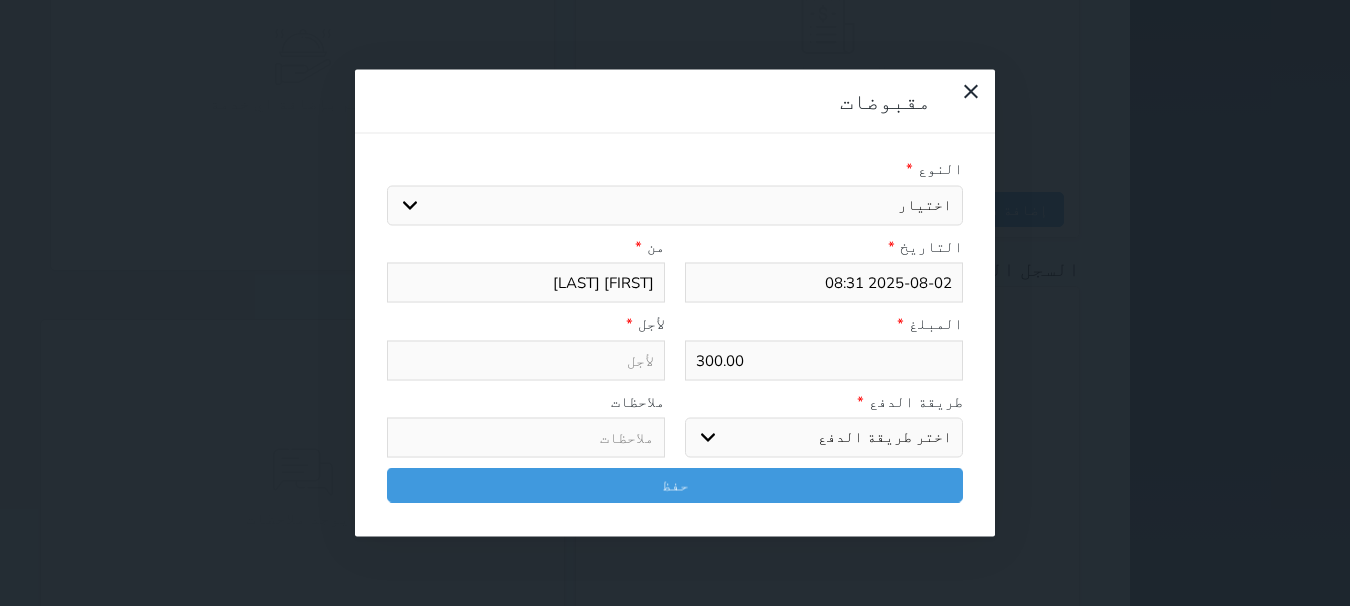 click on "اختر طريقة الدفع   دفع نقدى   تحويل بنكى   مدى   بطاقة ائتمان   آجل" at bounding box center [824, 438] 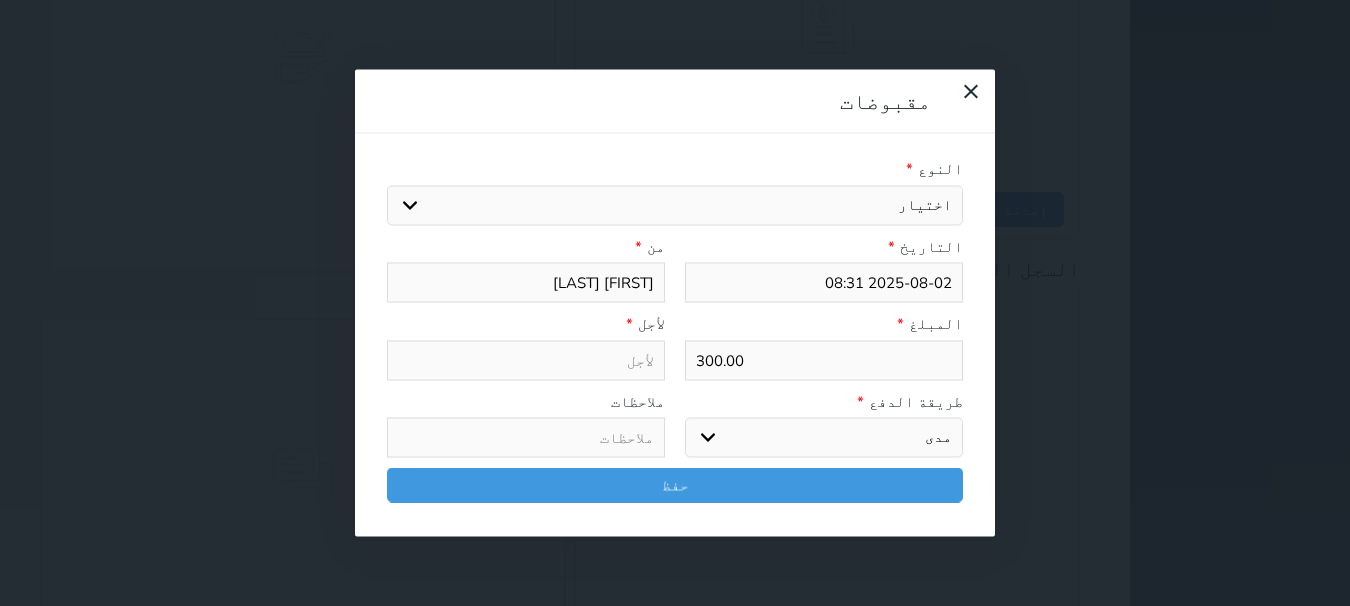 click on "اختر طريقة الدفع   دفع نقدى   تحويل بنكى   مدى   بطاقة ائتمان   آجل" at bounding box center [824, 438] 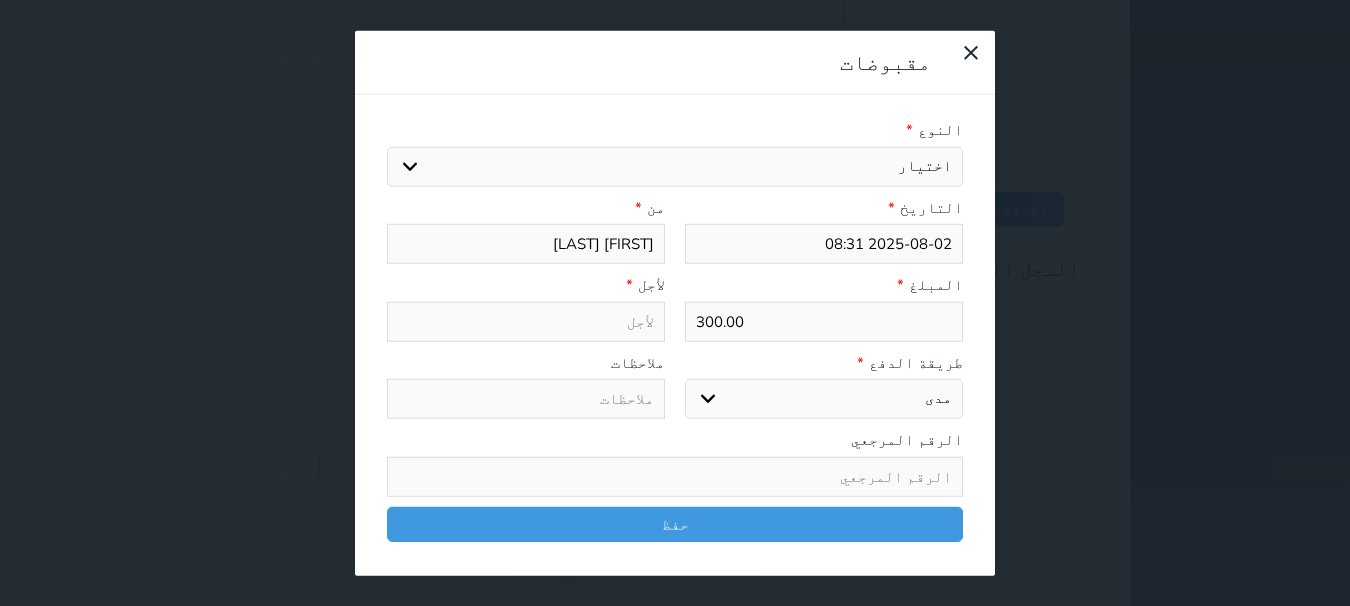 click on "اختيار   مقبوضات عامة قيمة إيجار فواتير تامين عربون لا ينطبق آخر مغسلة واي فاي - الإنترنت مواقف السيارات طعام الأغذية والمشروبات مشروبات المشروبات الباردة المشروبات الساخنة الإفطار غداء عشاء مخبز و كعك حمام سباحة الصالة الرياضية سبا و خدمات الجمال اختيار وإسقاط (خدمات النقل) ميني بار كابل - تلفزيون سرير إضافي تصفيف الشعر التسوق خدمات الجولات السياحية المنظمة خدمات الدليل السياحي" at bounding box center [675, 166] 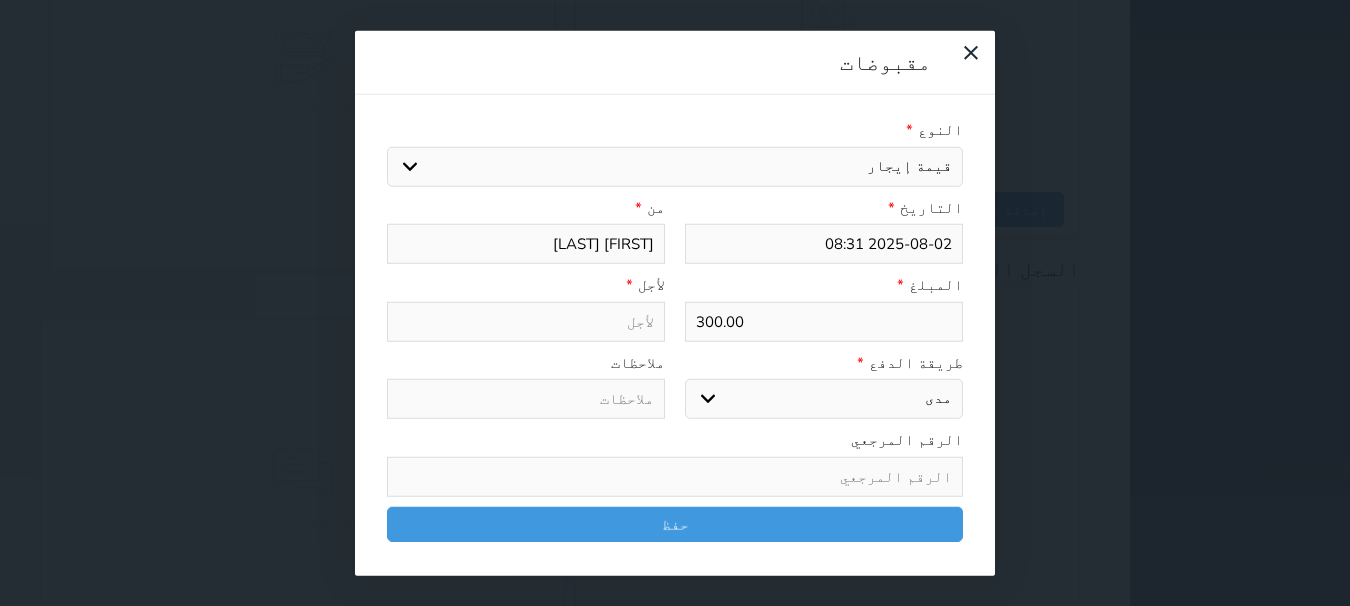 click on "اختيار   مقبوضات عامة قيمة إيجار فواتير تامين عربون لا ينطبق آخر مغسلة واي فاي - الإنترنت مواقف السيارات طعام الأغذية والمشروبات مشروبات المشروبات الباردة المشروبات الساخنة الإفطار غداء عشاء مخبز و كعك حمام سباحة الصالة الرياضية سبا و خدمات الجمال اختيار وإسقاط (خدمات النقل) ميني بار كابل - تلفزيون سرير إضافي تصفيف الشعر التسوق خدمات الجولات السياحية المنظمة خدمات الدليل السياحي" at bounding box center [675, 166] 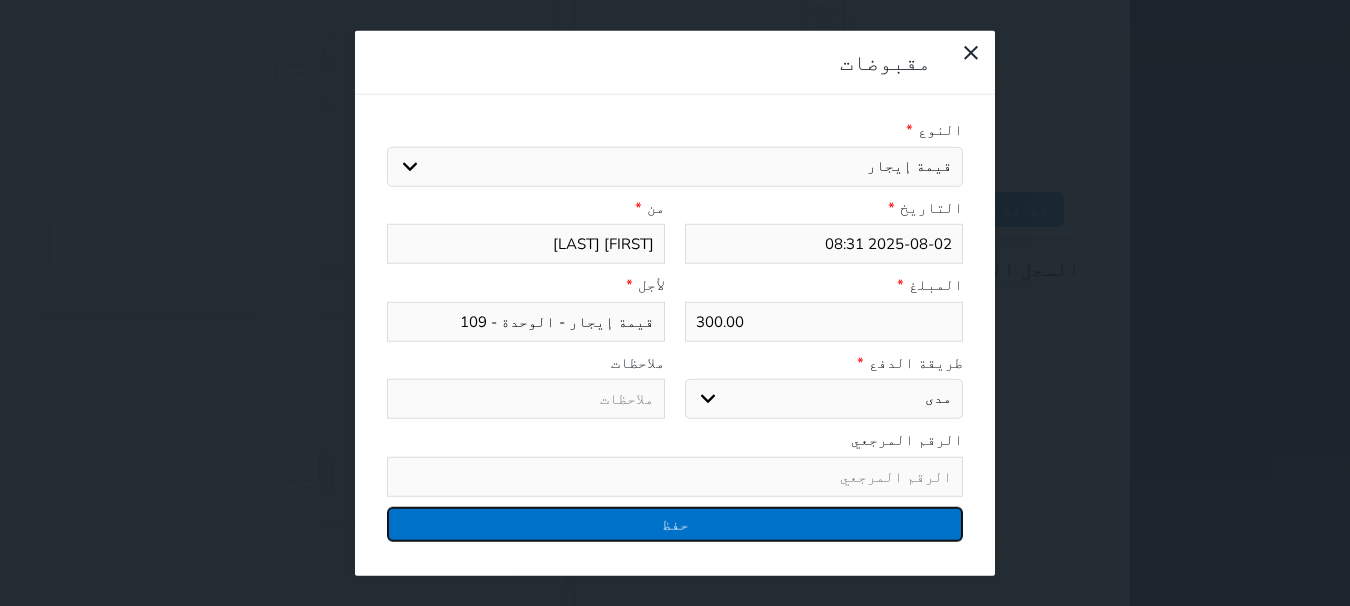 click on "حفظ" at bounding box center [675, 523] 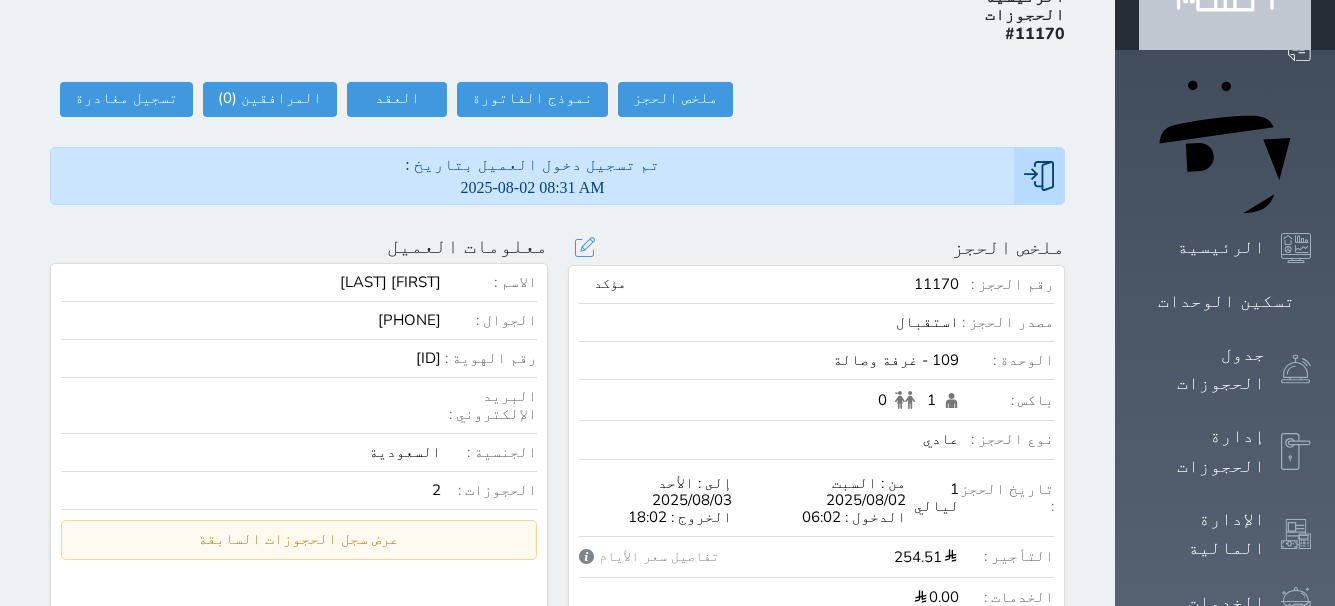 scroll, scrollTop: 0, scrollLeft: 0, axis: both 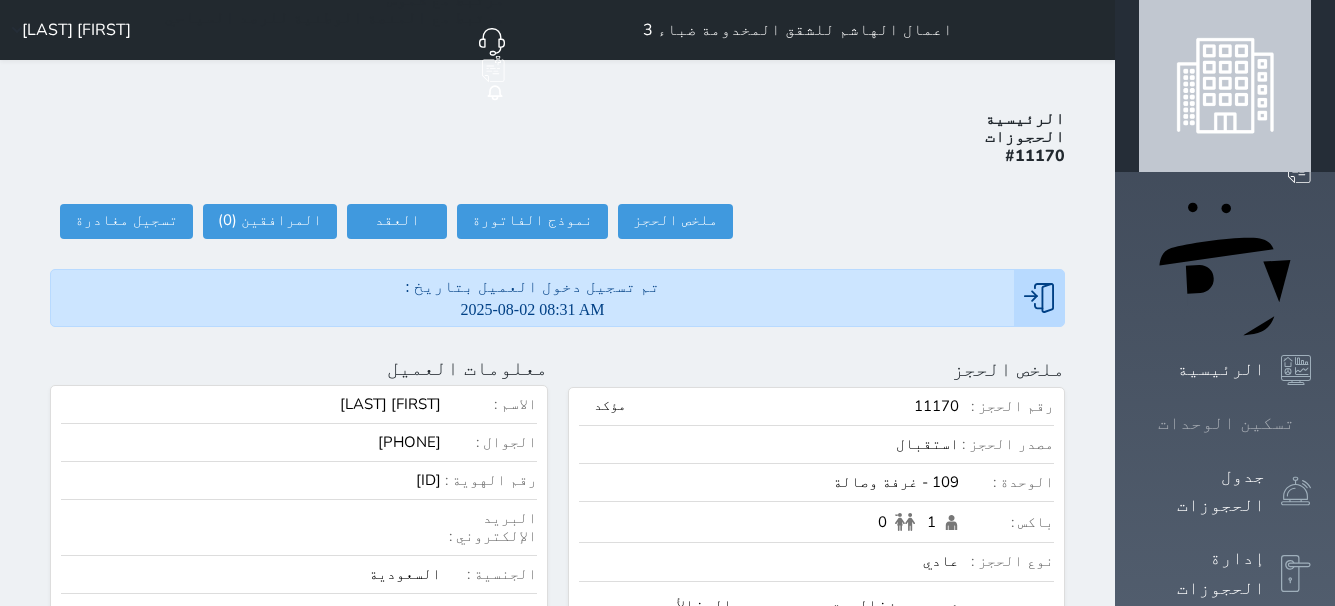 click on "تسكين الوحدات" at bounding box center [1226, 423] 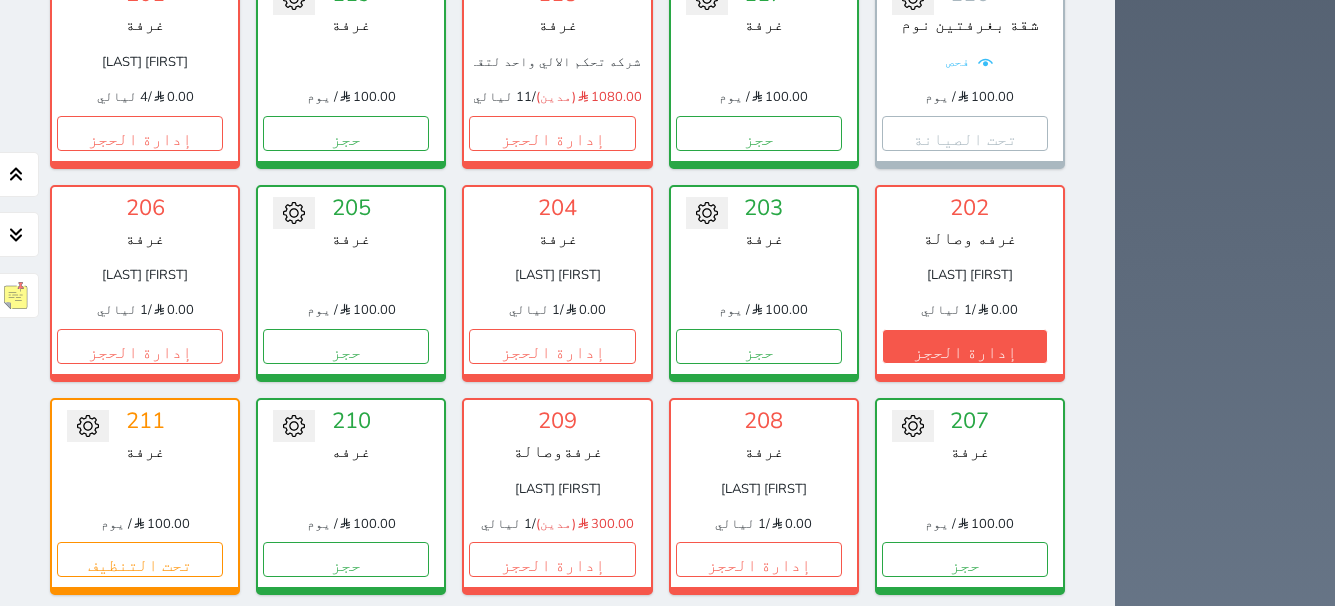 scroll, scrollTop: 1000, scrollLeft: 0, axis: vertical 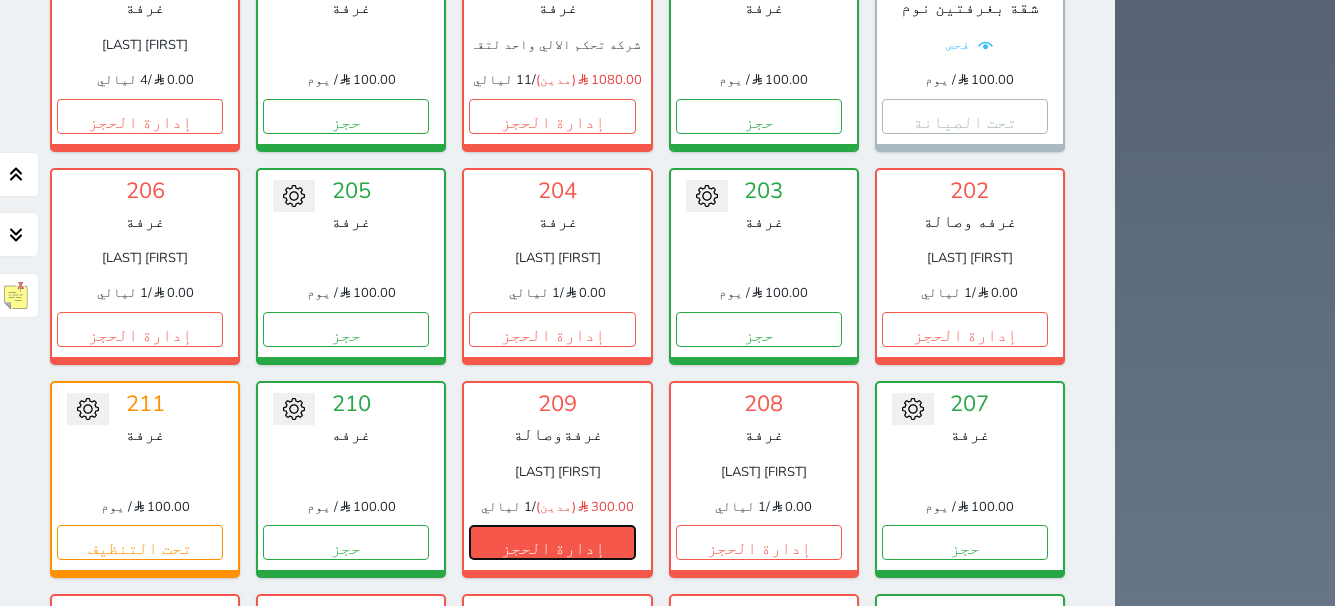 click on "إدارة الحجز" at bounding box center (552, 542) 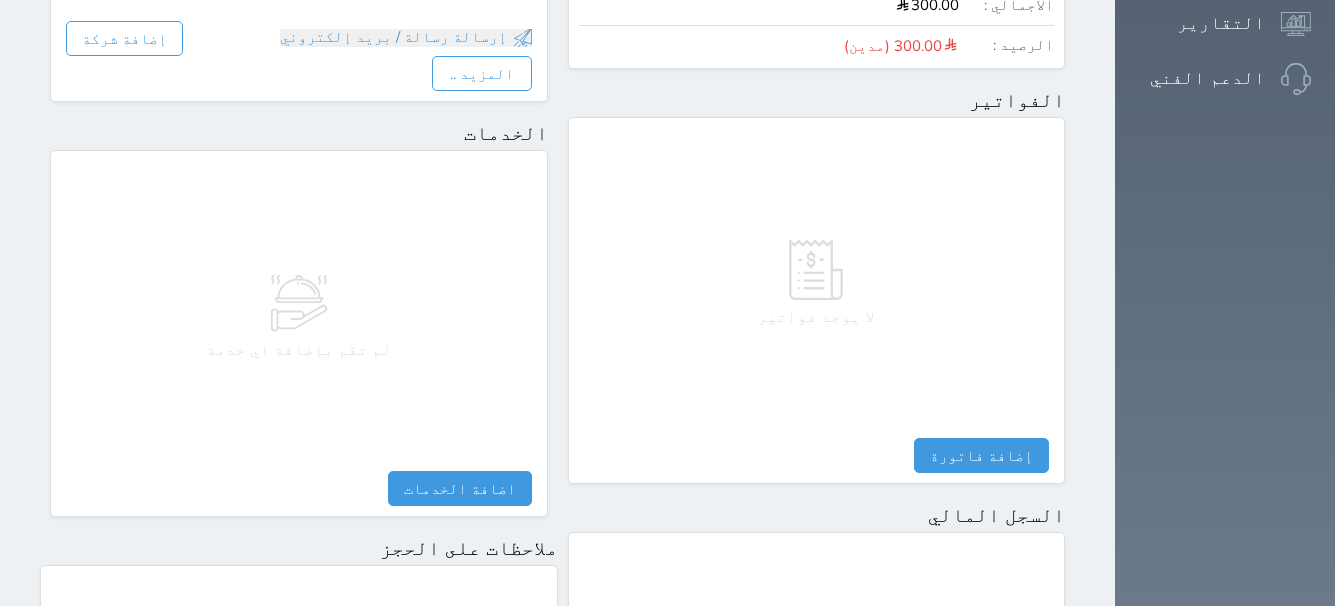 scroll, scrollTop: 1174, scrollLeft: 0, axis: vertical 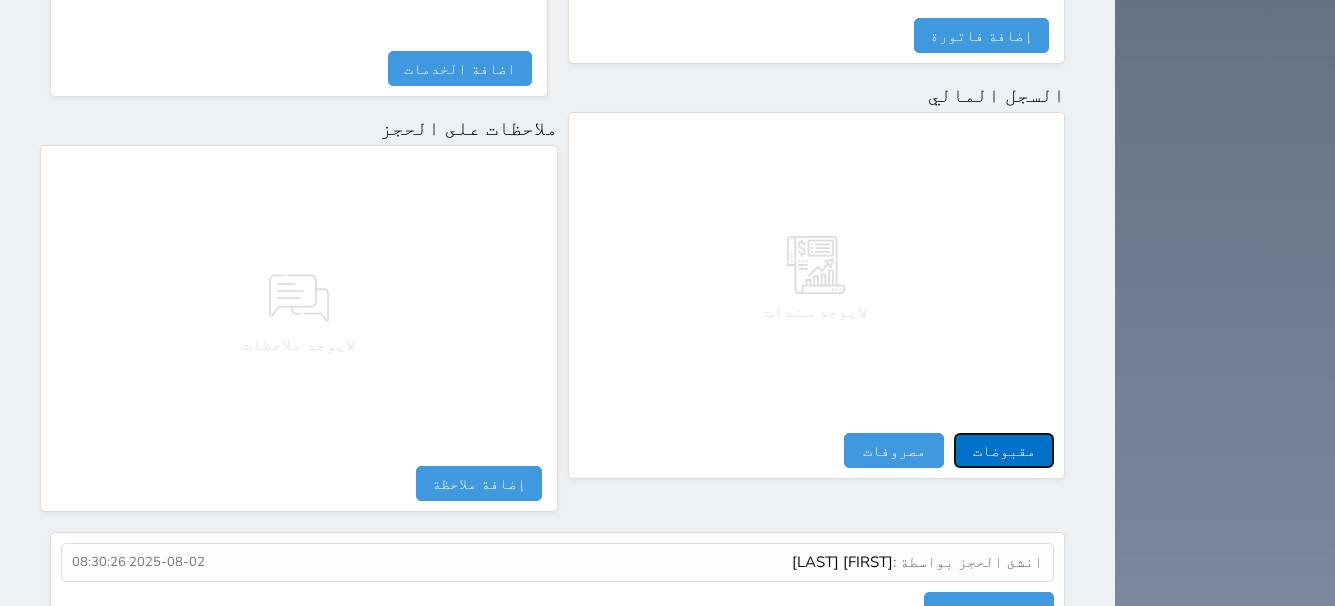 click on "مقبوضات" at bounding box center [1004, 450] 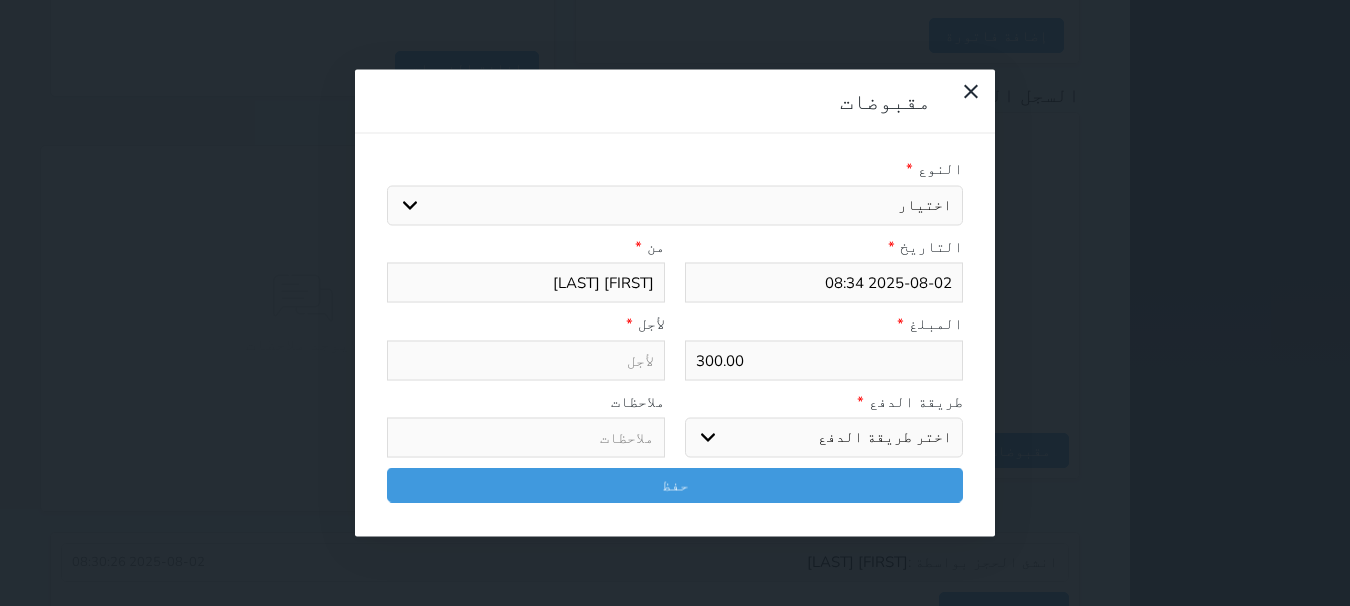 click on "اختر طريقة الدفع   دفع نقدى   تحويل بنكى   مدى   بطاقة ائتمان   آجل" at bounding box center (824, 438) 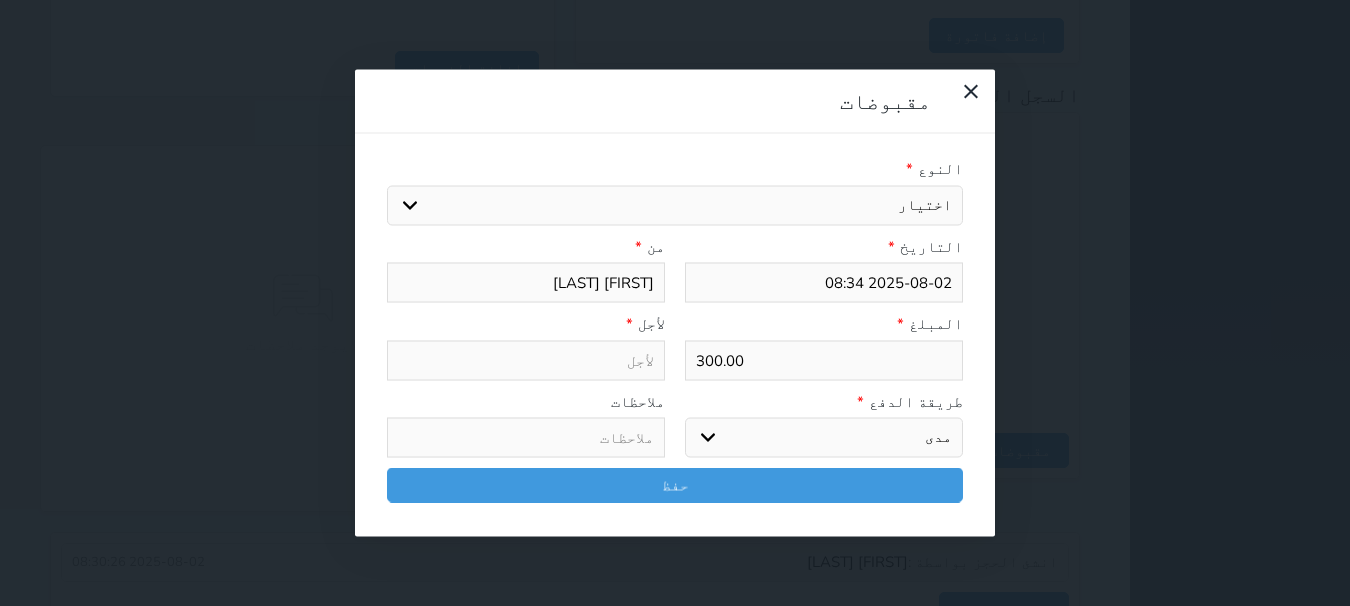 click on "اختر طريقة الدفع   دفع نقدى   تحويل بنكى   مدى   بطاقة ائتمان   آجل" at bounding box center [824, 438] 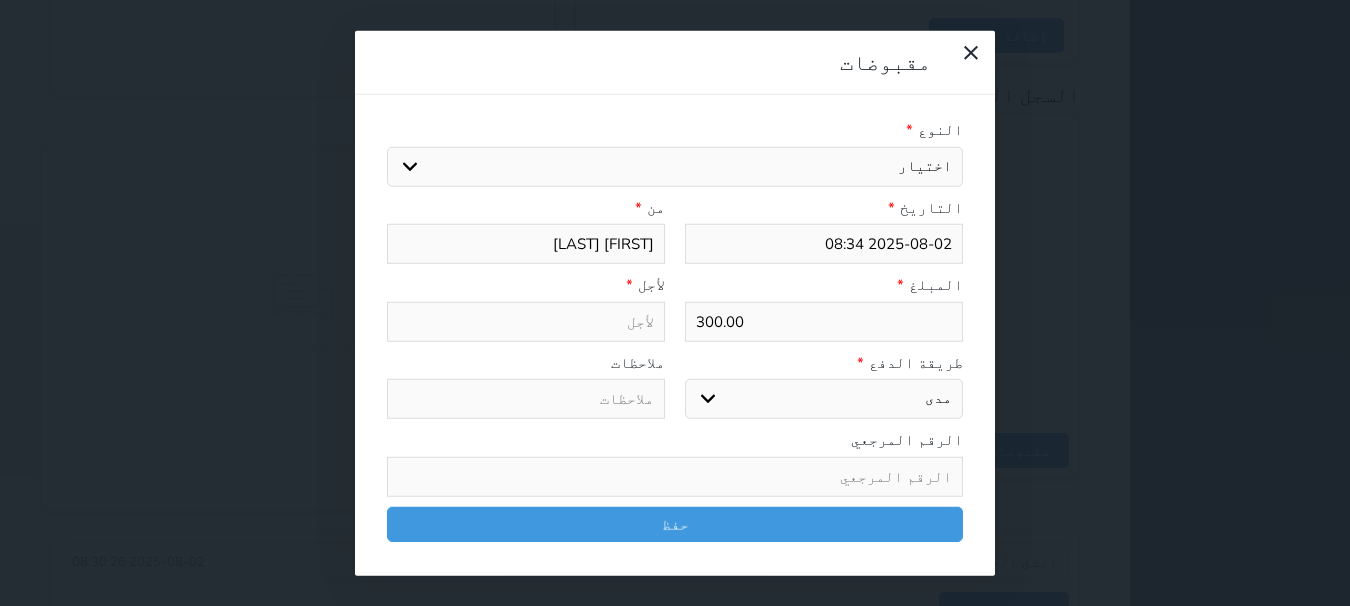 click on "اختيار   مقبوضات عامة قيمة إيجار فواتير تامين عربون لا ينطبق آخر مغسلة واي فاي - الإنترنت مواقف السيارات طعام الأغذية والمشروبات مشروبات المشروبات الباردة المشروبات الساخنة الإفطار غداء عشاء مخبز و كعك حمام سباحة الصالة الرياضية سبا و خدمات الجمال اختيار وإسقاط (خدمات النقل) ميني بار كابل - تلفزيون سرير إضافي تصفيف الشعر التسوق خدمات الجولات السياحية المنظمة خدمات الدليل السياحي" at bounding box center (675, 166) 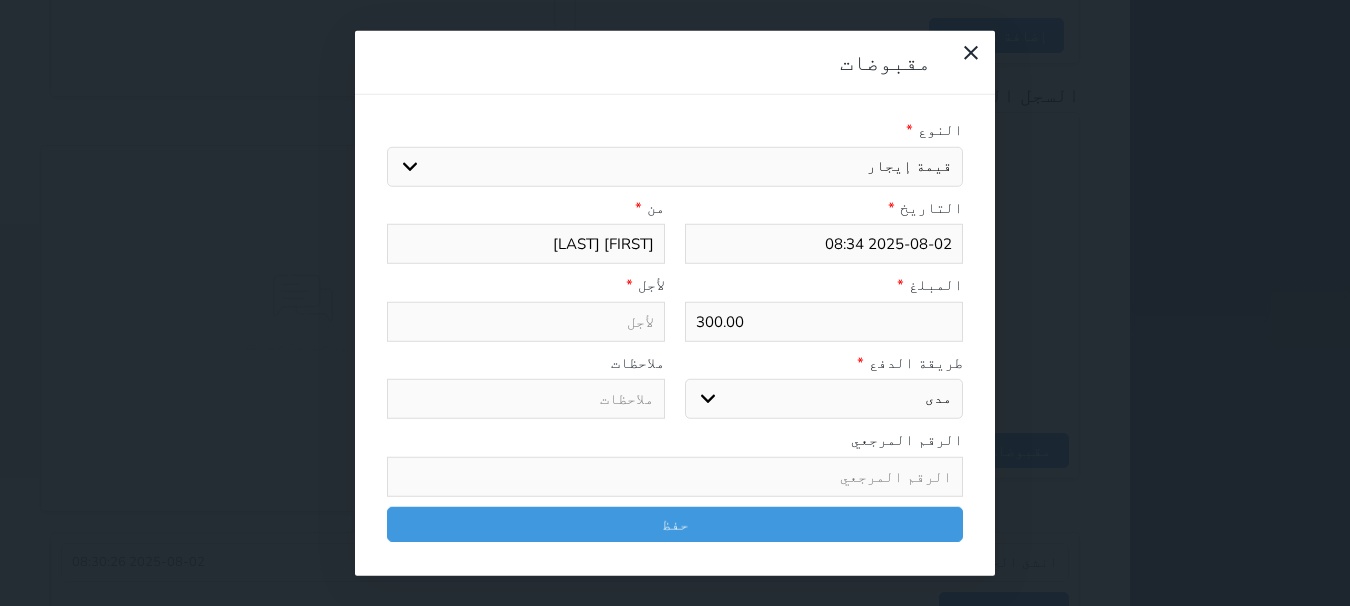 click on "اختيار   مقبوضات عامة قيمة إيجار فواتير تامين عربون لا ينطبق آخر مغسلة واي فاي - الإنترنت مواقف السيارات طعام الأغذية والمشروبات مشروبات المشروبات الباردة المشروبات الساخنة الإفطار غداء عشاء مخبز و كعك حمام سباحة الصالة الرياضية سبا و خدمات الجمال اختيار وإسقاط (خدمات النقل) ميني بار كابل - تلفزيون سرير إضافي تصفيف الشعر التسوق خدمات الجولات السياحية المنظمة خدمات الدليل السياحي" at bounding box center [675, 166] 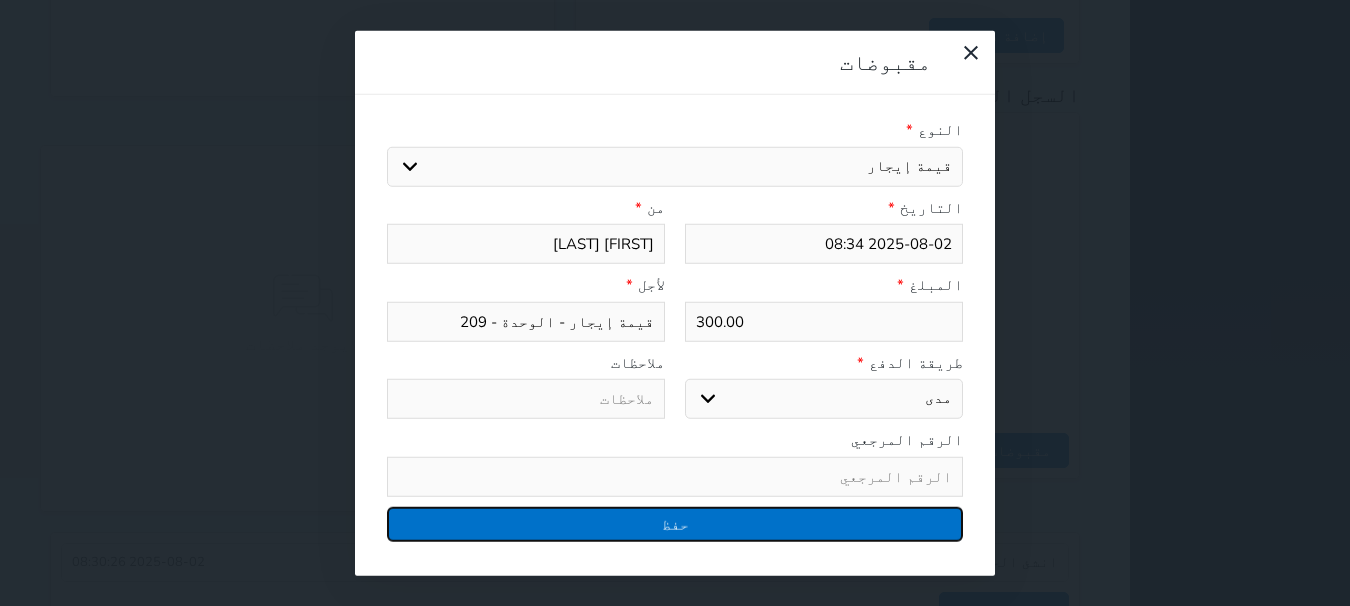 click on "حفظ" at bounding box center (675, 523) 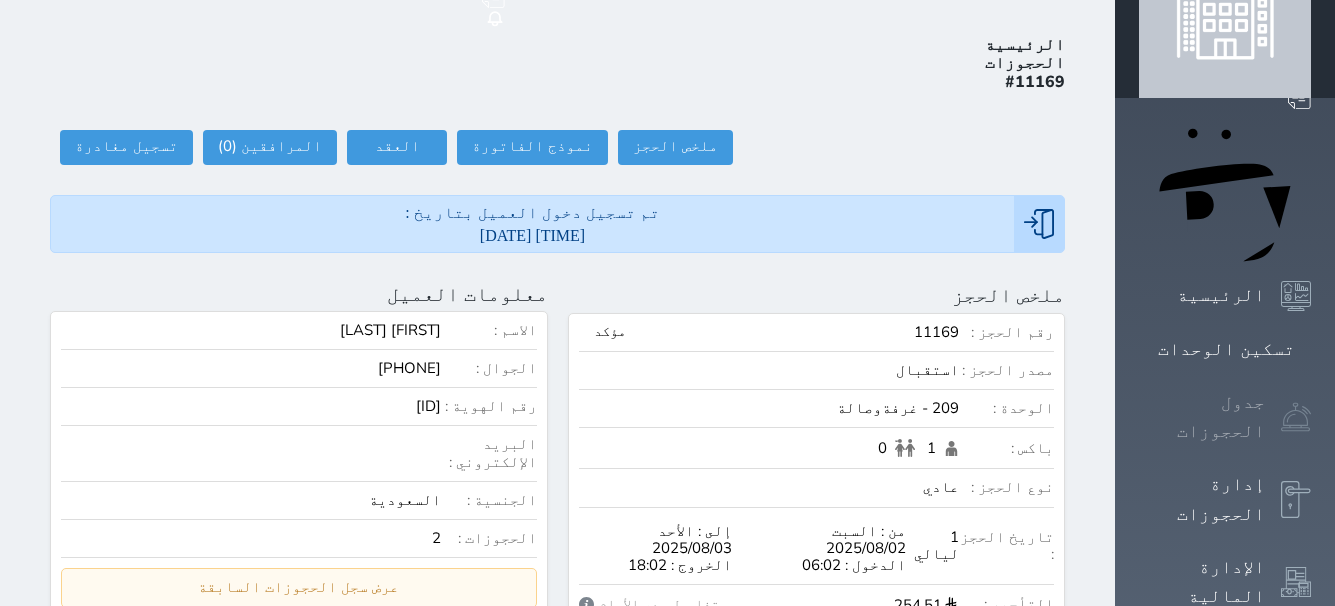 scroll, scrollTop: 0, scrollLeft: 0, axis: both 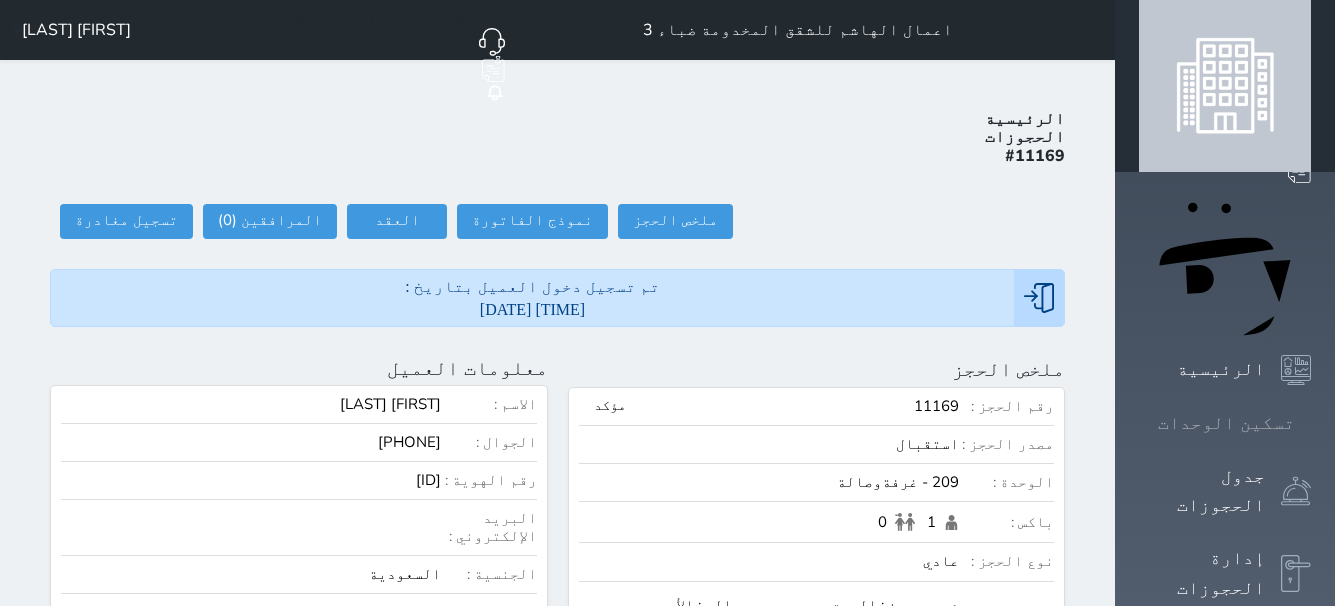 click on "تسكين الوحدات" at bounding box center [1226, 423] 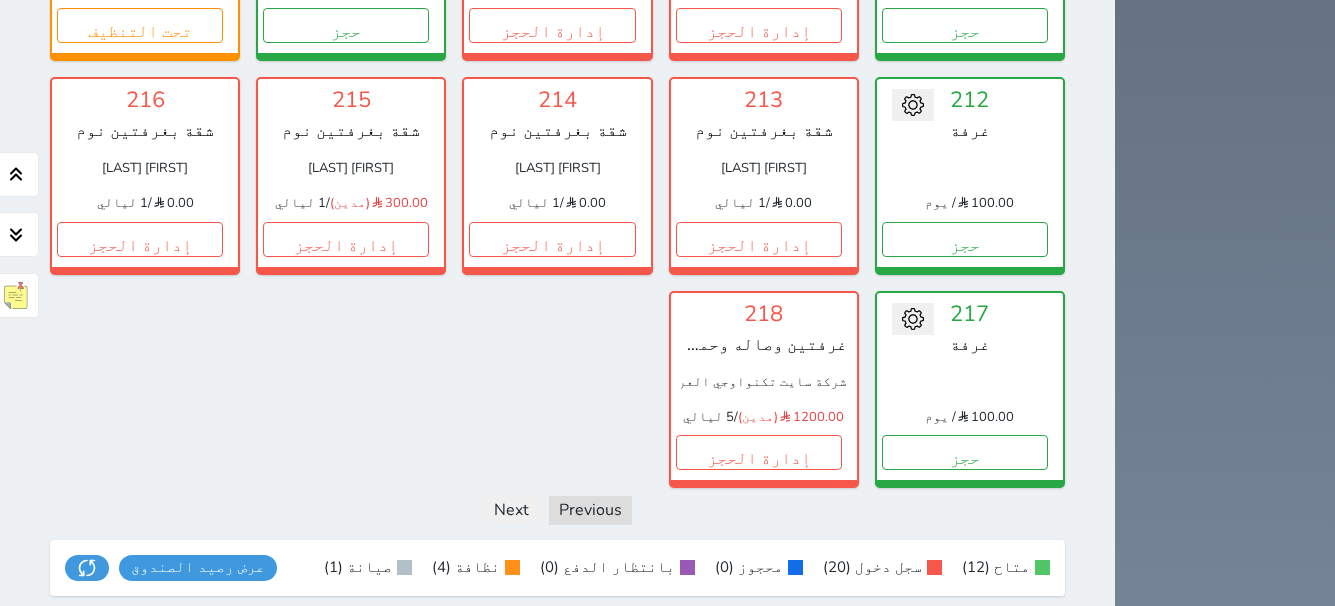 scroll, scrollTop: 1588, scrollLeft: 0, axis: vertical 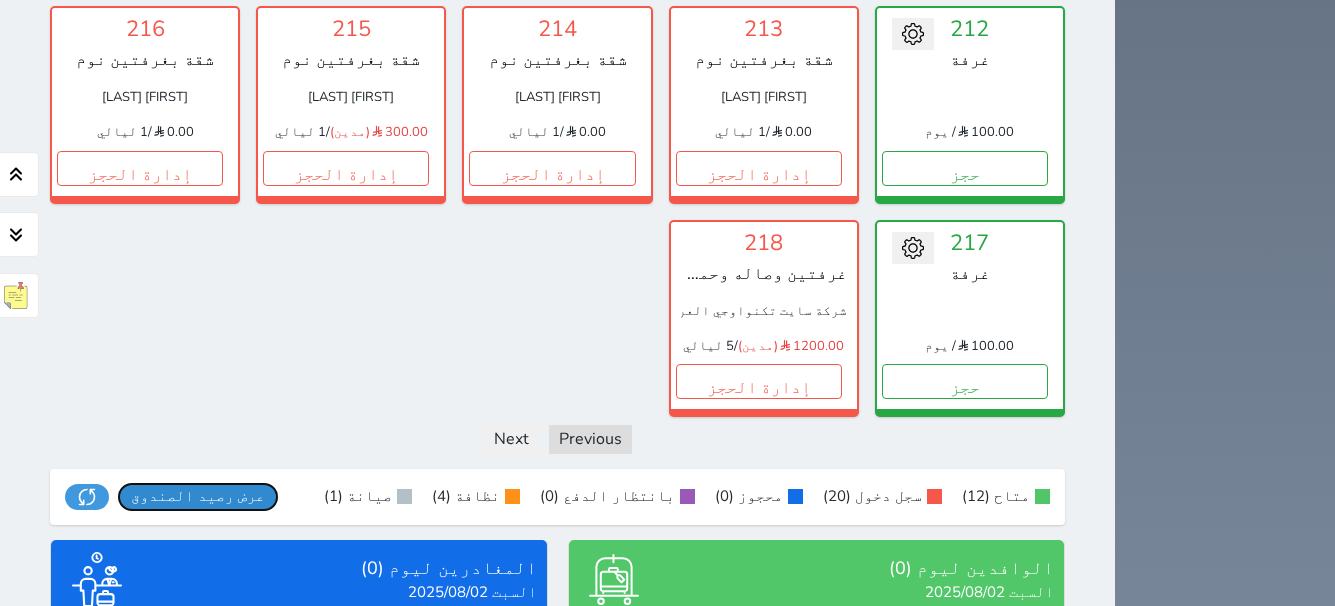 click on "عرض رصيد الصندوق" at bounding box center (198, 496) 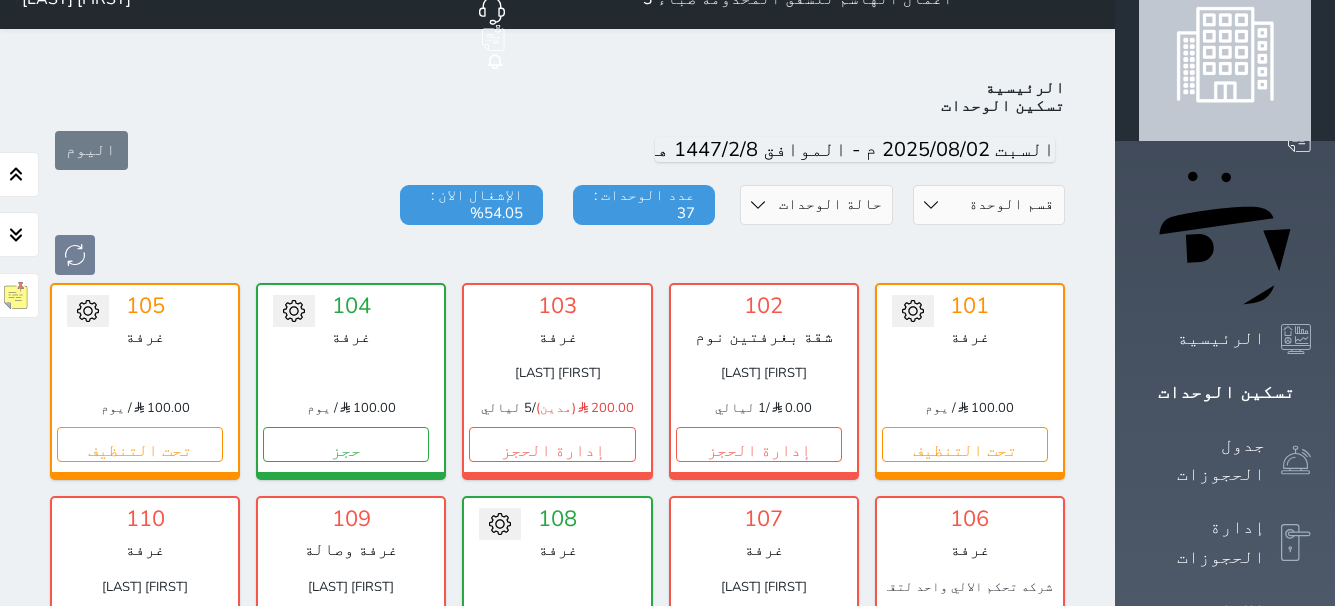 scroll, scrollTop: 0, scrollLeft: 0, axis: both 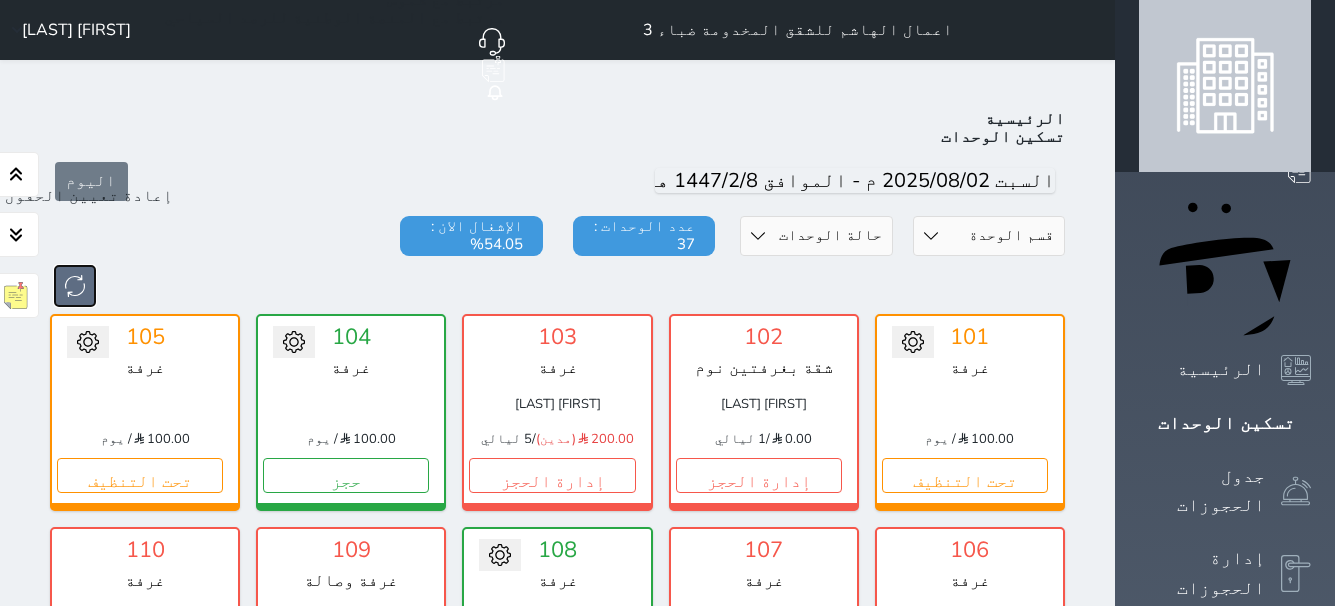 click at bounding box center [75, 286] 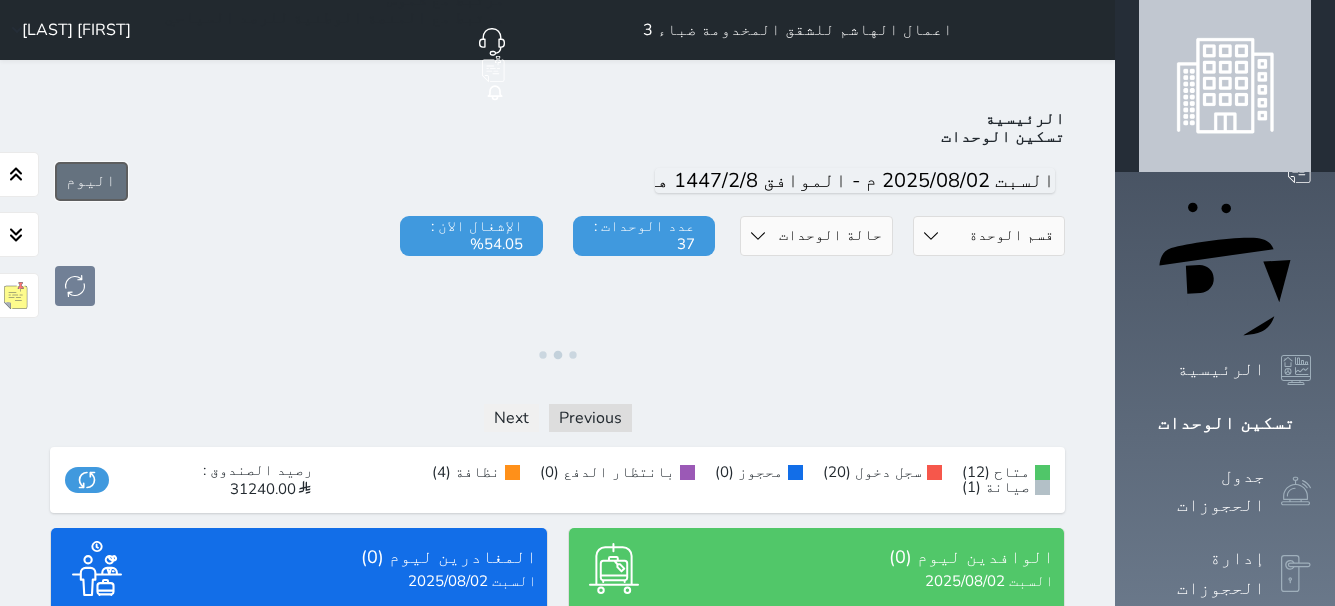 click on "اليوم" at bounding box center (91, 181) 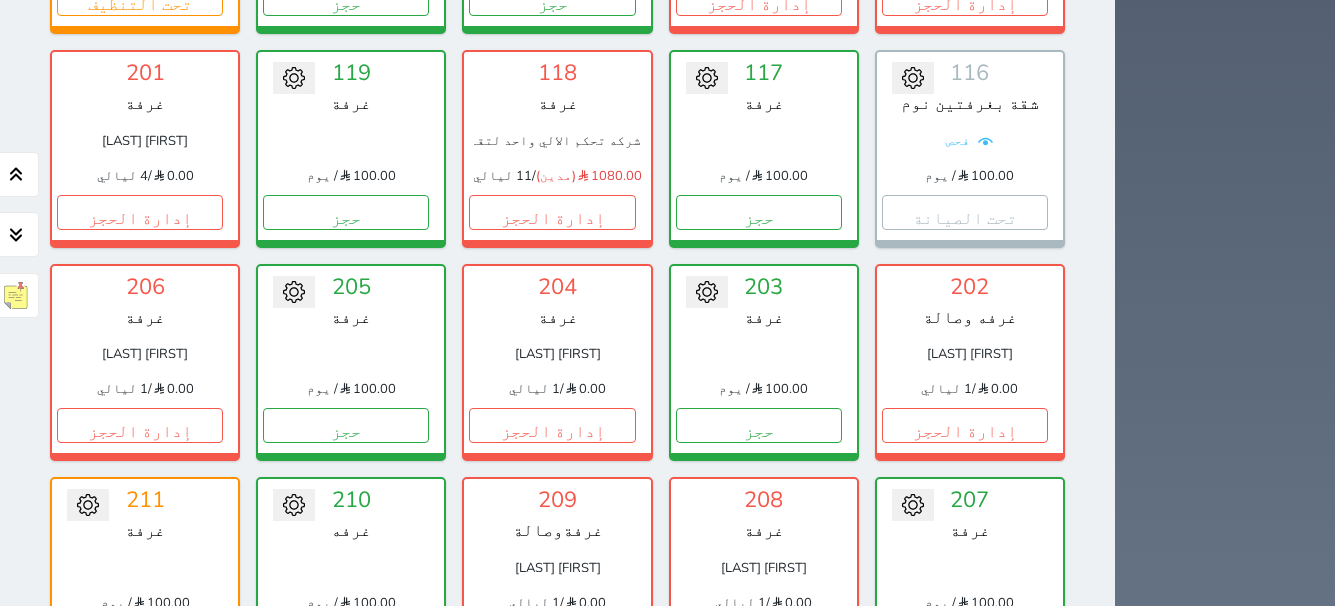 scroll, scrollTop: 888, scrollLeft: 0, axis: vertical 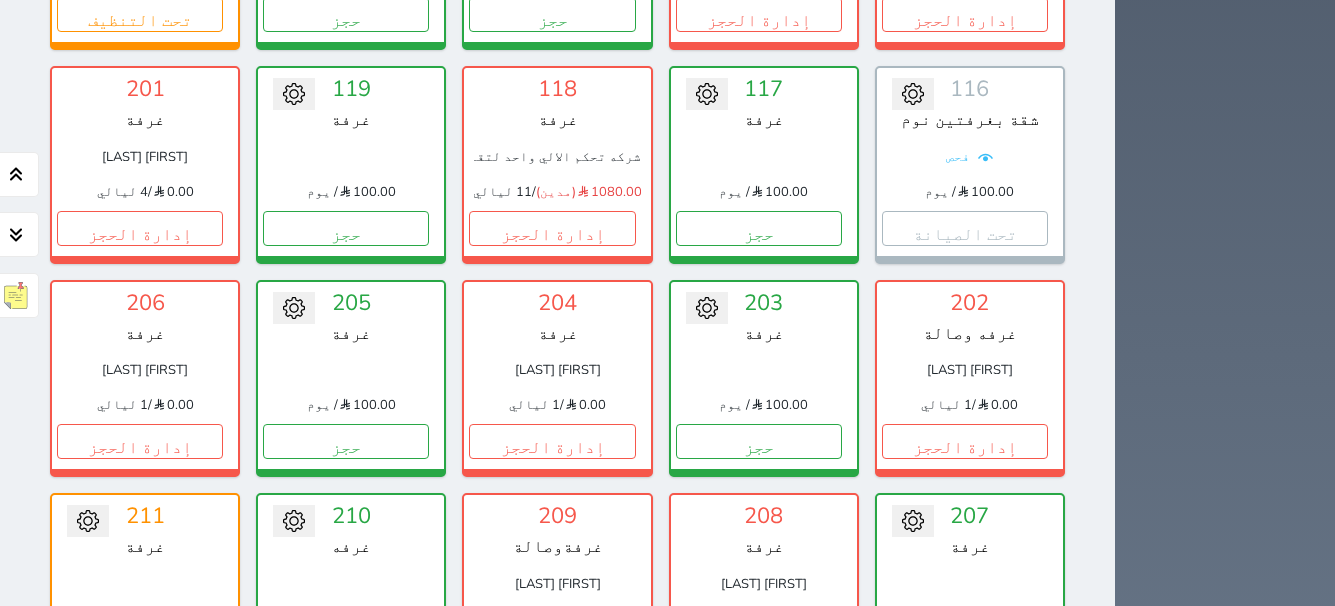 click on "إدارة الحجز" at bounding box center (552, 654) 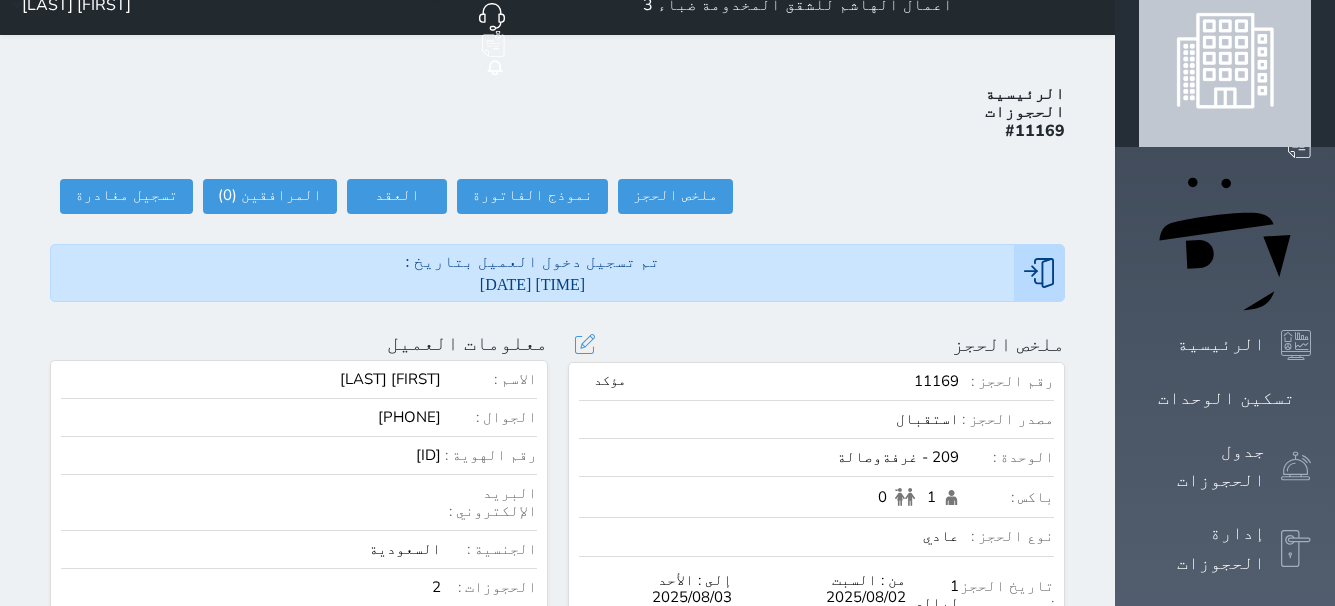 scroll, scrollTop: 0, scrollLeft: 0, axis: both 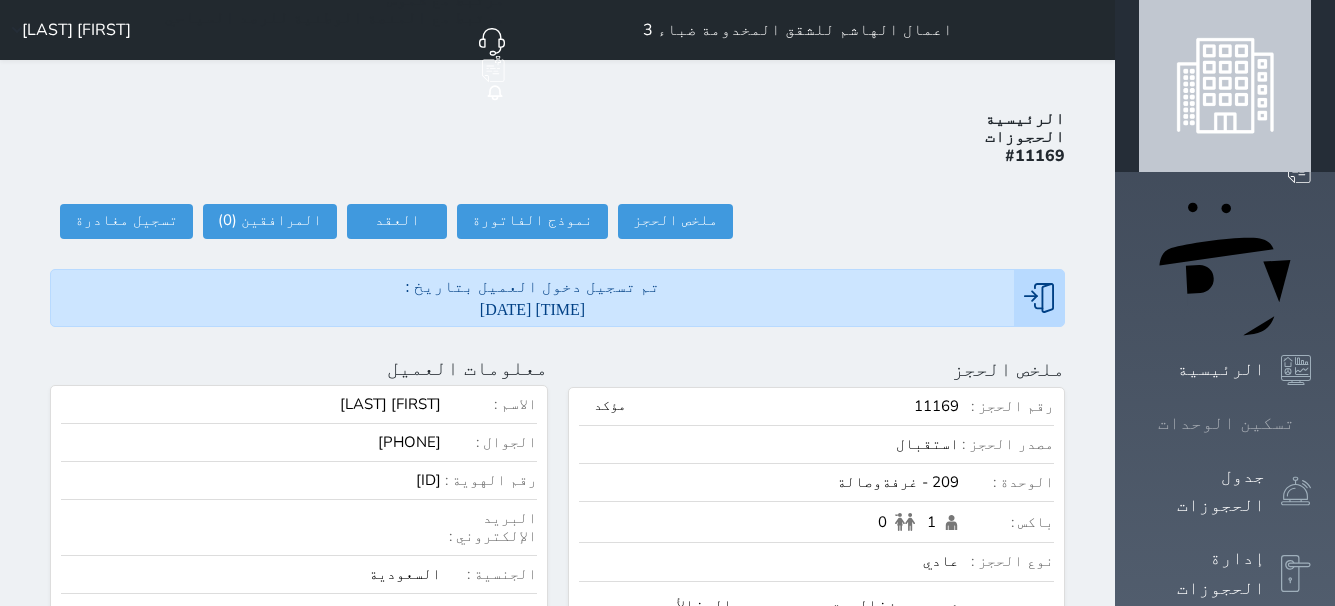 click at bounding box center [1311, 423] 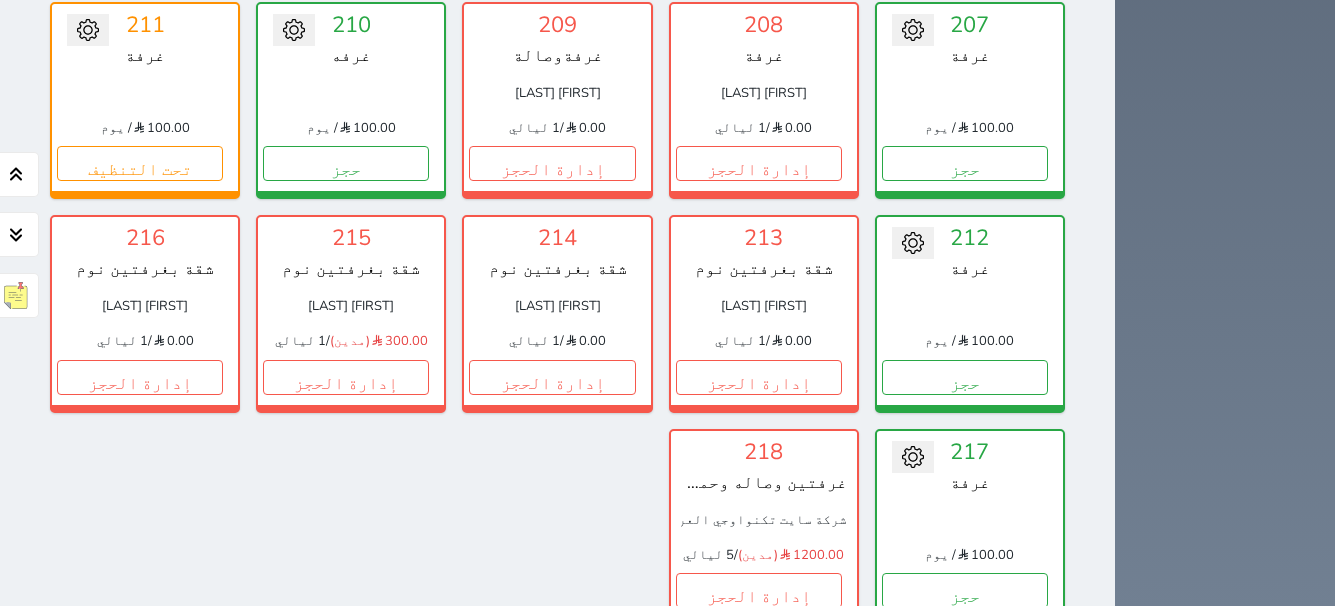 scroll, scrollTop: 1588, scrollLeft: 0, axis: vertical 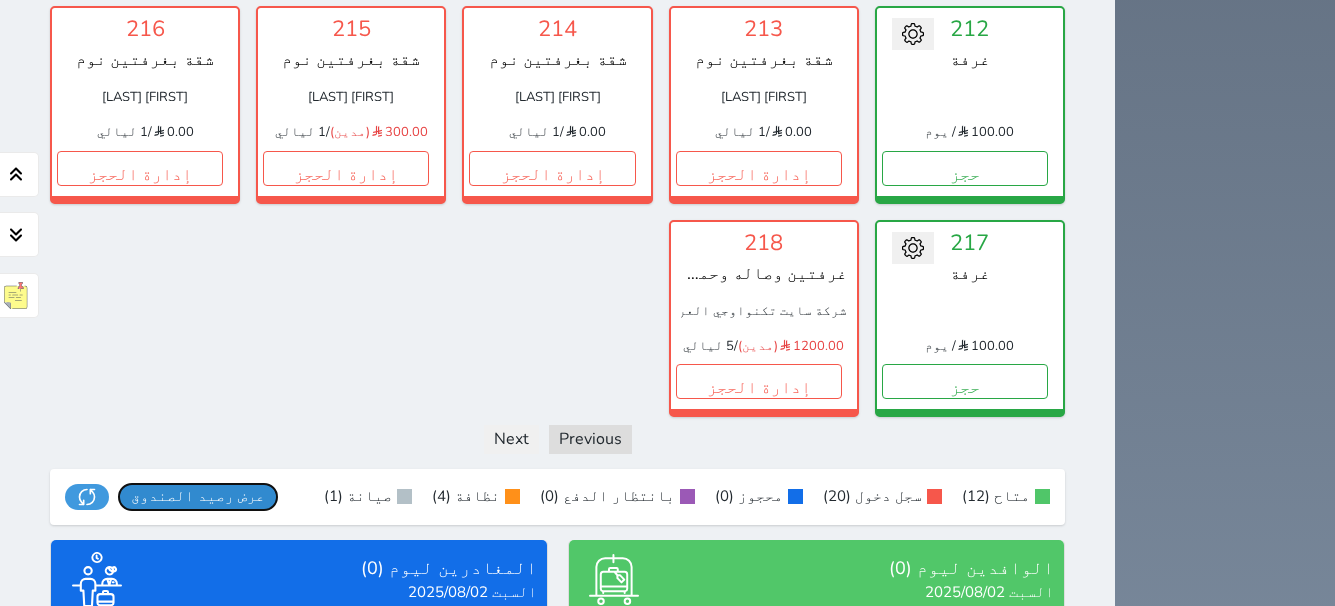 click on "عرض رصيد الصندوق" at bounding box center [198, 496] 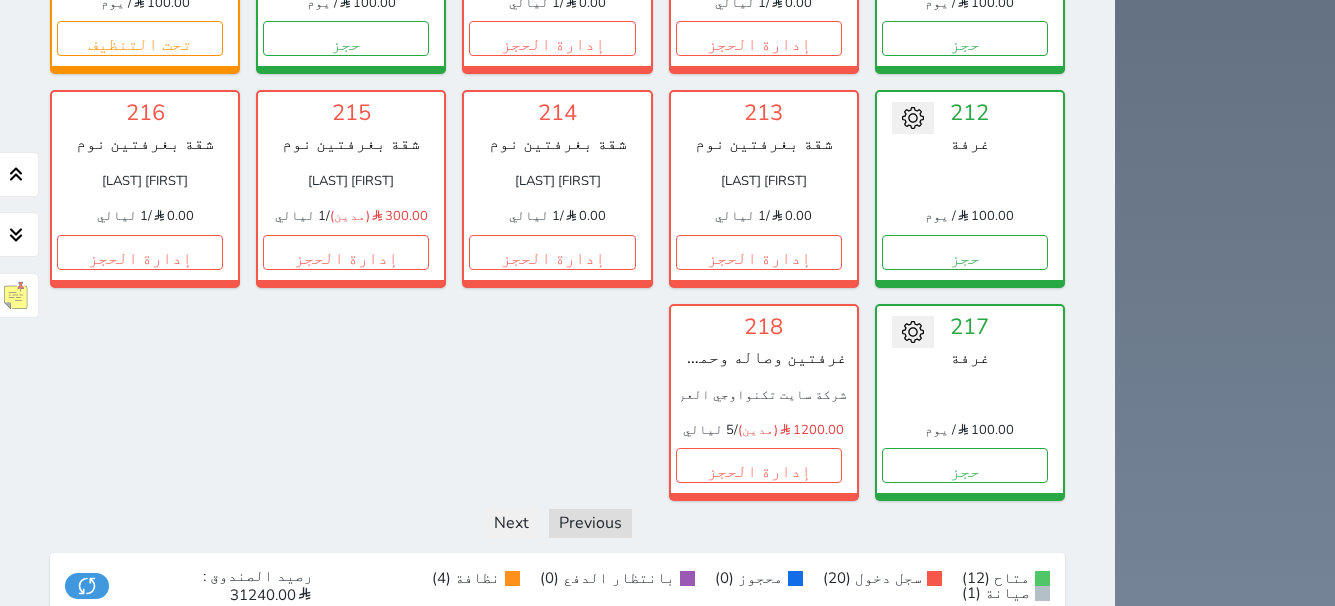 scroll, scrollTop: 1288, scrollLeft: 0, axis: vertical 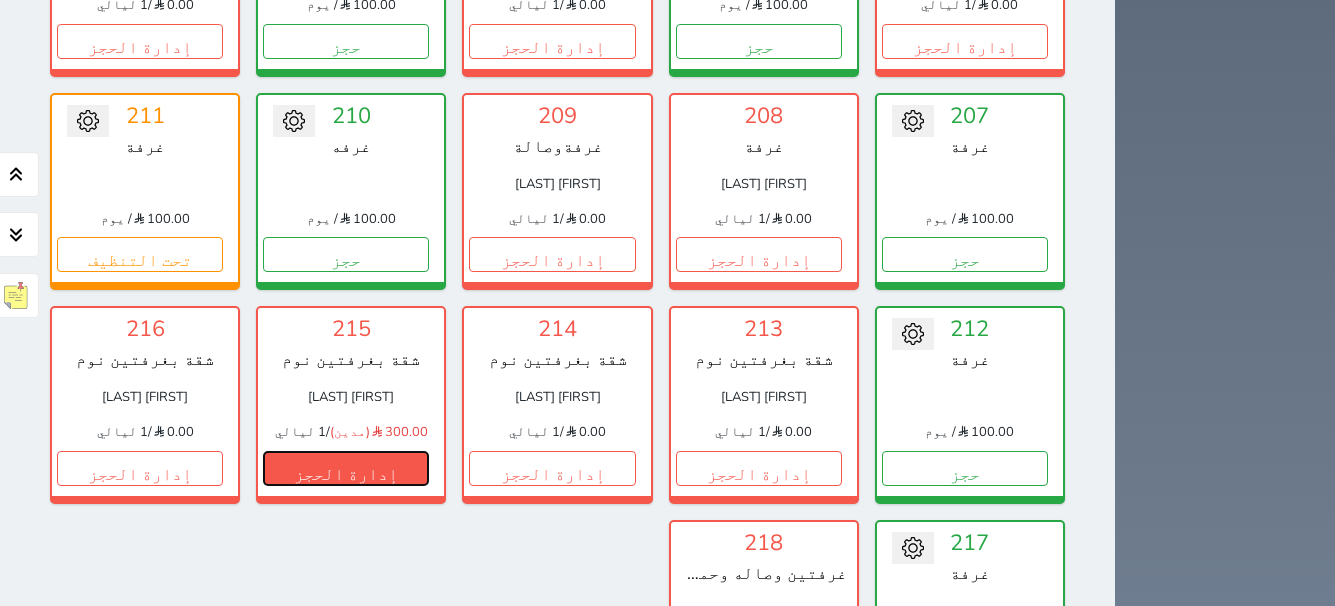 click on "إدارة الحجز" at bounding box center (346, 468) 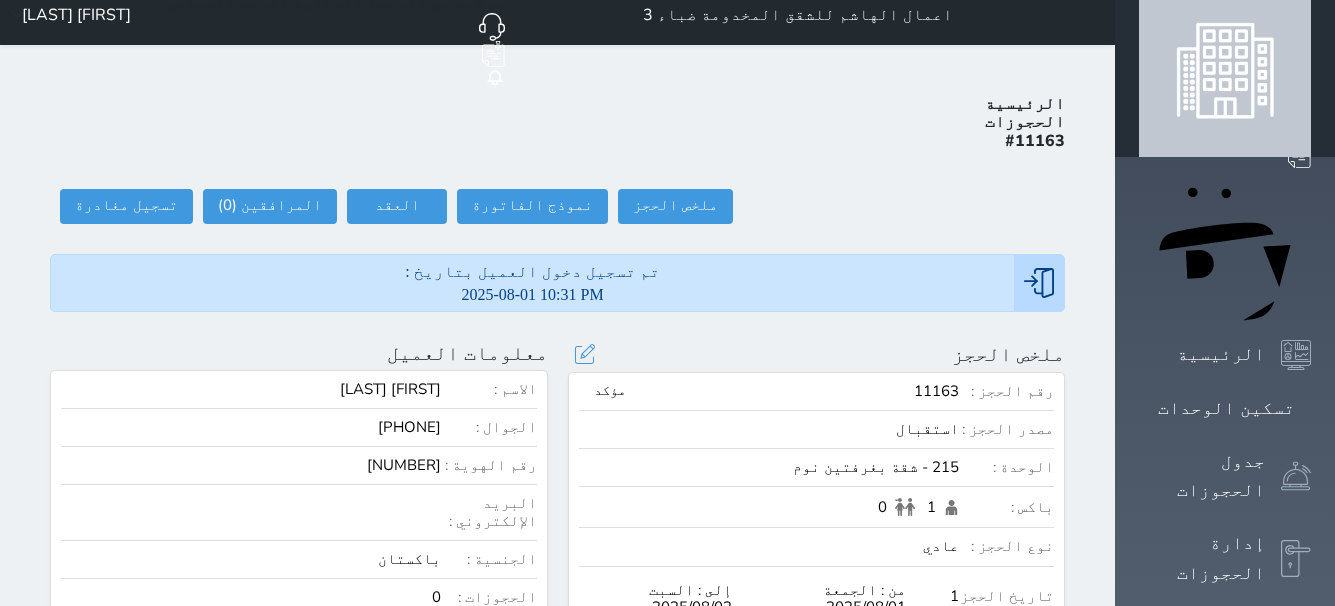 scroll, scrollTop: 0, scrollLeft: 0, axis: both 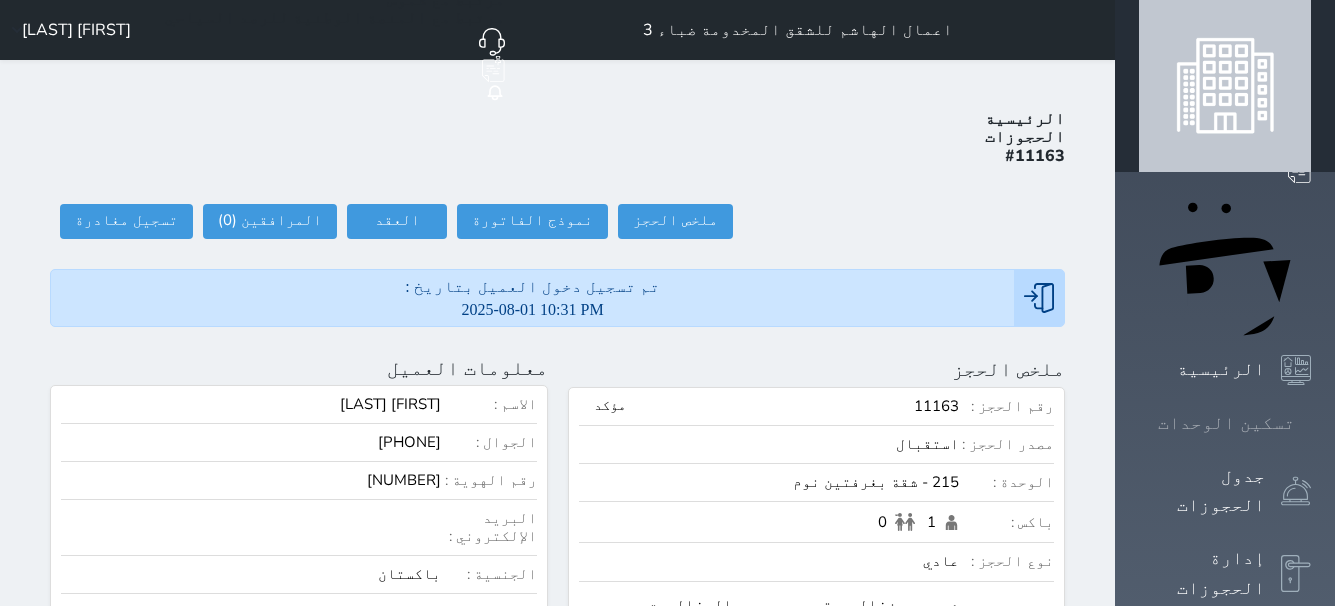 click at bounding box center [1311, 423] 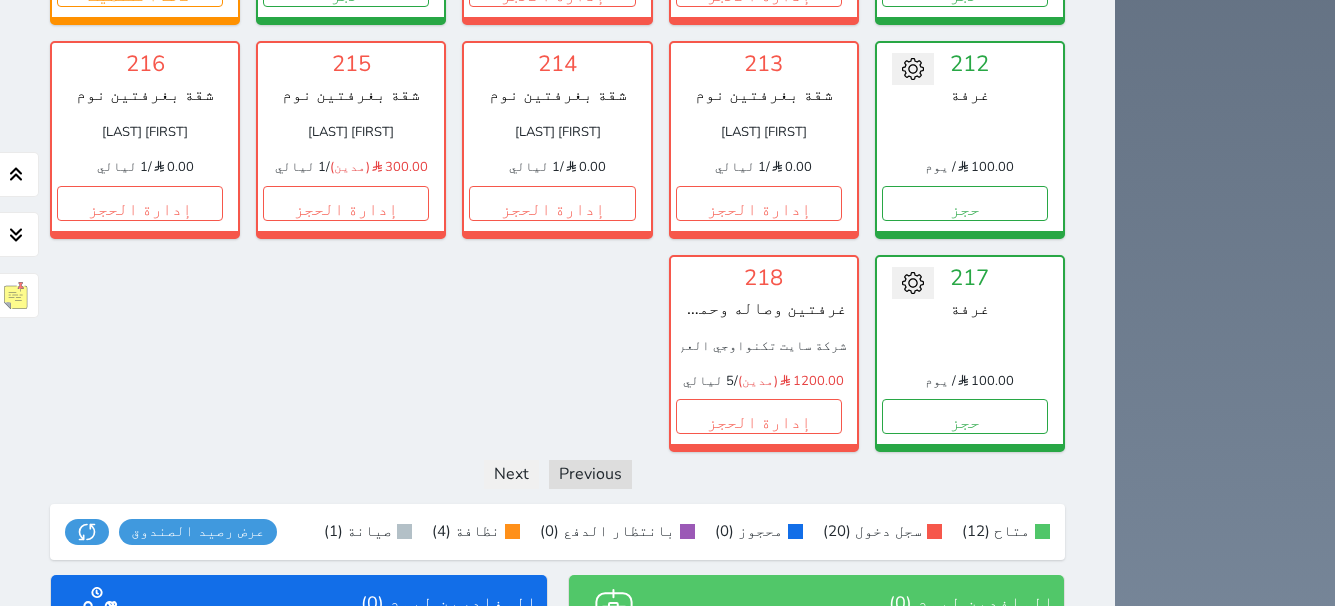 scroll, scrollTop: 1588, scrollLeft: 0, axis: vertical 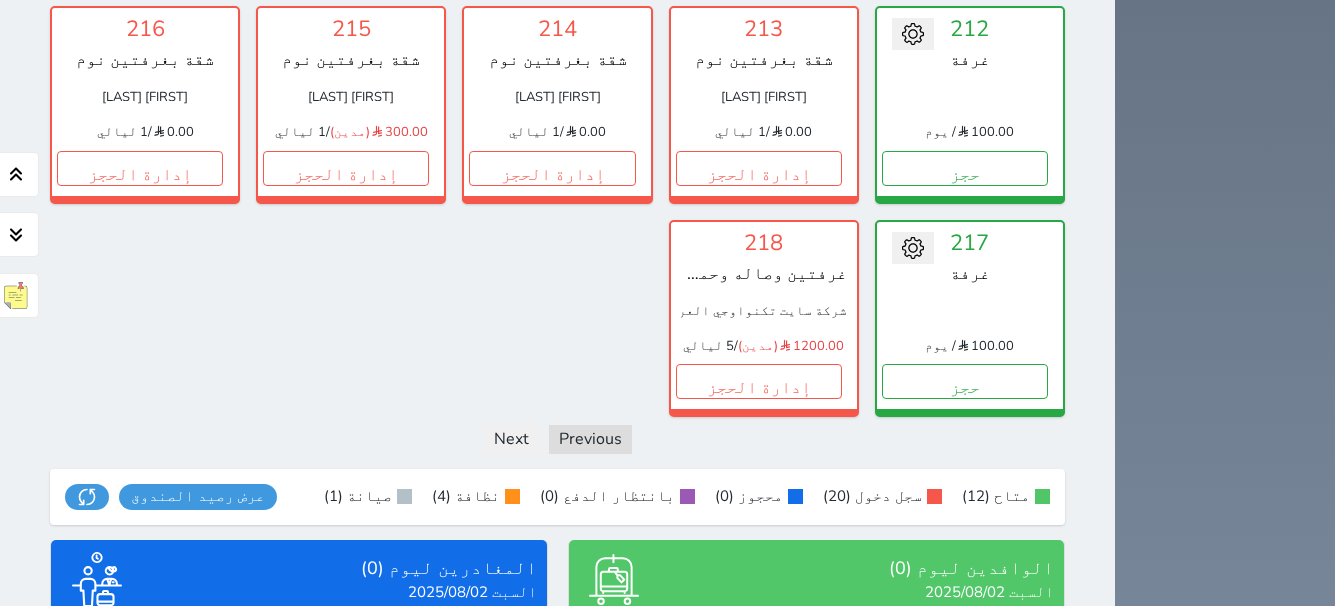 click on "عرض الوافدين" at bounding box center (816, 759) 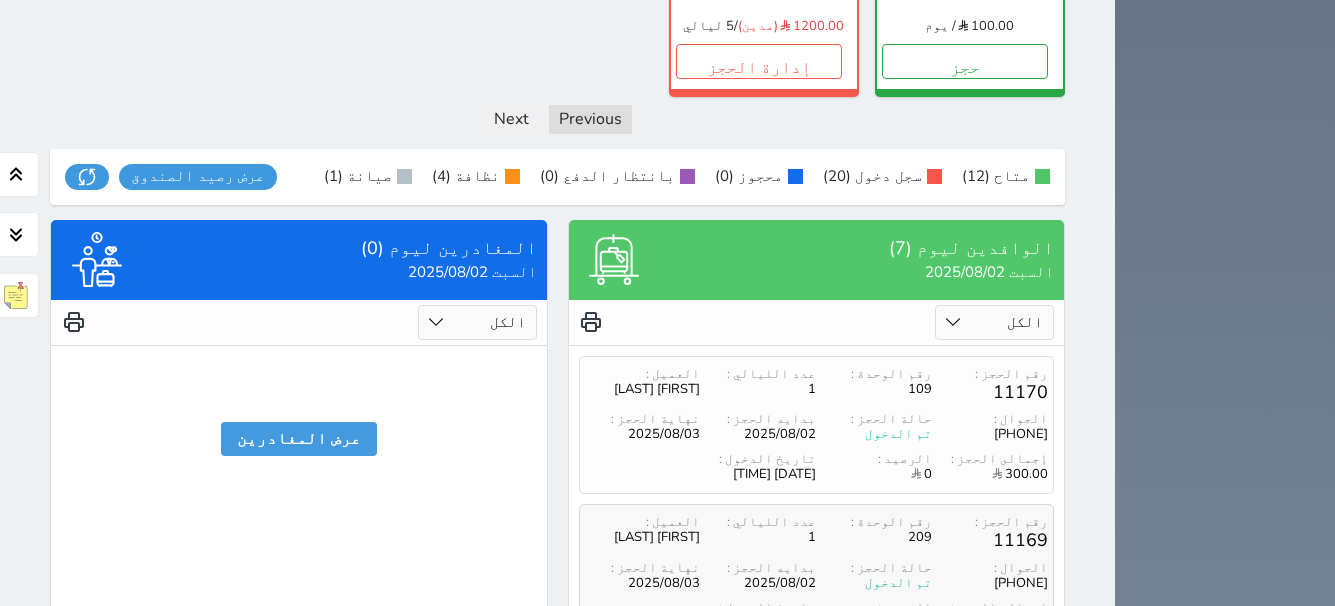 scroll, scrollTop: 1887, scrollLeft: 0, axis: vertical 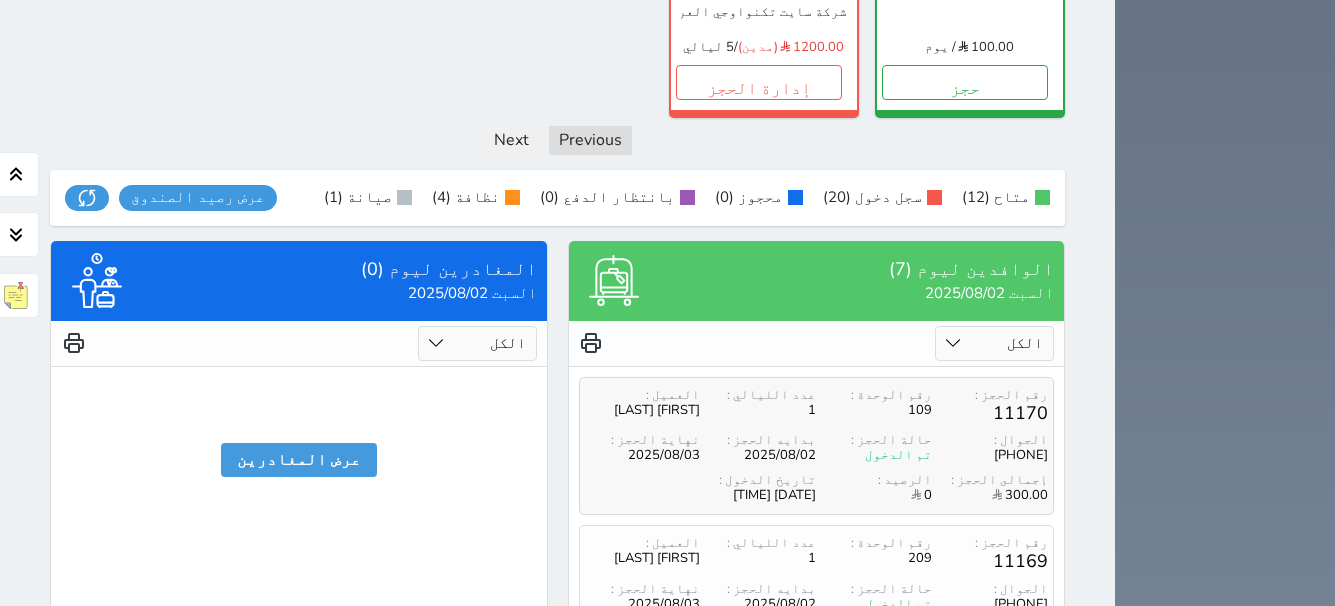 click on "رقم الحجز :   11170   رقم الوحدة :   109   عدد الليالي :   1   العميل :   [FIRST] [LAST]" at bounding box center [817, 406] 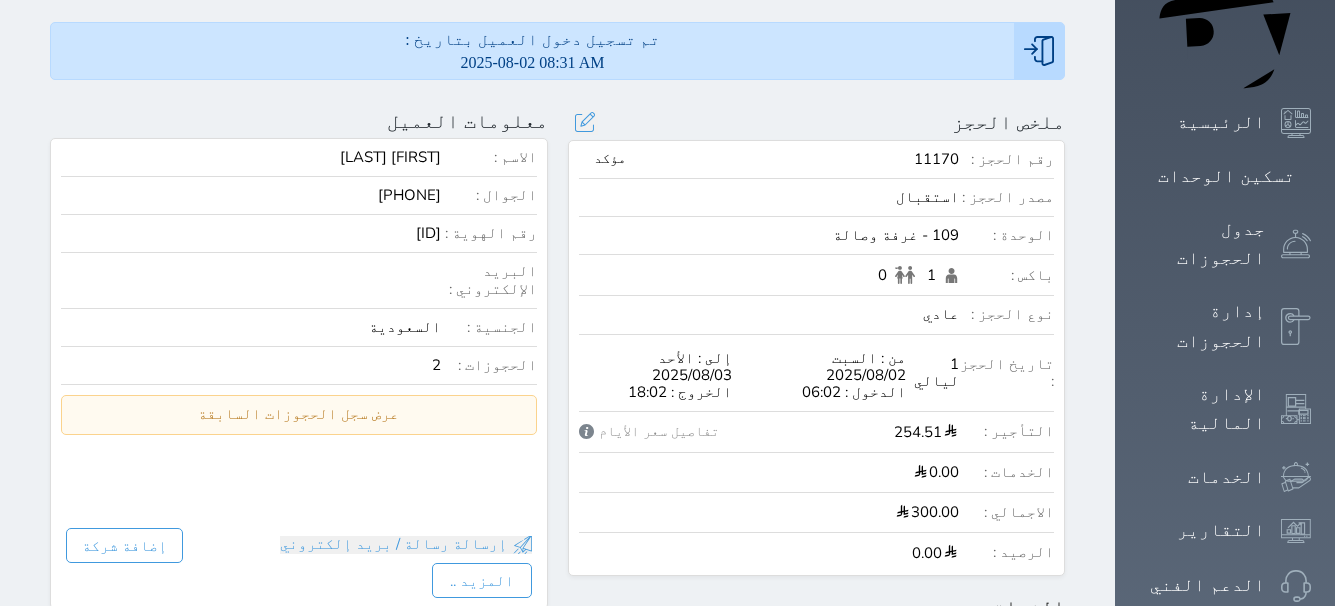 scroll, scrollTop: 0, scrollLeft: 0, axis: both 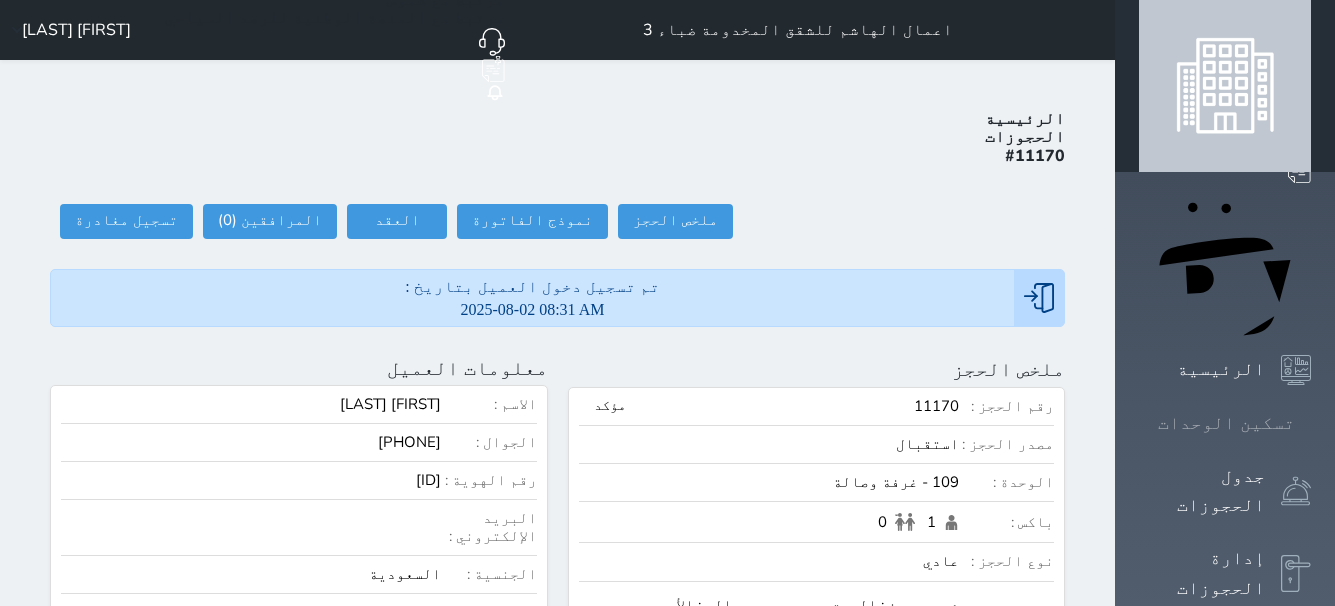 click 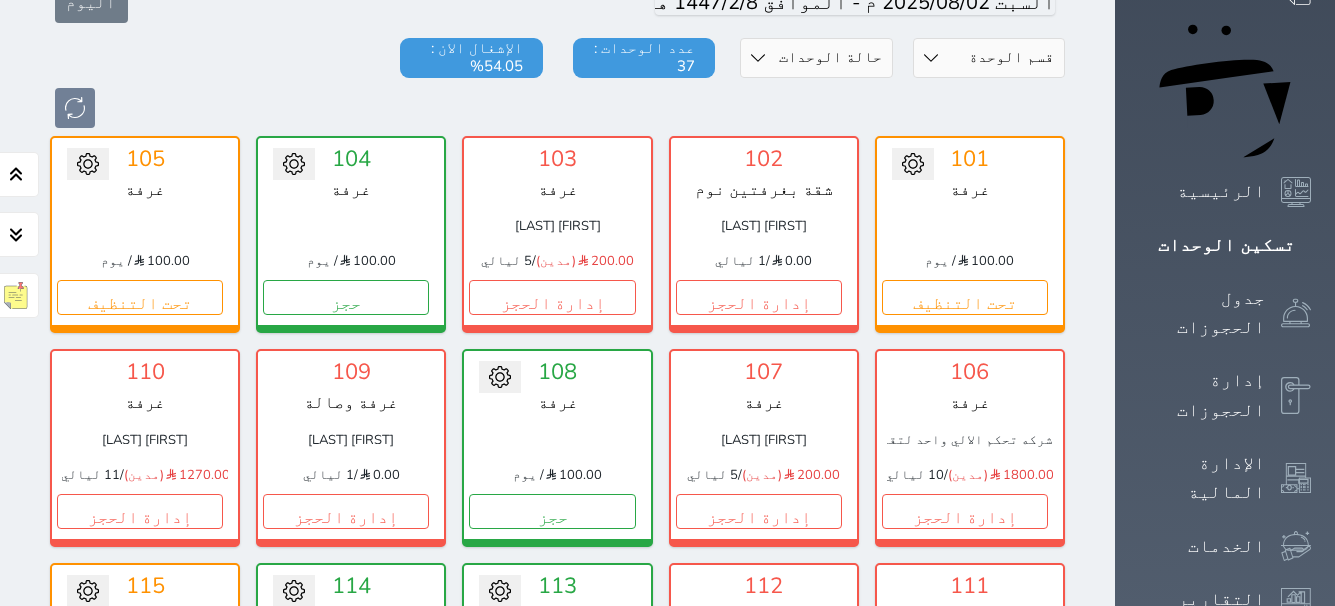 scroll, scrollTop: 0, scrollLeft: 0, axis: both 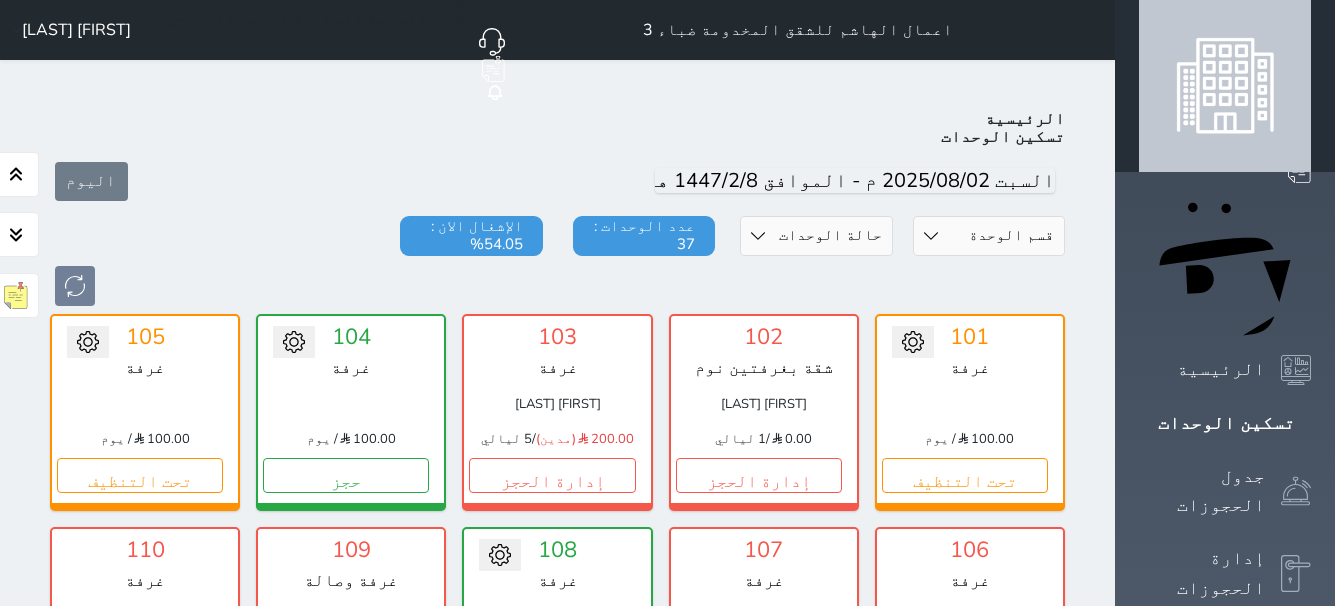 click on "الإدارة المالية" at bounding box center [1225, 656] 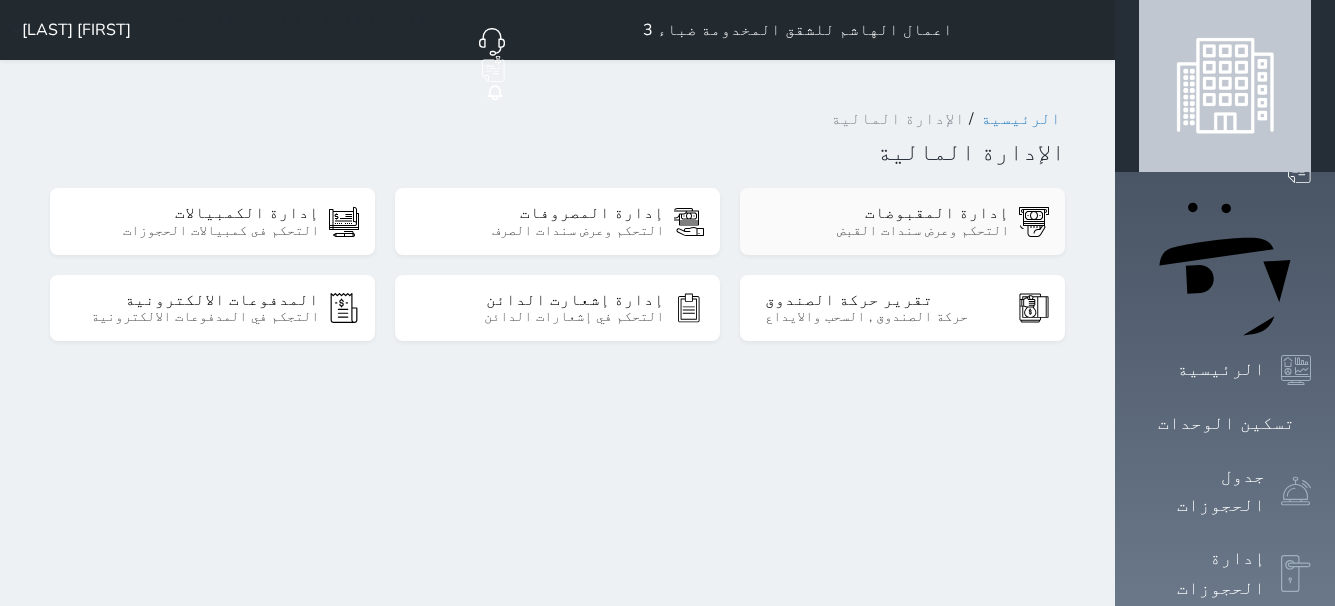 click on "إدارة المقبوضات
التحكم وعرض سندات القبض" at bounding box center (902, 221) 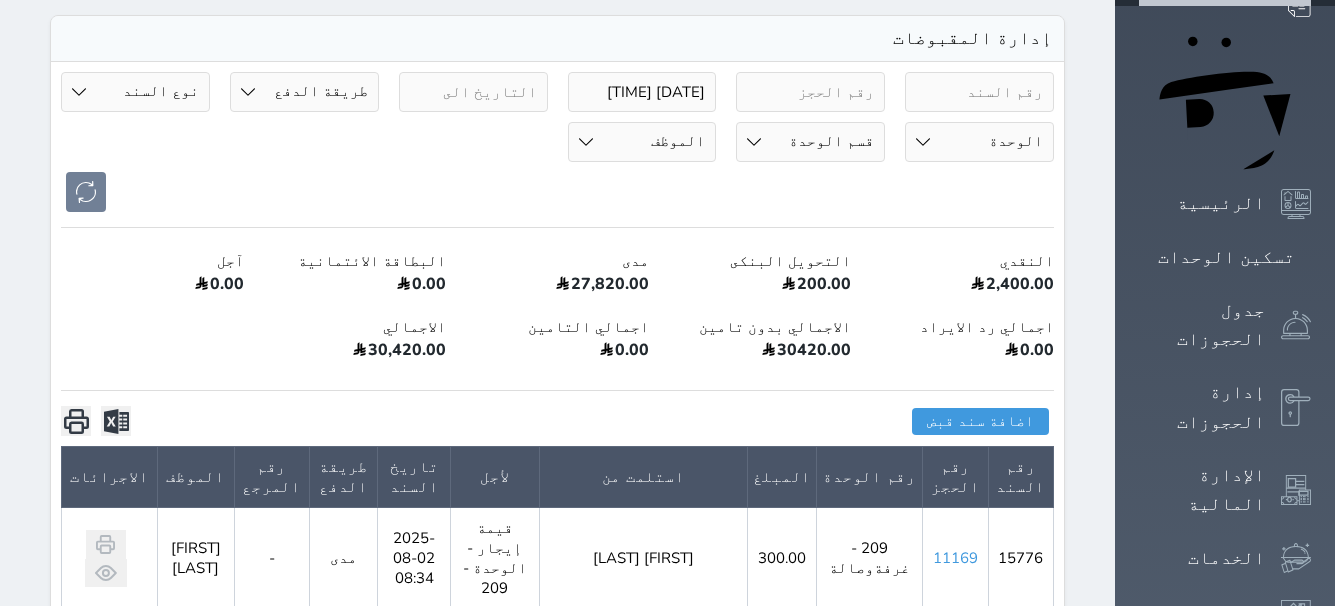 scroll, scrollTop: 0, scrollLeft: 0, axis: both 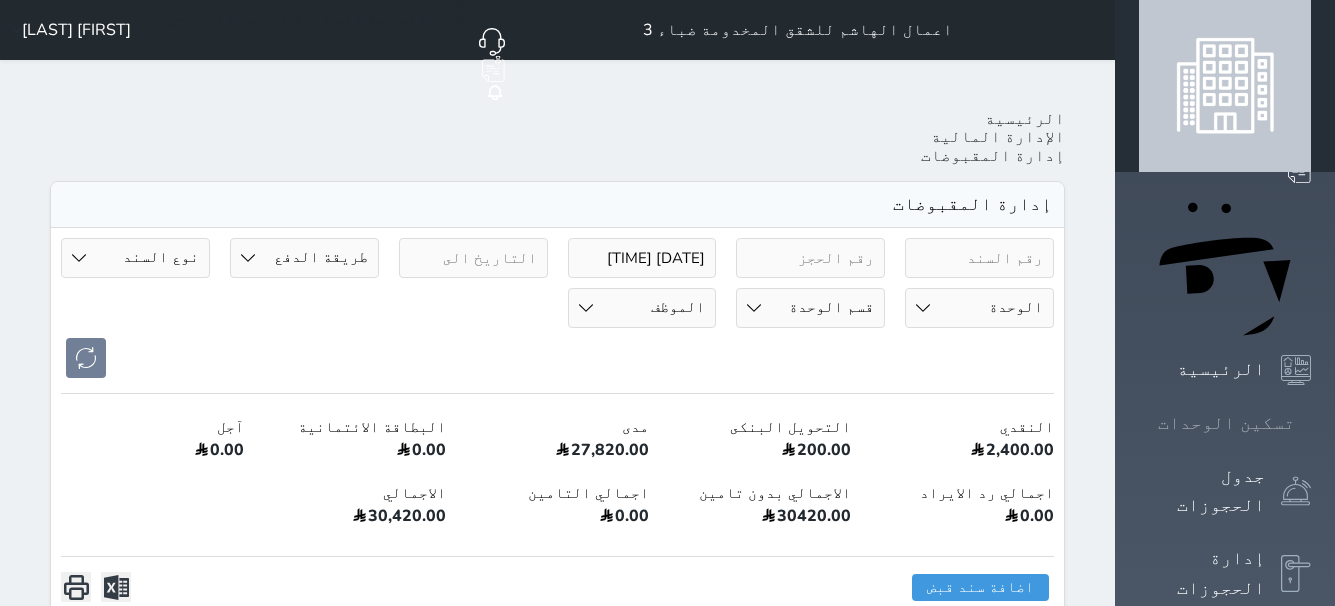 click at bounding box center [1311, 423] 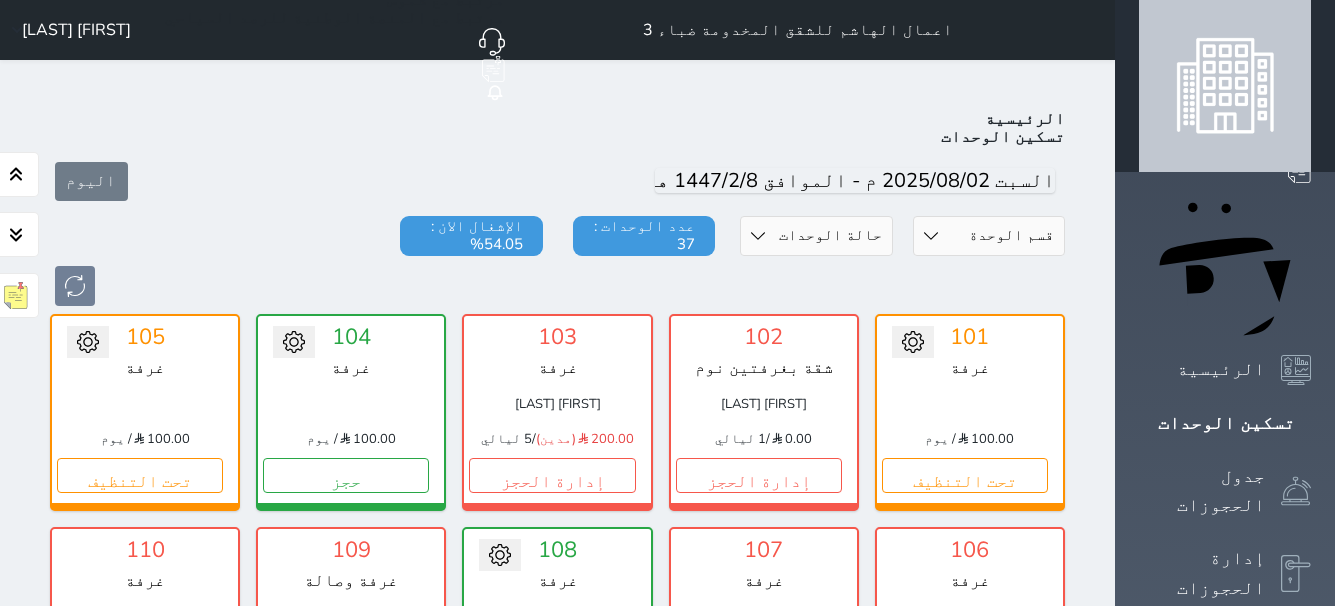 scroll, scrollTop: 1078, scrollLeft: 0, axis: vertical 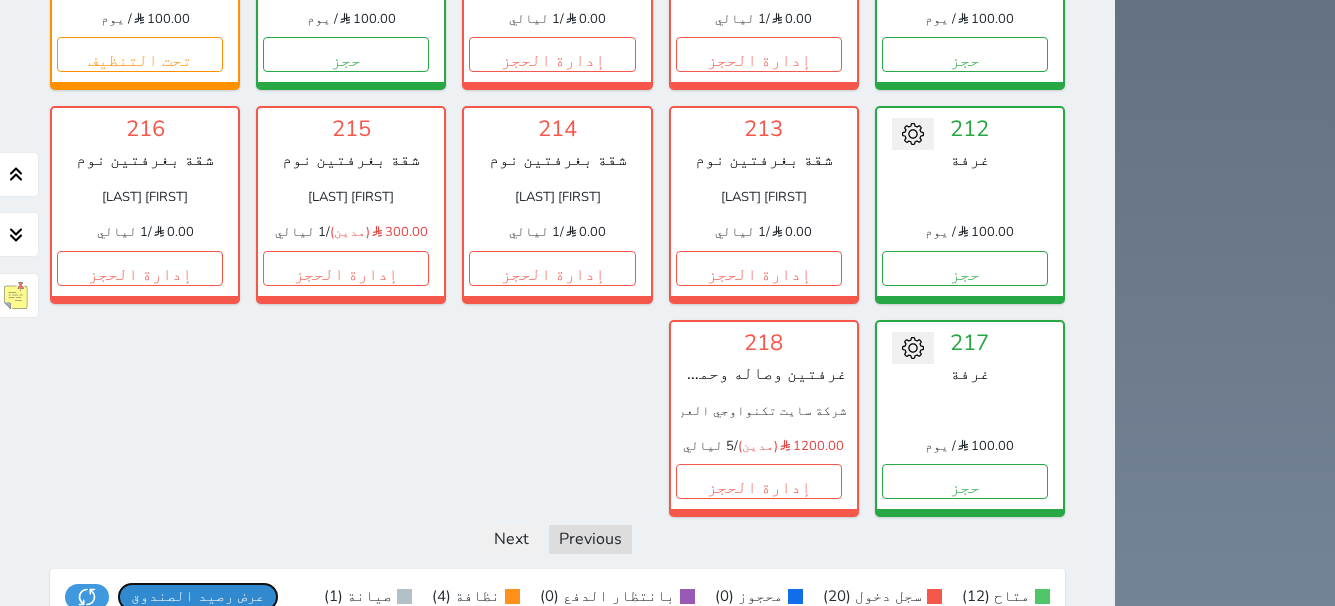 click on "عرض رصيد الصندوق" at bounding box center [198, 596] 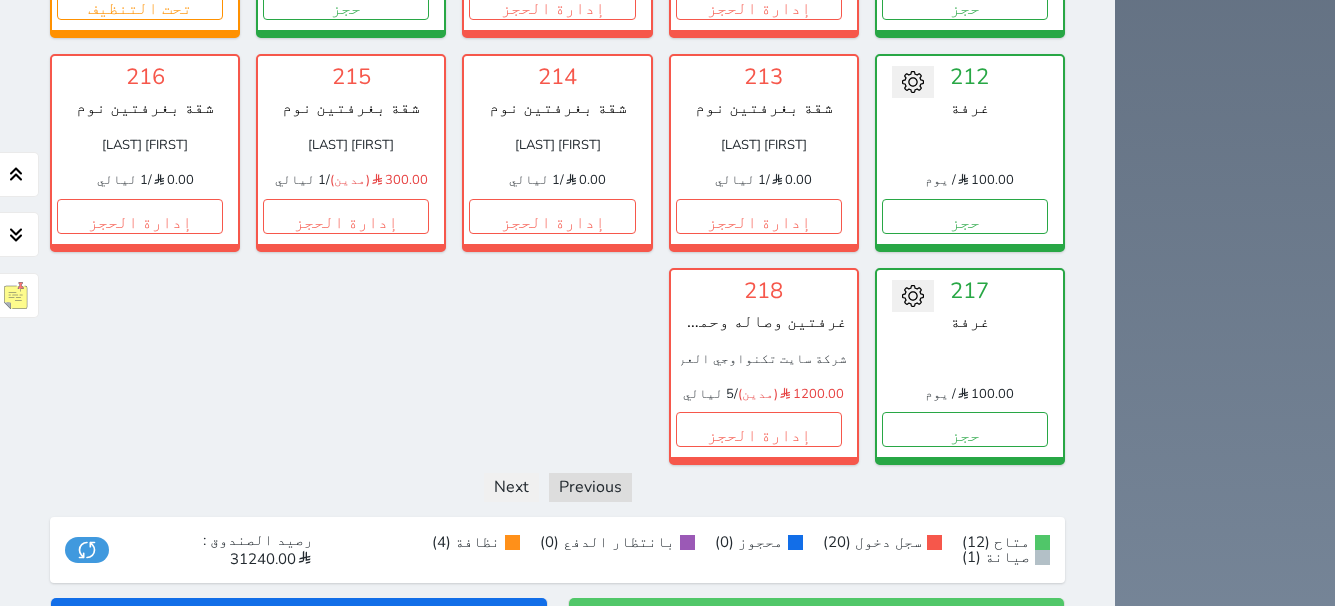scroll, scrollTop: 1588, scrollLeft: 0, axis: vertical 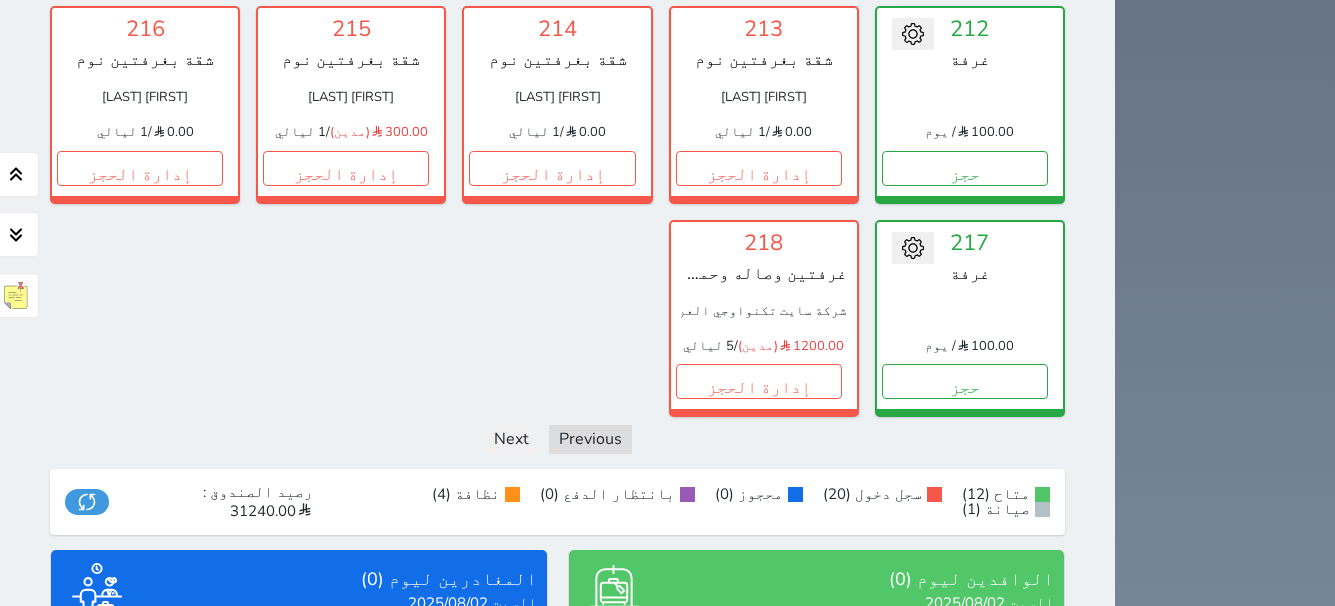 click on "عرض الوافدين" at bounding box center (816, 769) 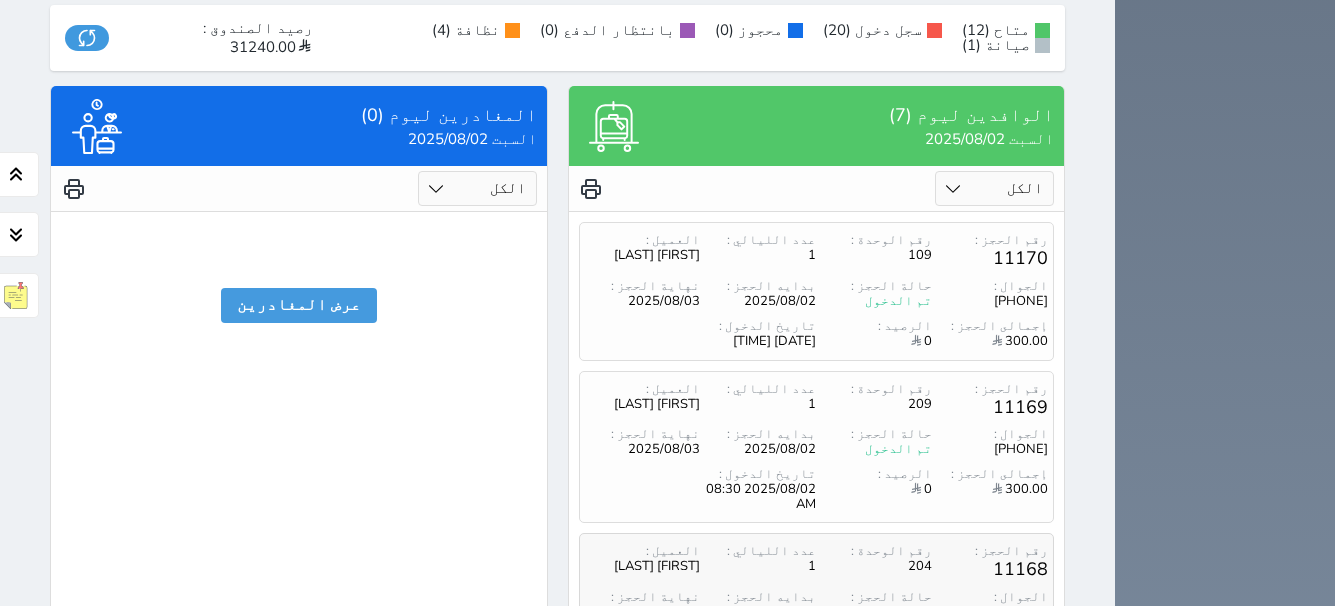 scroll, scrollTop: 2087, scrollLeft: 0, axis: vertical 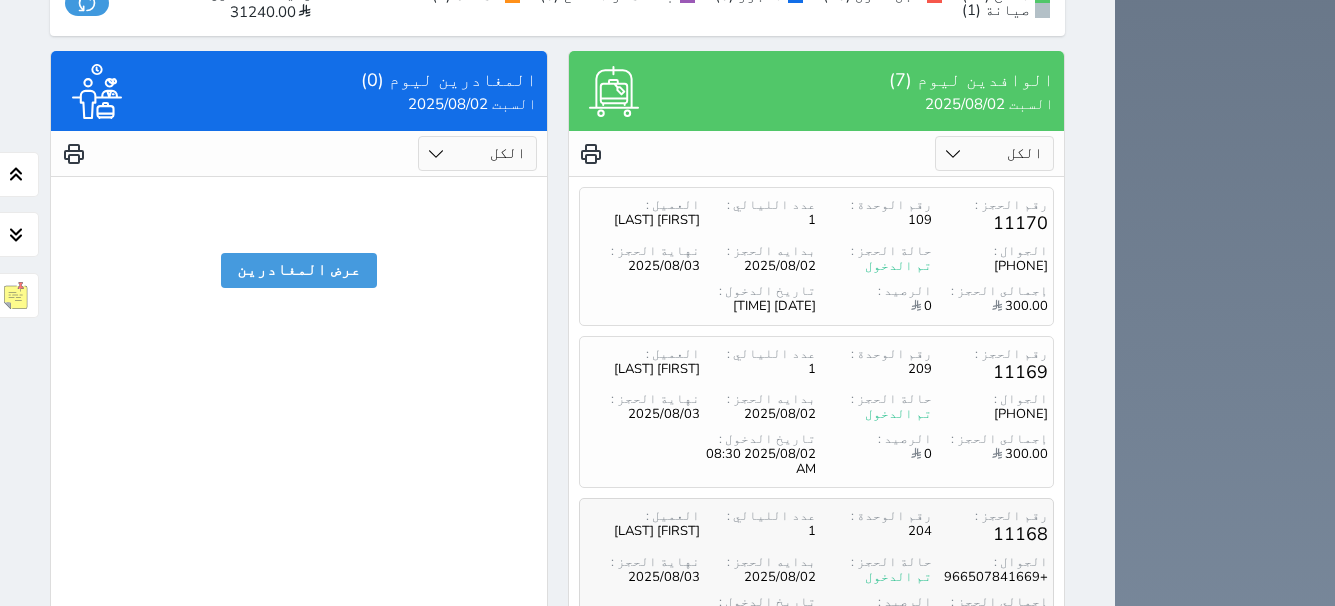 click on "رقم الحجز : 11168 رقم الوحدة : 204 عدد الليالي : 1 العميل : [FIRST] [LAST]" at bounding box center [817, 527] 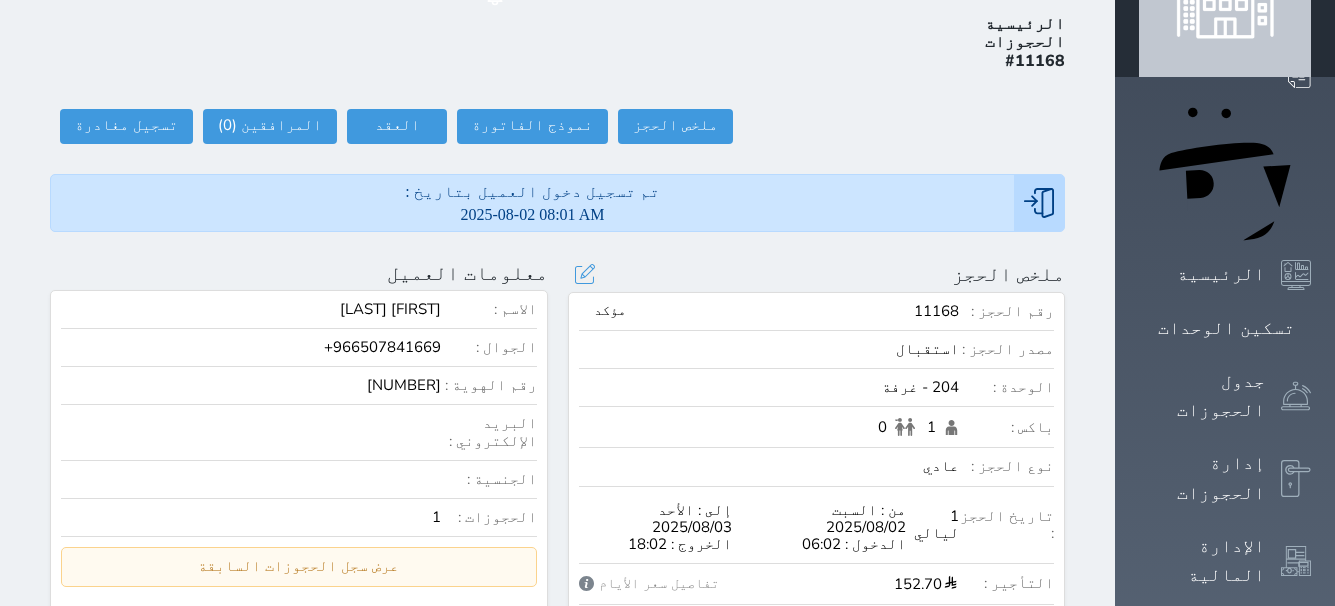 scroll, scrollTop: 0, scrollLeft: 0, axis: both 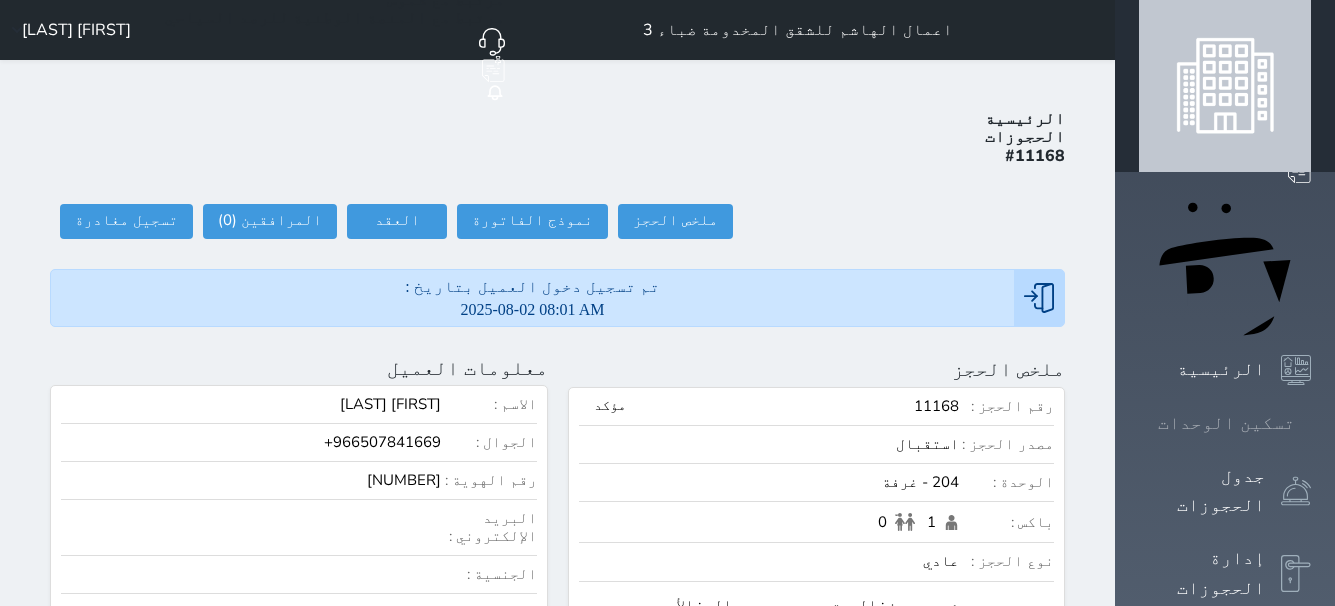 click 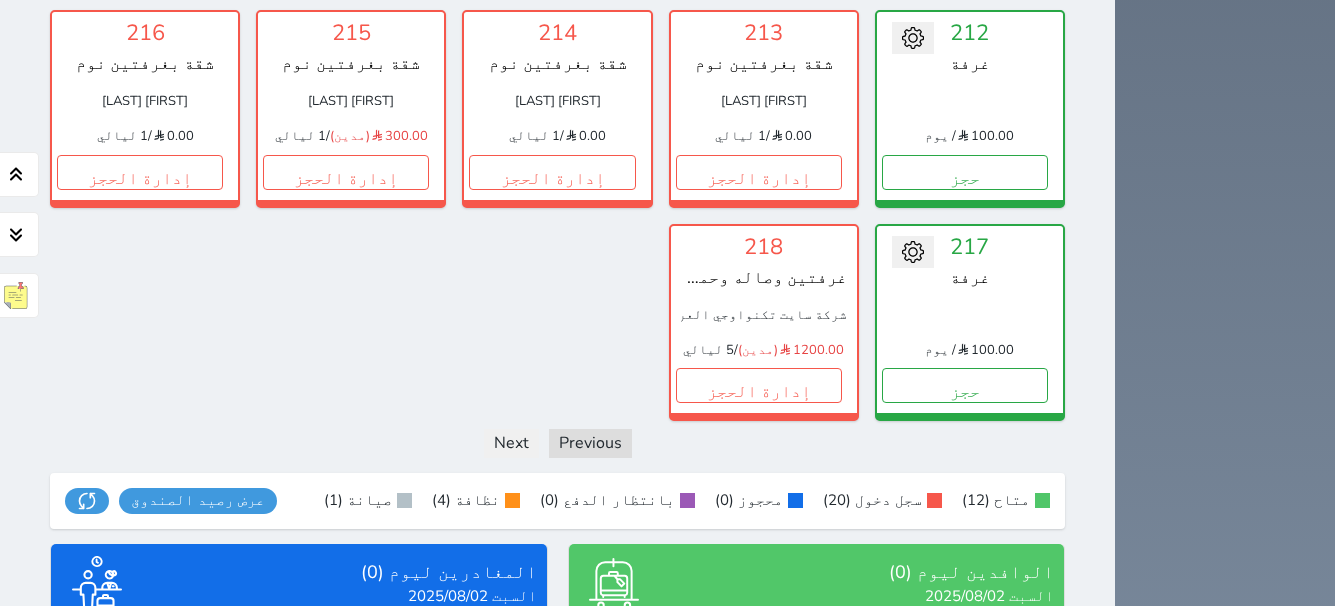 scroll, scrollTop: 1588, scrollLeft: 0, axis: vertical 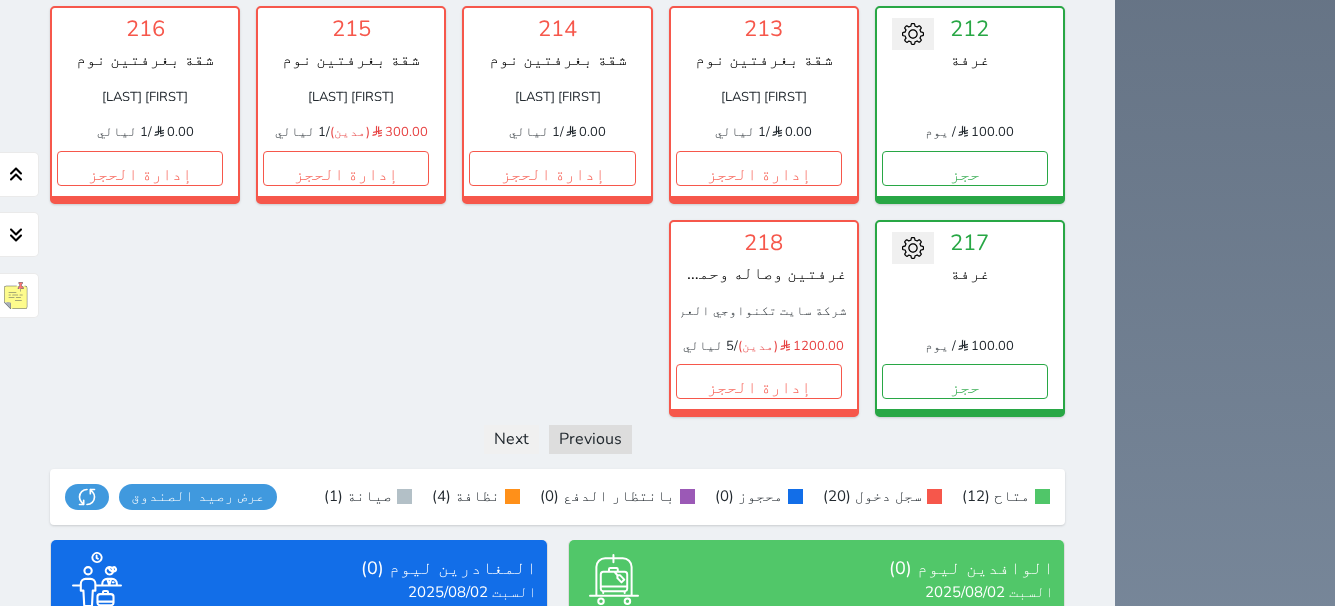 click on "عرض الوافدين" at bounding box center [816, 759] 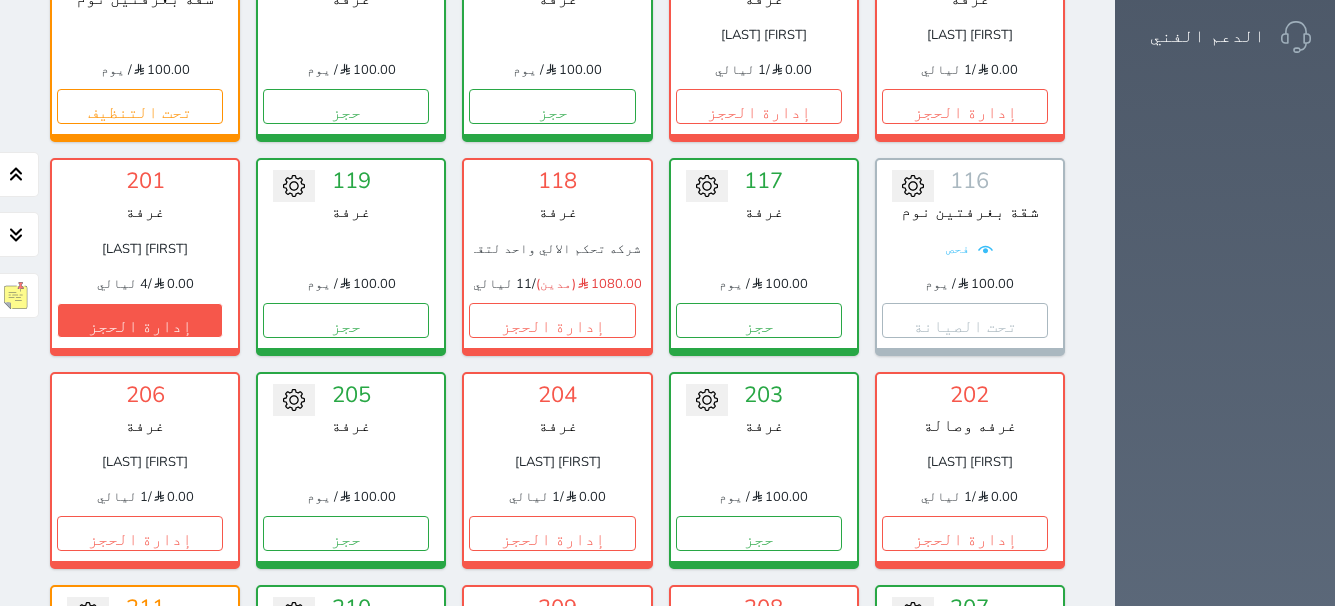 scroll, scrollTop: 800, scrollLeft: 0, axis: vertical 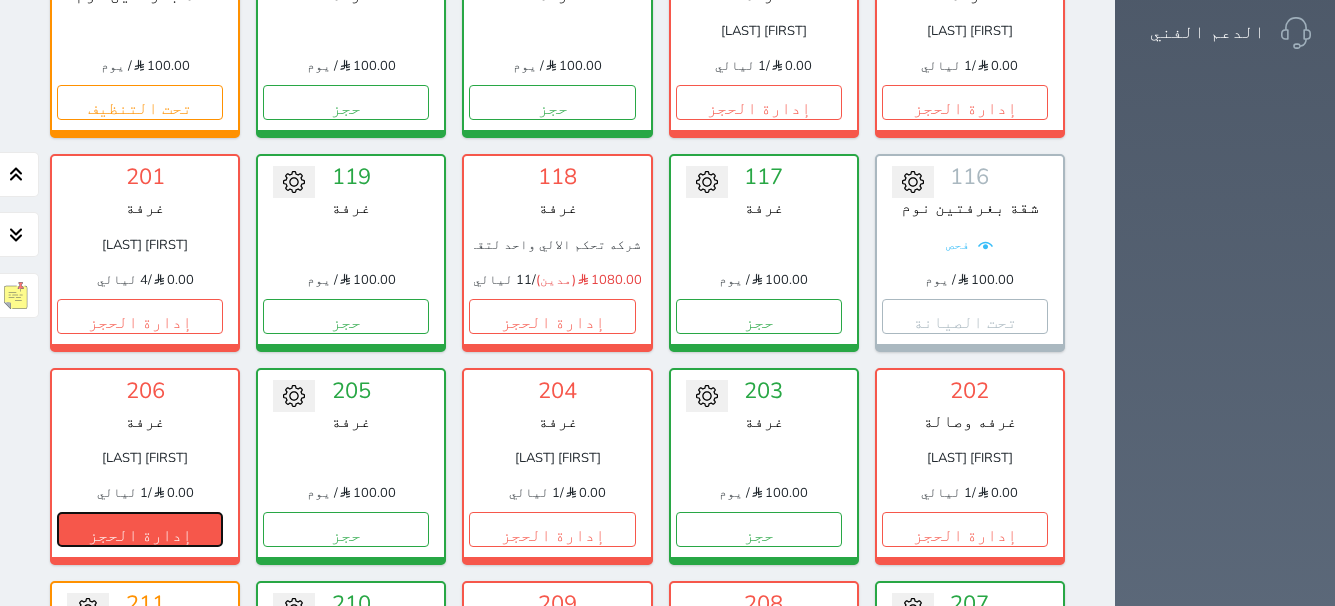 click on "إدارة الحجز" at bounding box center (140, 529) 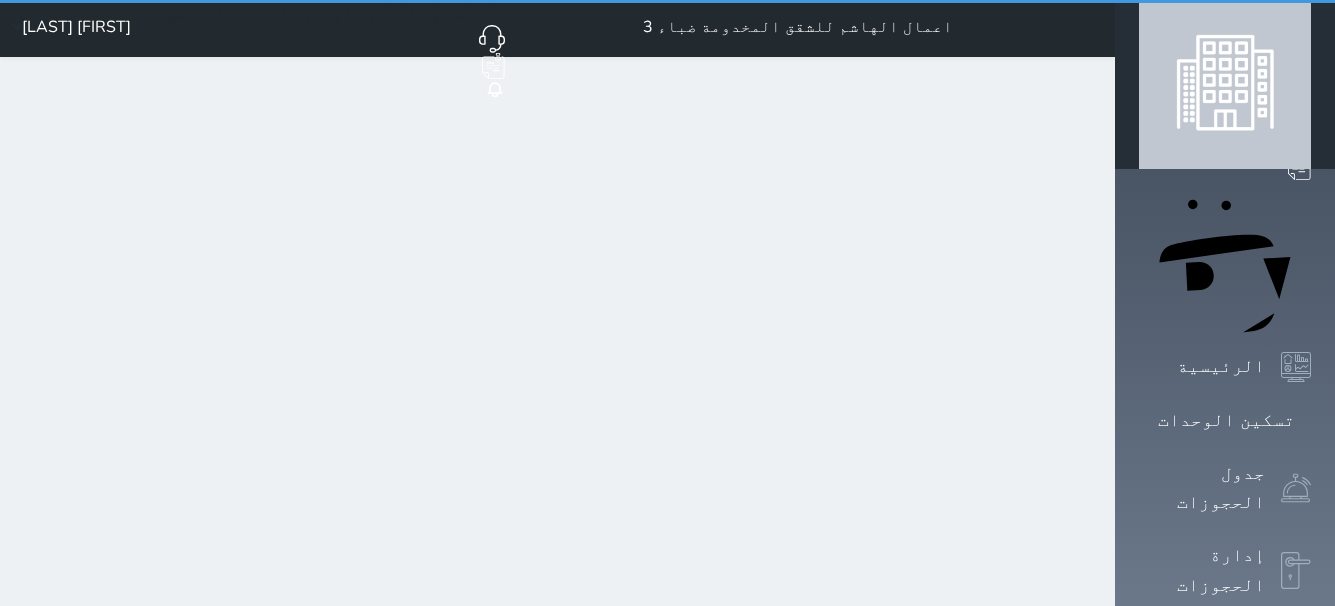 scroll, scrollTop: 0, scrollLeft: 0, axis: both 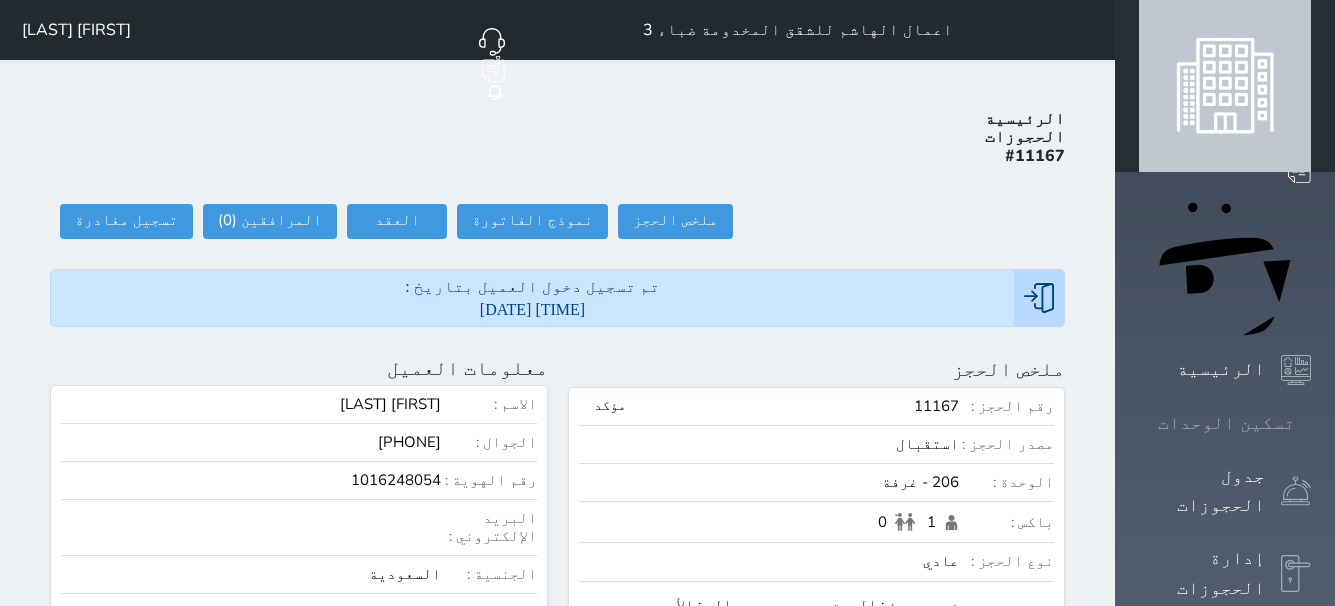 click 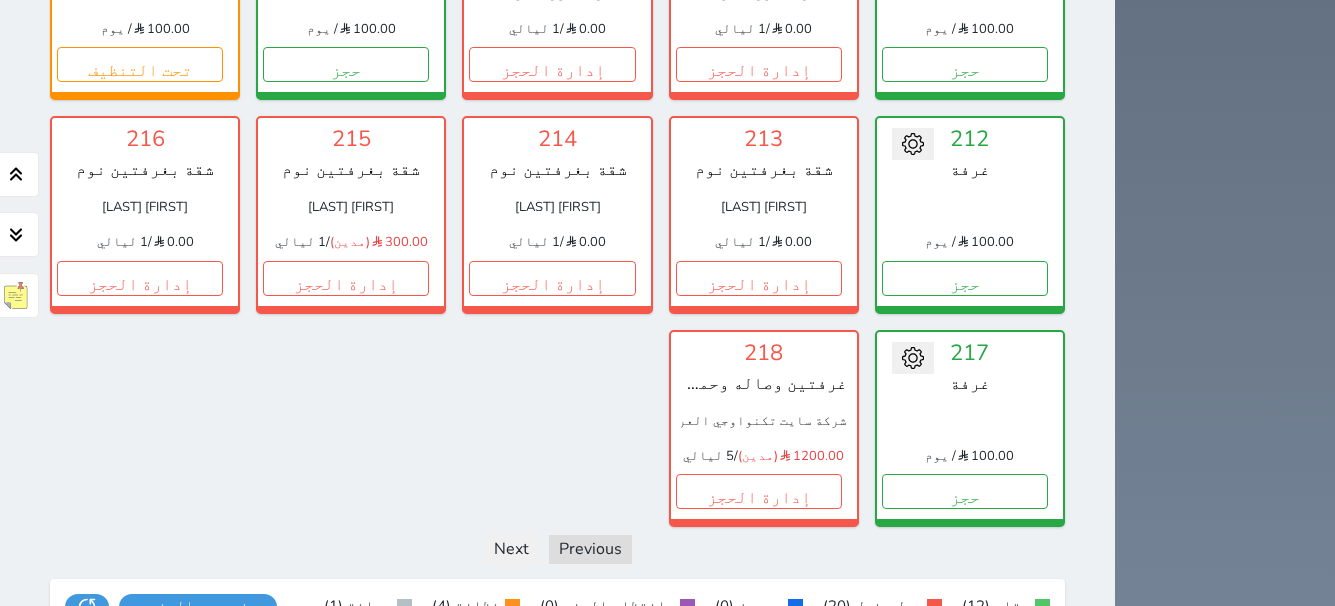 scroll, scrollTop: 1178, scrollLeft: 0, axis: vertical 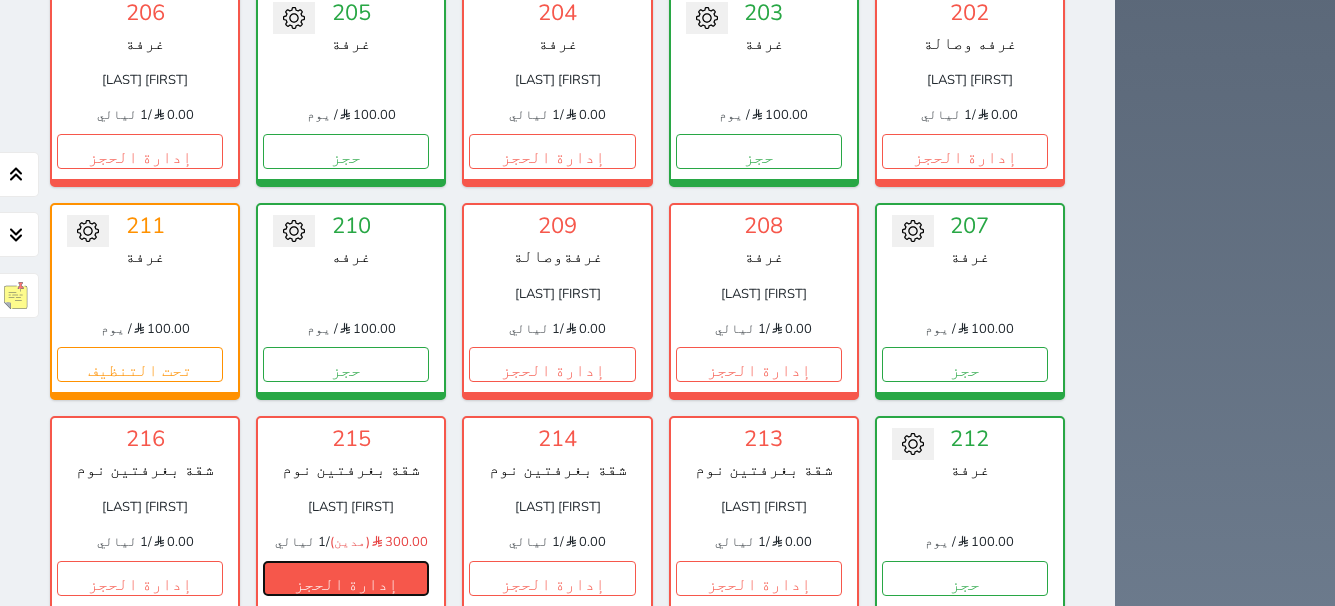 click on "إدارة الحجز" at bounding box center [346, 578] 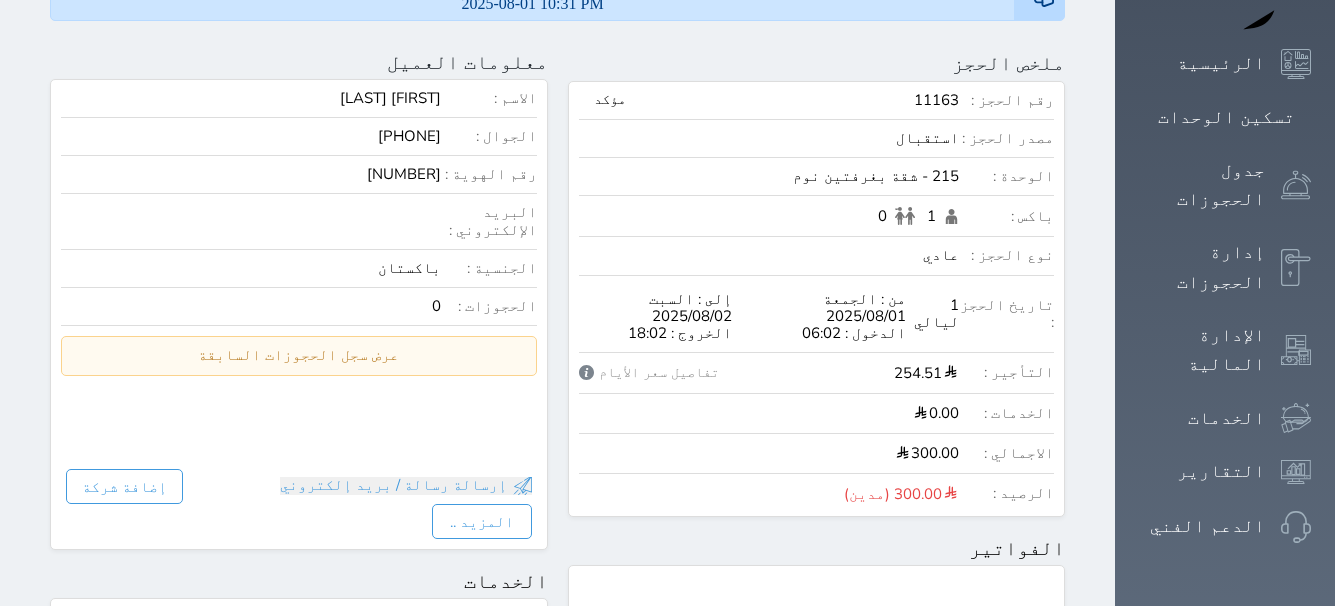 scroll, scrollTop: 300, scrollLeft: 0, axis: vertical 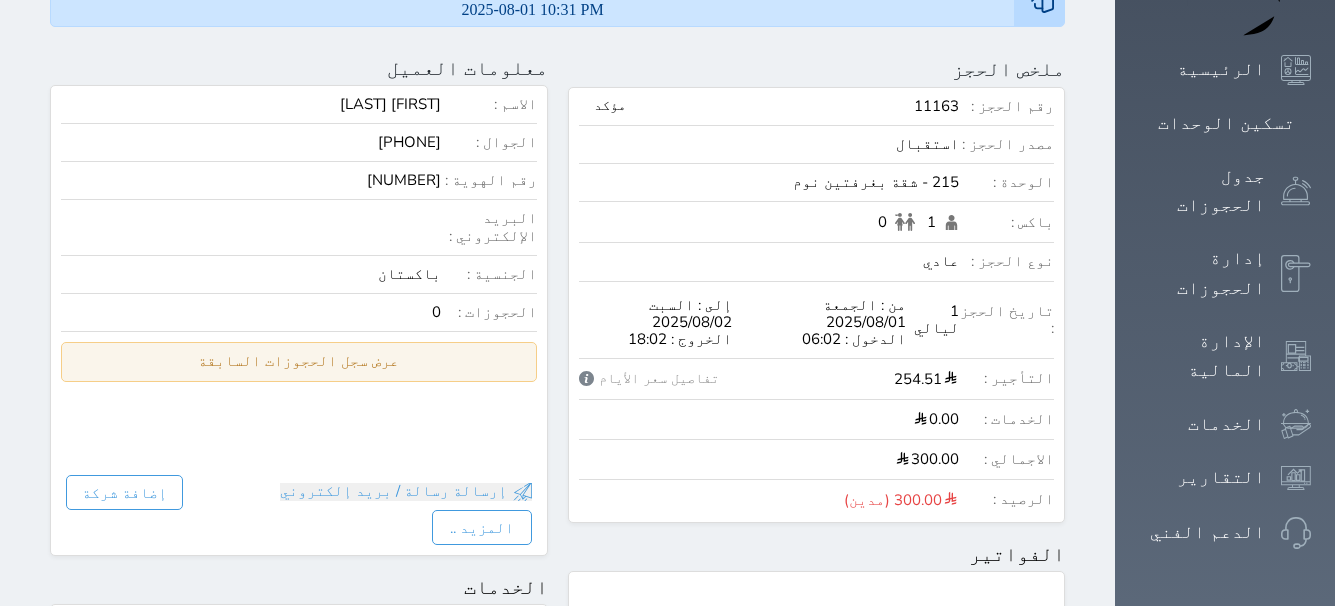 click on "عرض سجل الحجوزات السابقة" at bounding box center [299, 361] 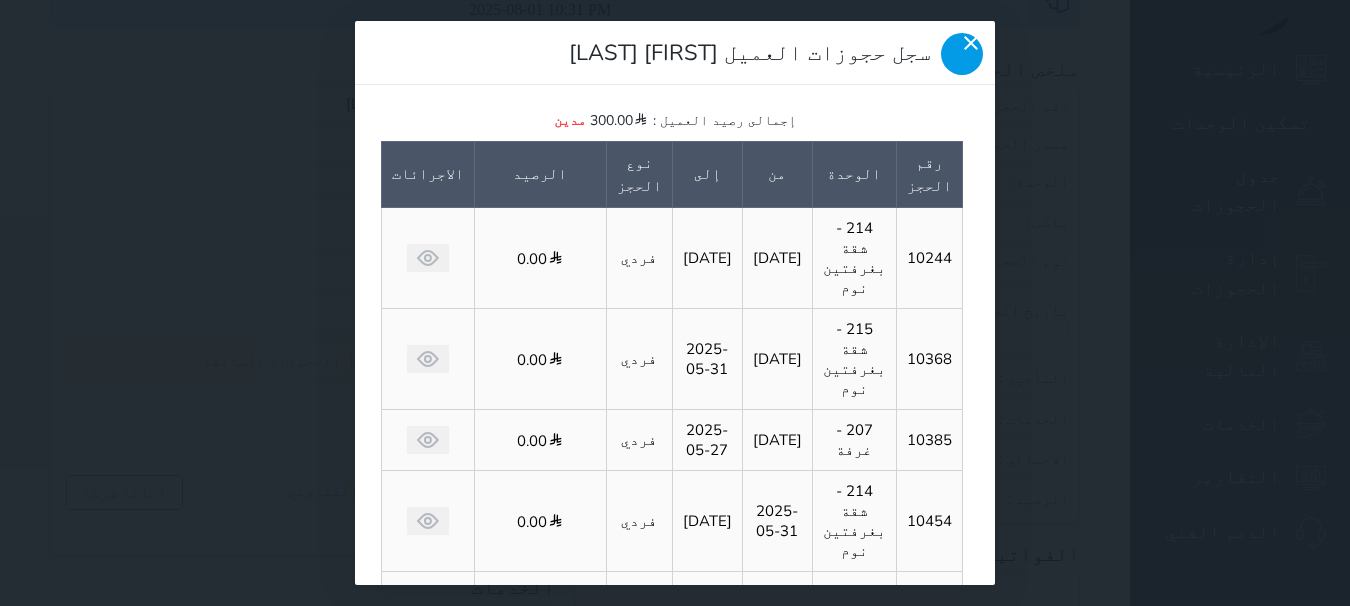 click 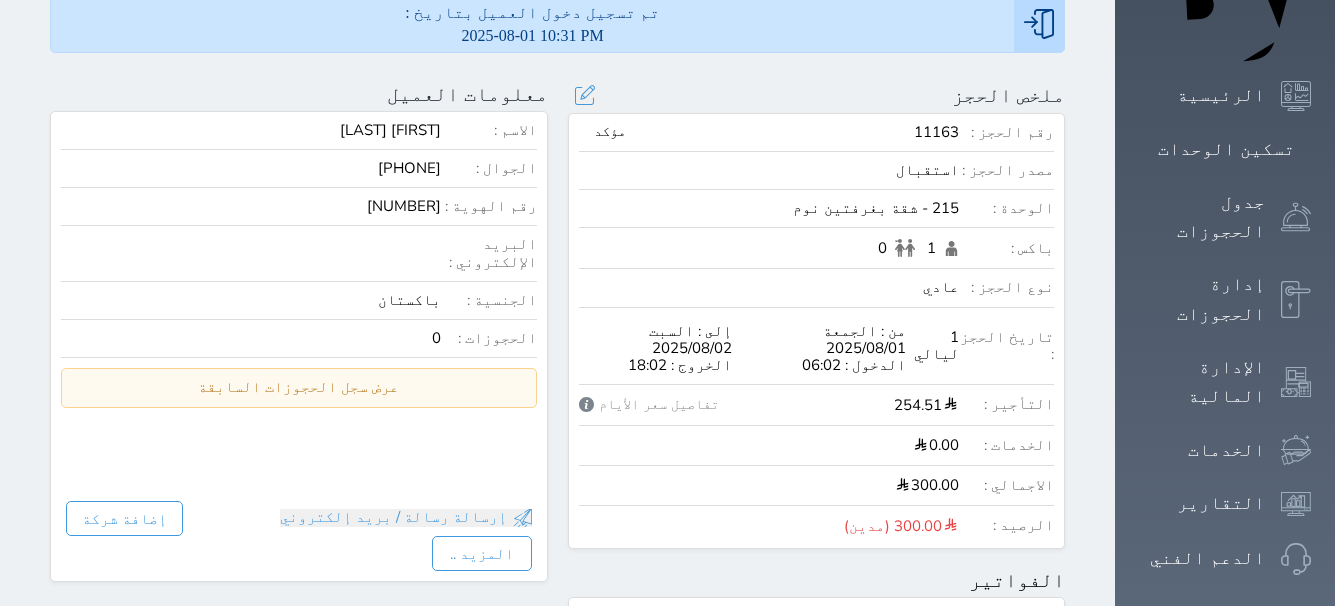 scroll, scrollTop: 0, scrollLeft: 0, axis: both 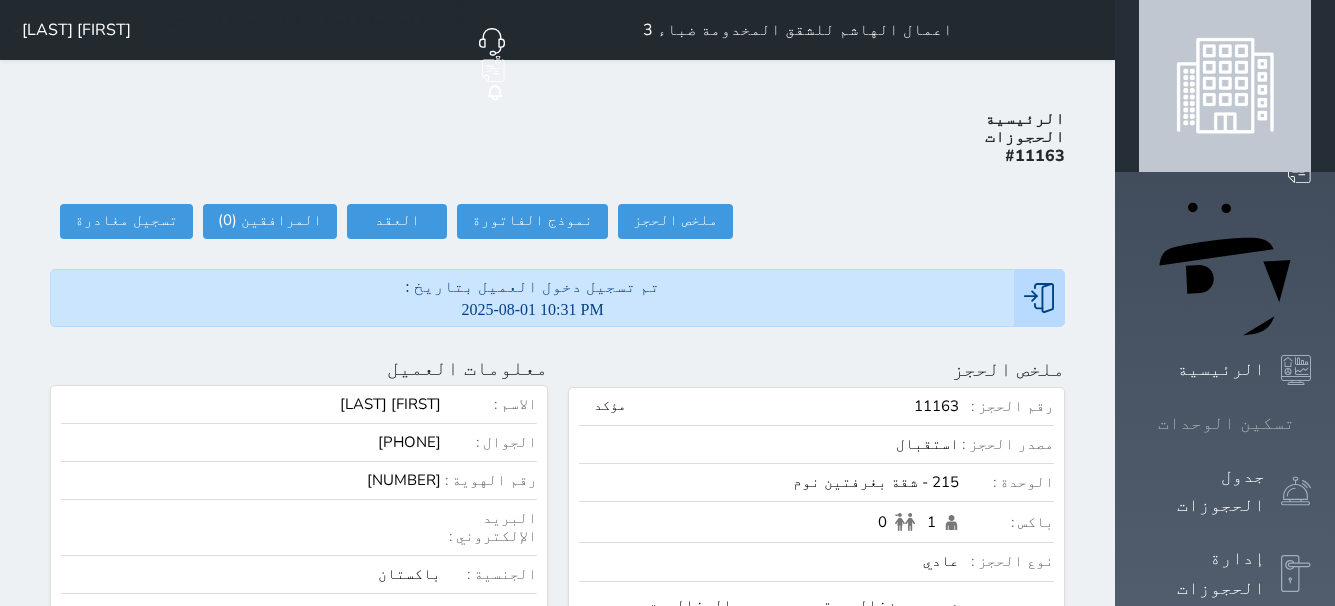 click 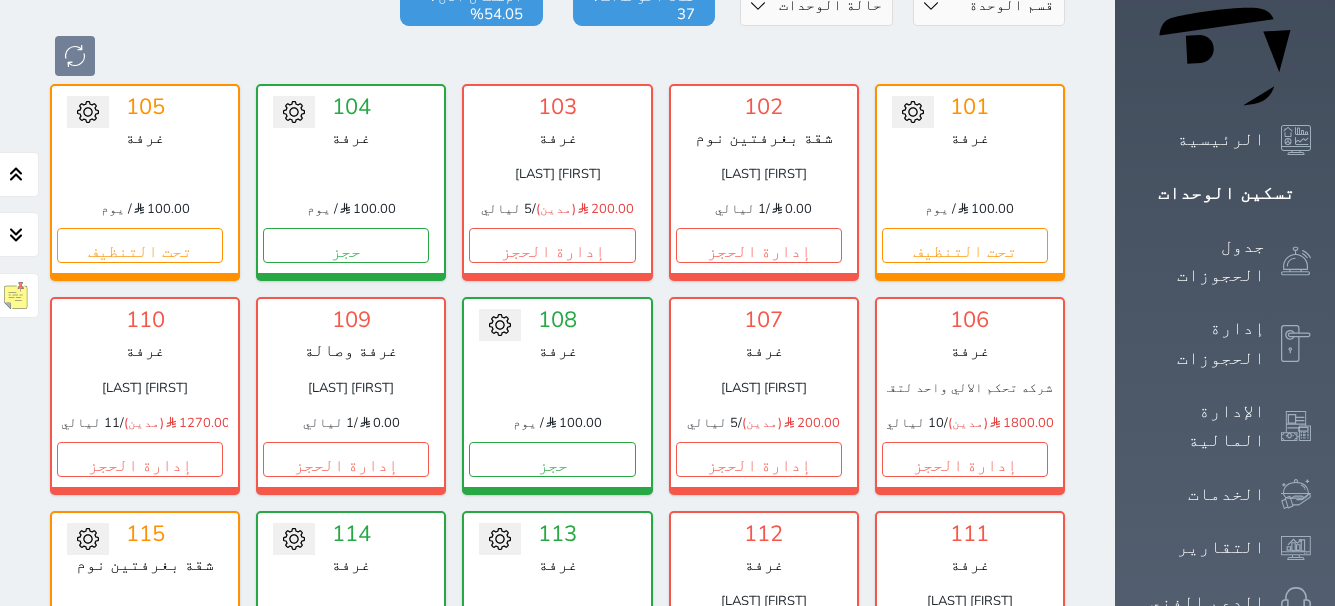 scroll, scrollTop: 478, scrollLeft: 0, axis: vertical 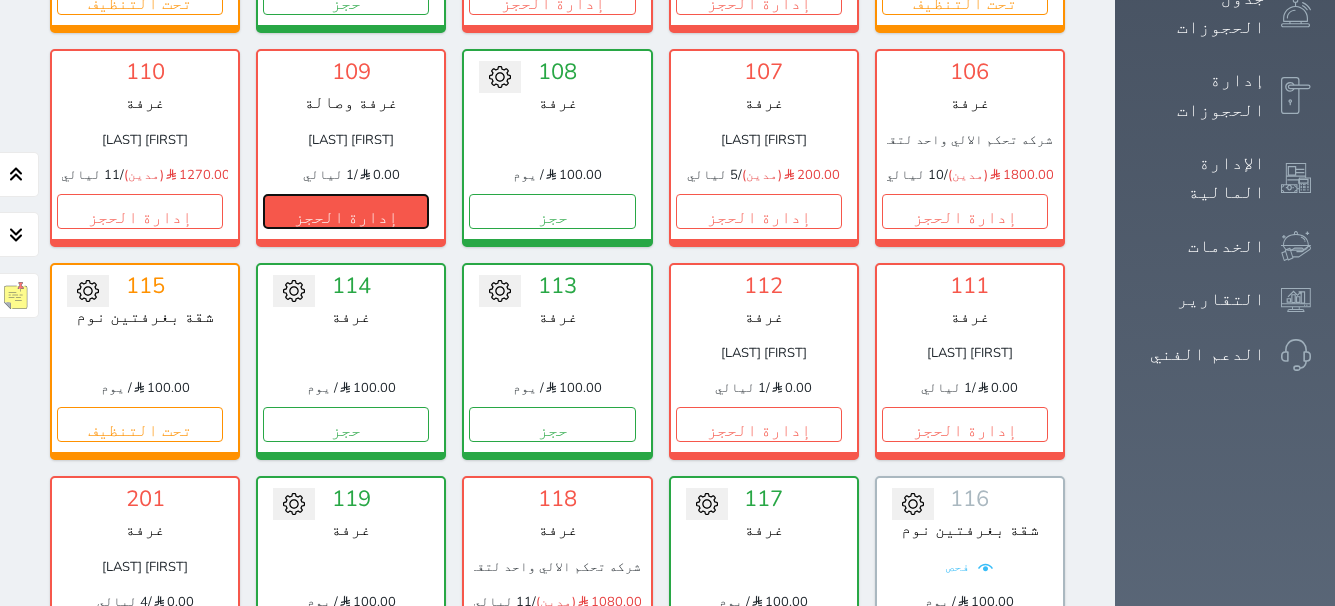 click on "إدارة الحجز" at bounding box center (346, 211) 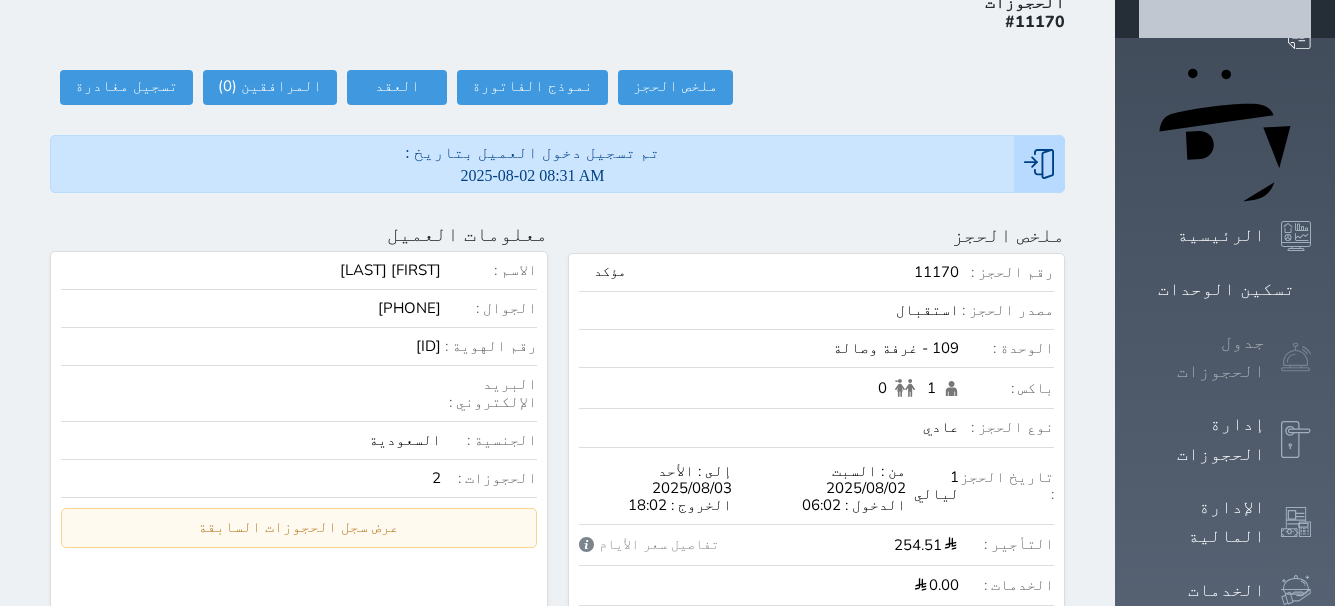 scroll, scrollTop: 0, scrollLeft: 0, axis: both 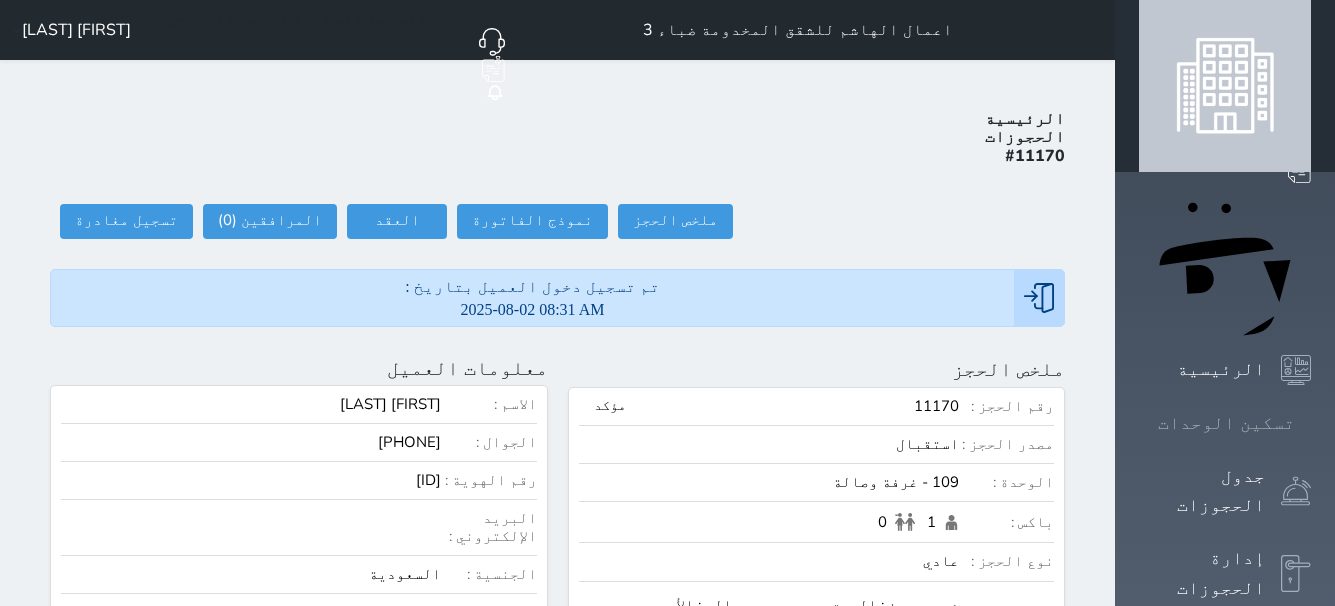 click at bounding box center [1311, 423] 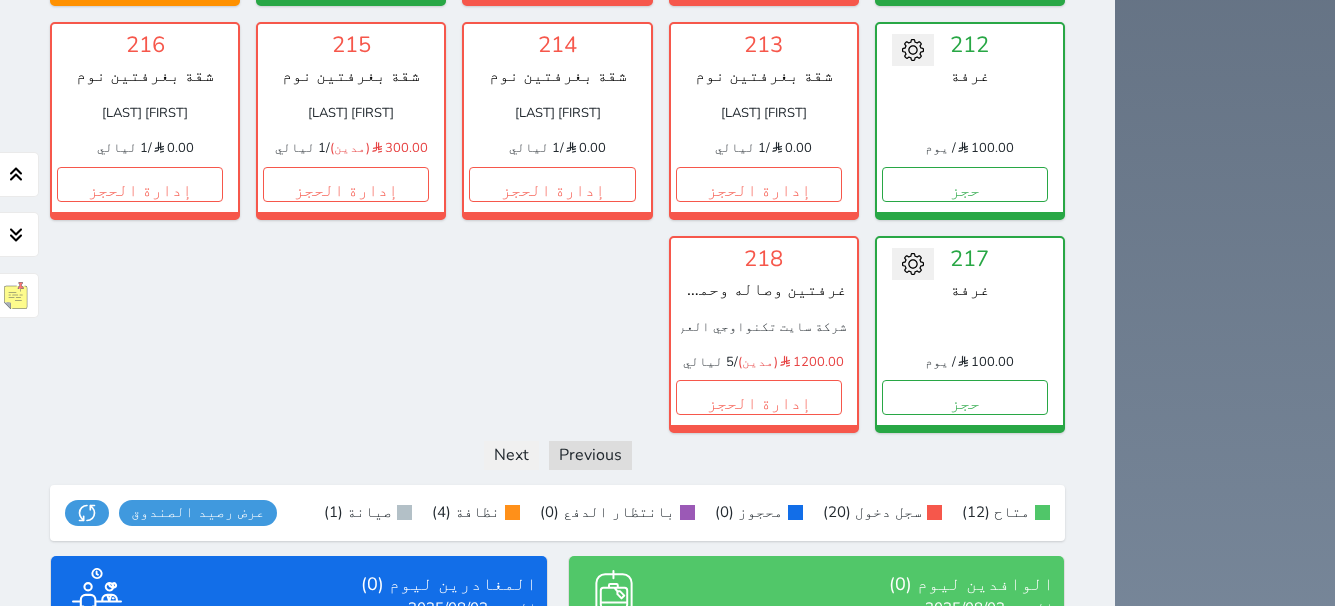scroll, scrollTop: 1588, scrollLeft: 0, axis: vertical 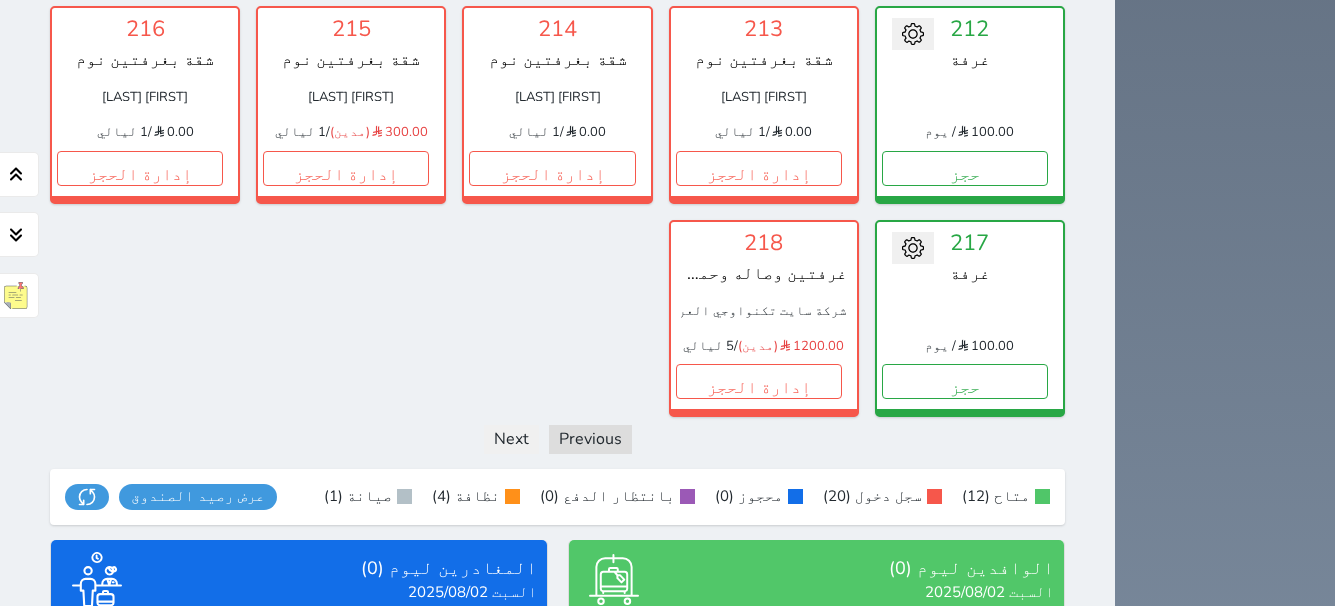 click on "عرض الوافدين" at bounding box center [816, 759] 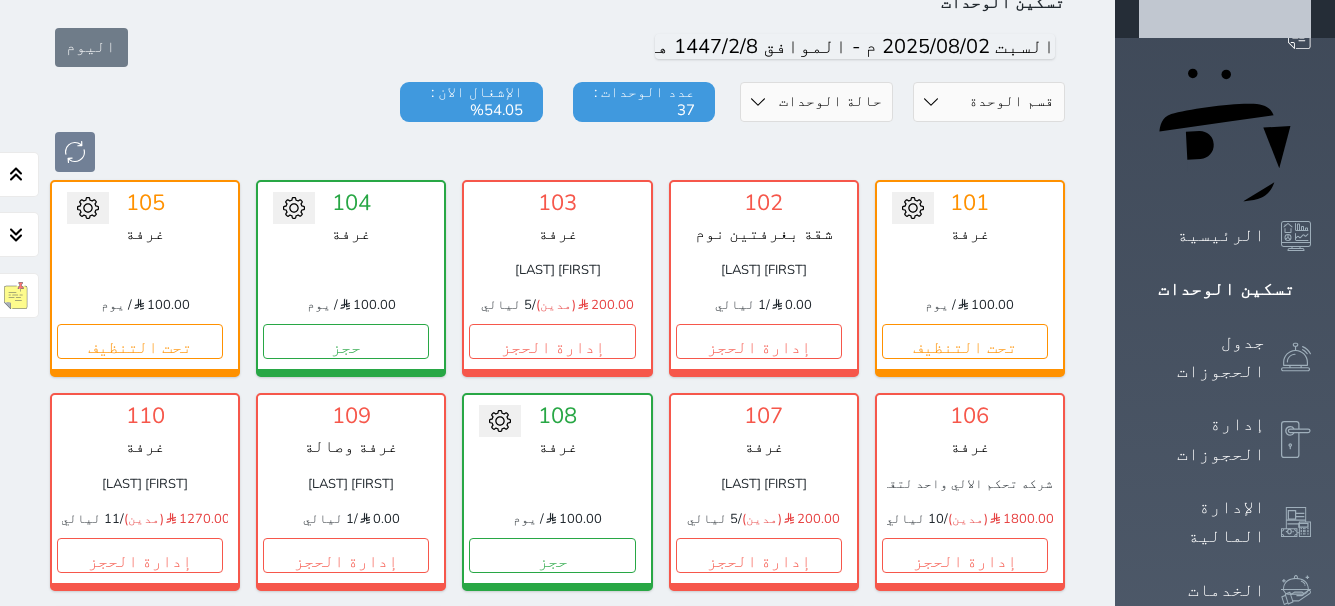 scroll, scrollTop: 0, scrollLeft: 0, axis: both 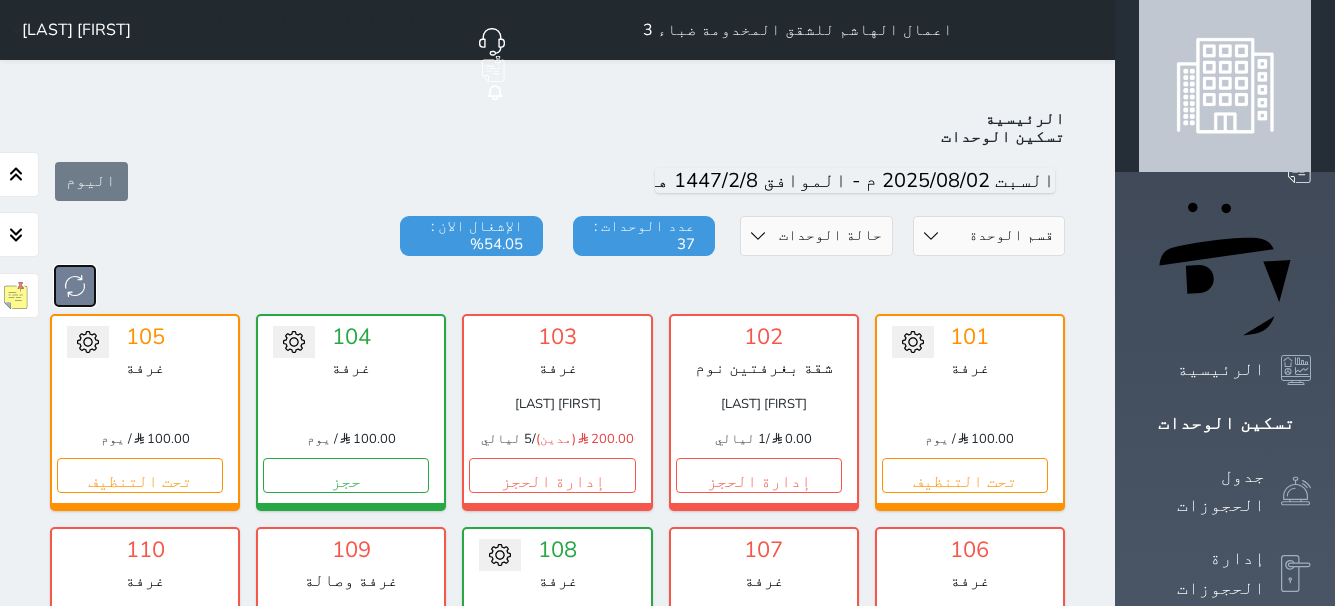 click at bounding box center (75, 286) 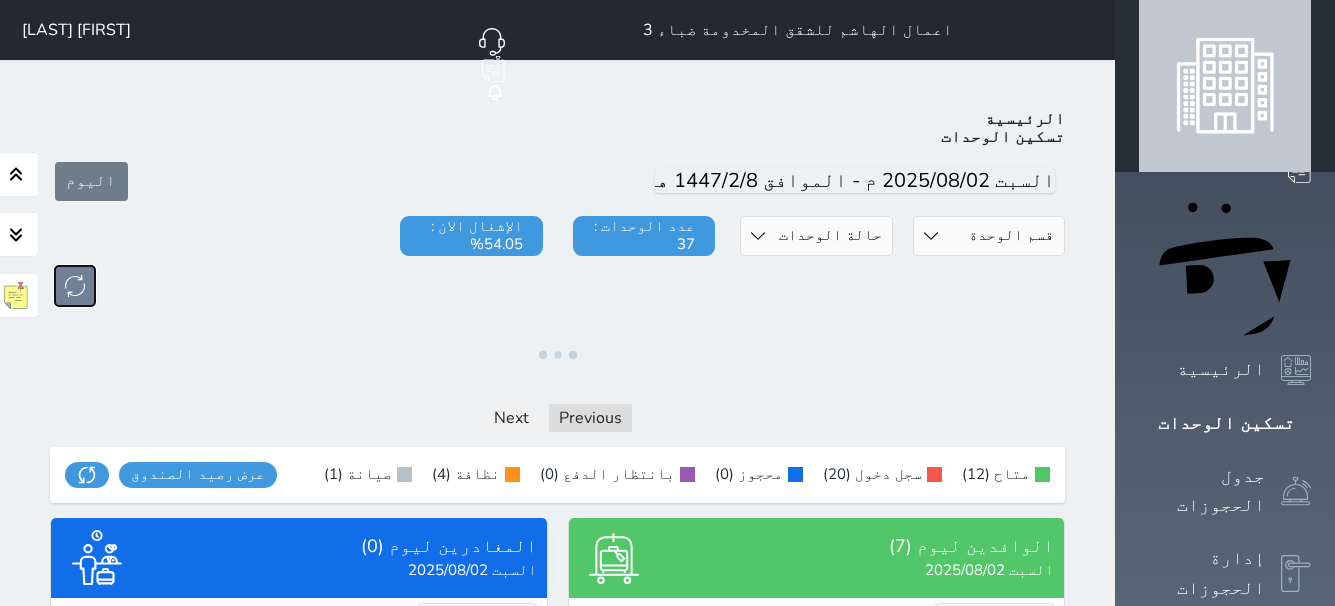 scroll, scrollTop: 500, scrollLeft: 0, axis: vertical 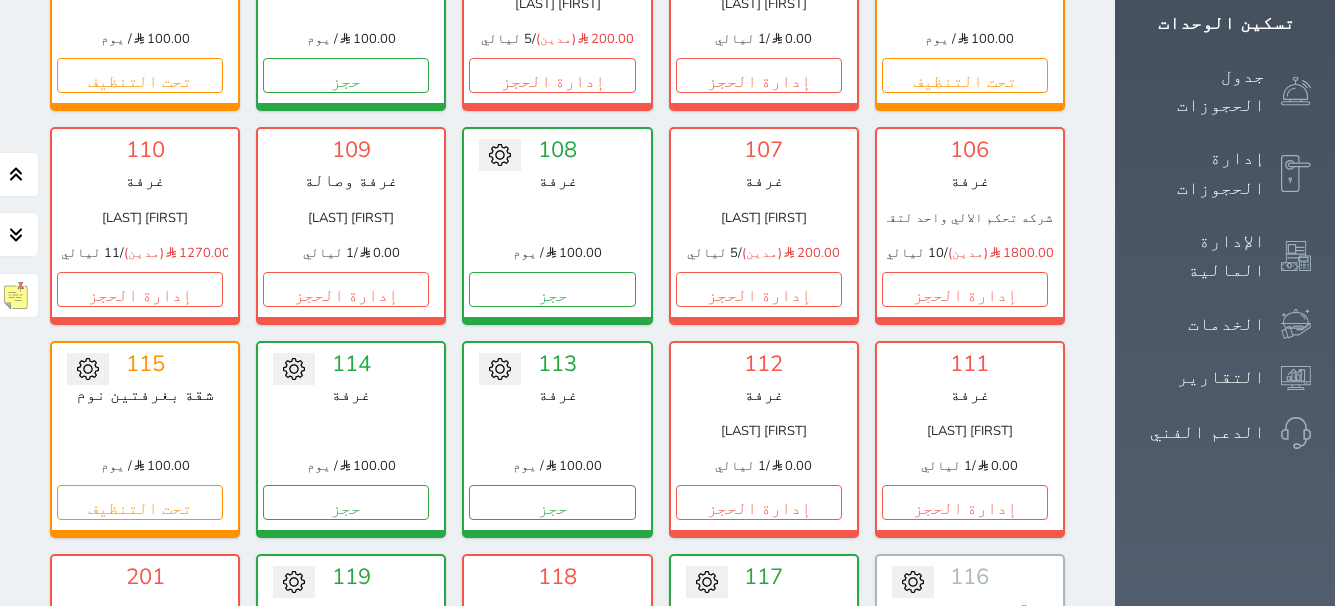 click on "غرفة" at bounding box center [764, 395] 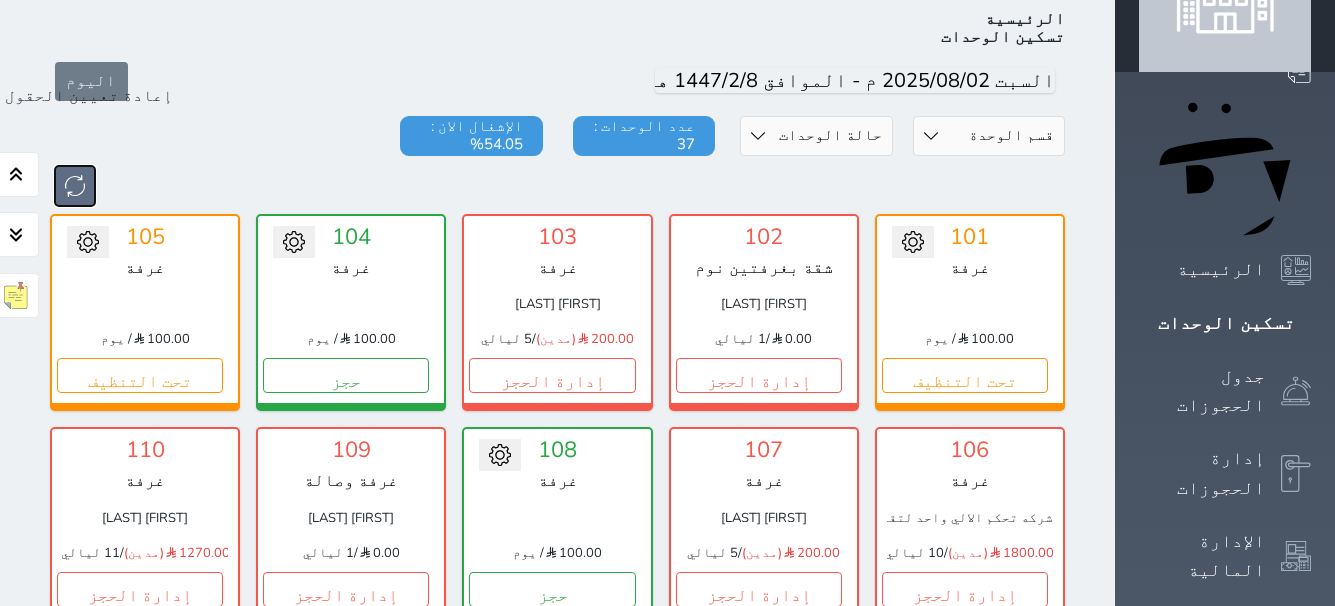 click at bounding box center [75, 186] 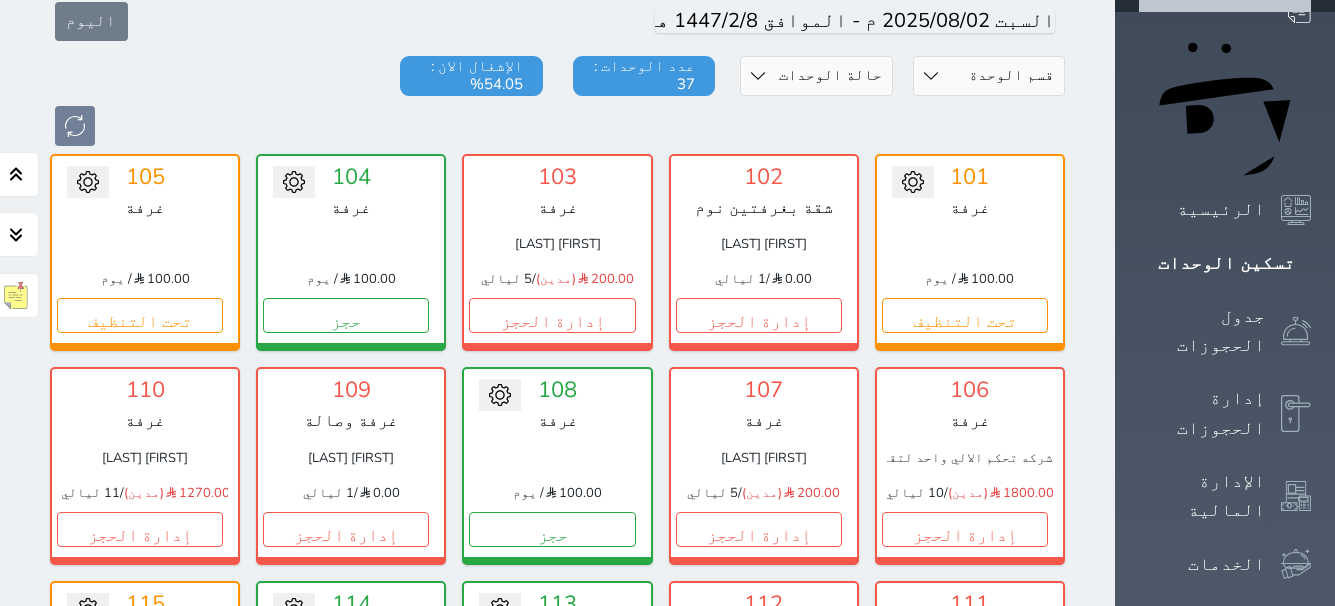 scroll, scrollTop: 200, scrollLeft: 0, axis: vertical 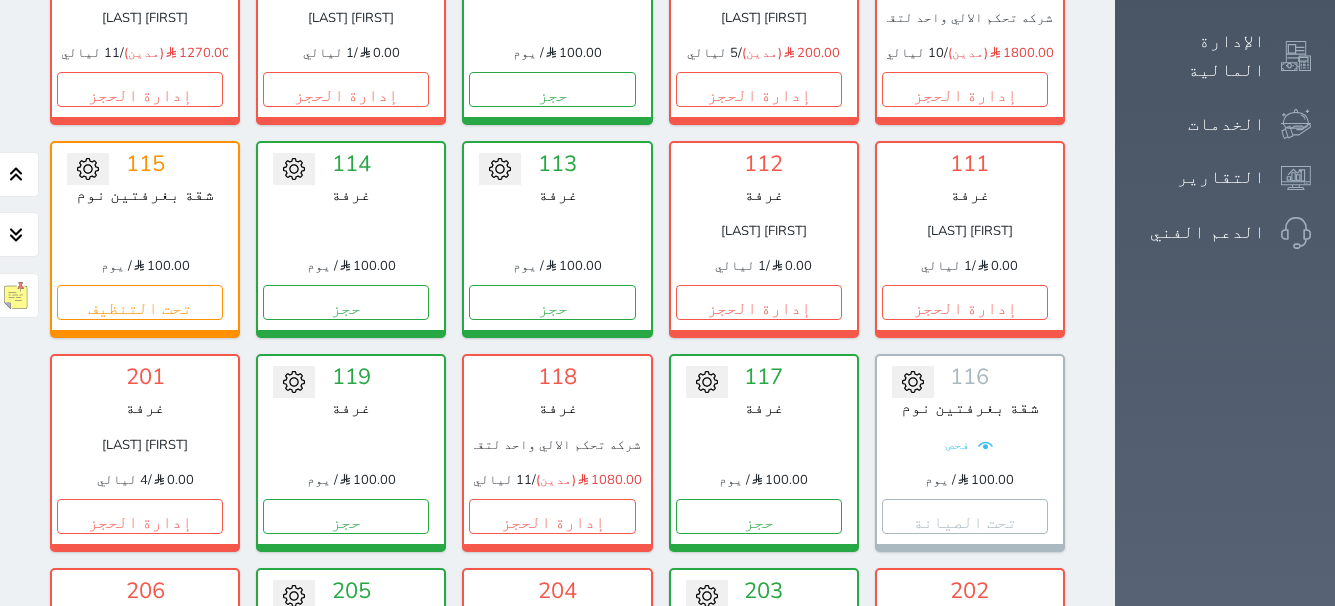 click on "إدارة الحجز" at bounding box center (965, 729) 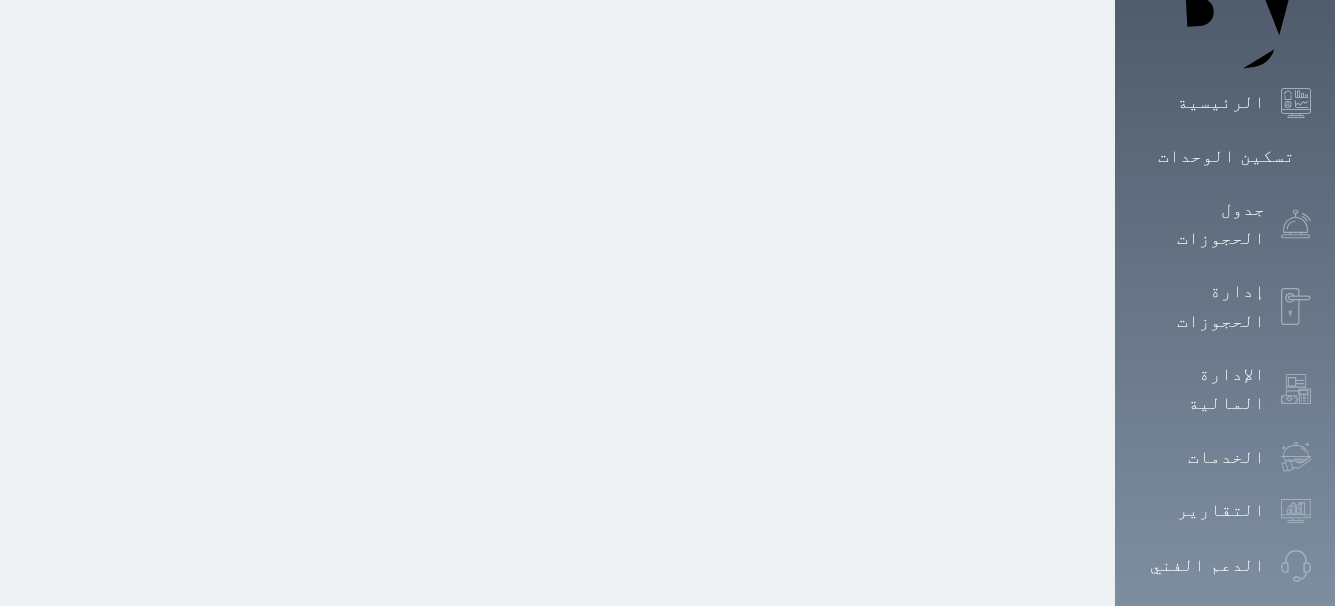 scroll, scrollTop: 0, scrollLeft: 0, axis: both 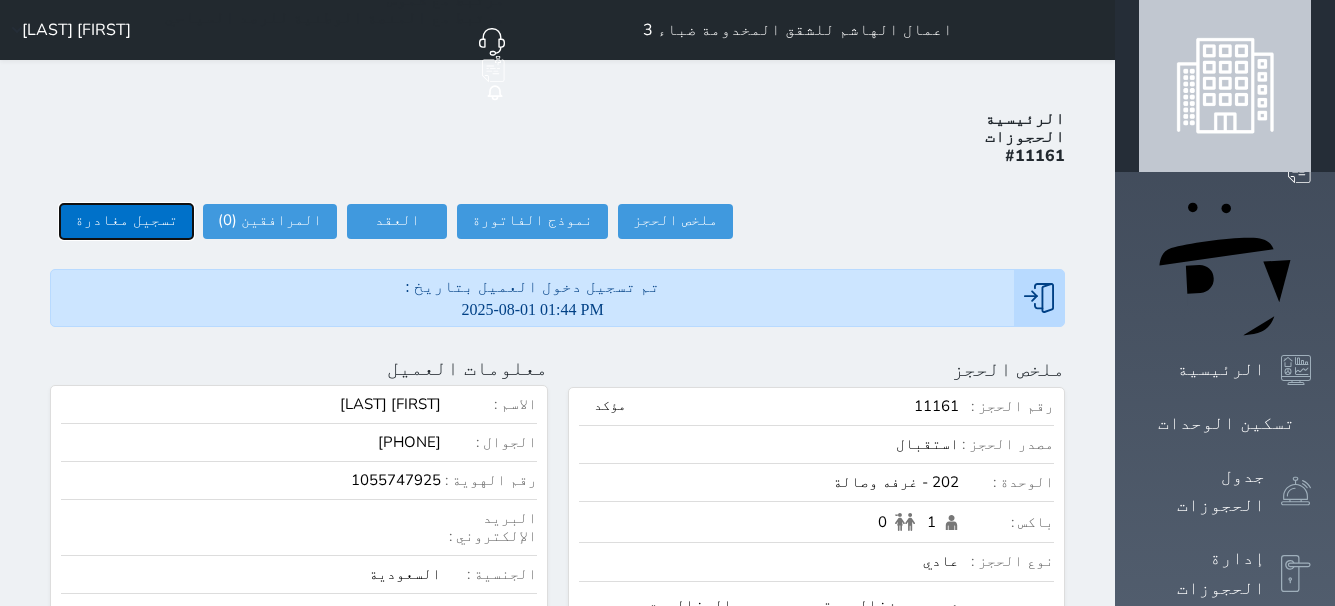 click on "تسجيل مغادرة" at bounding box center (126, 221) 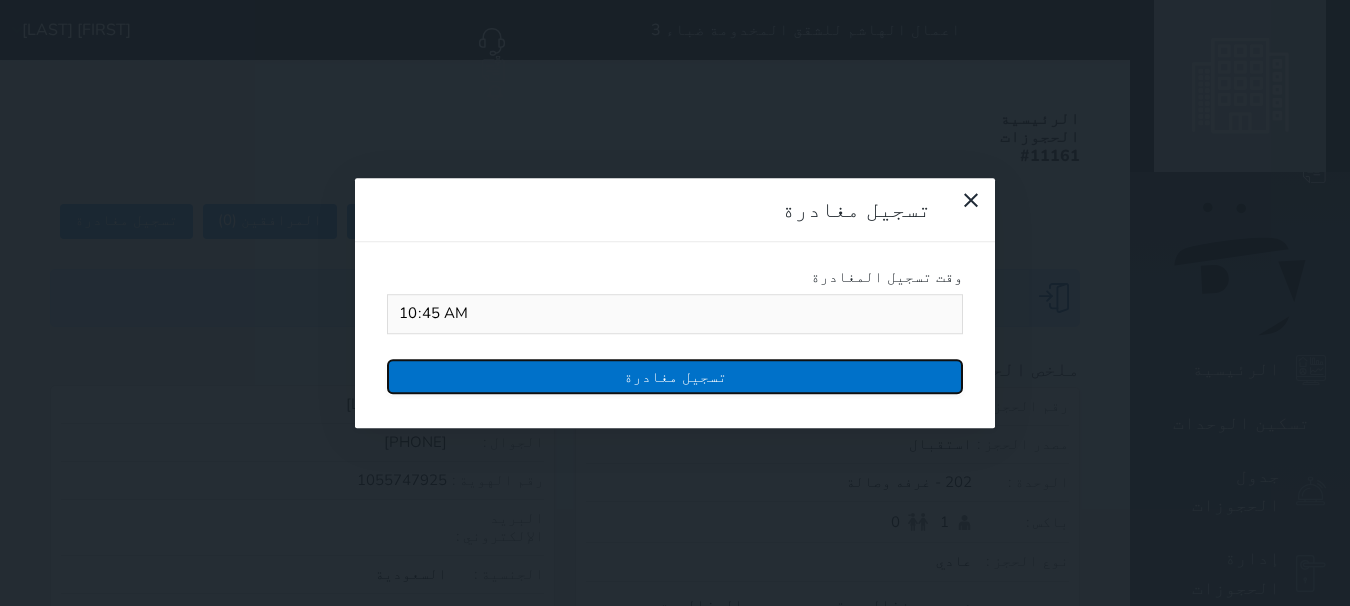click on "تسجيل مغادرة" at bounding box center (675, 376) 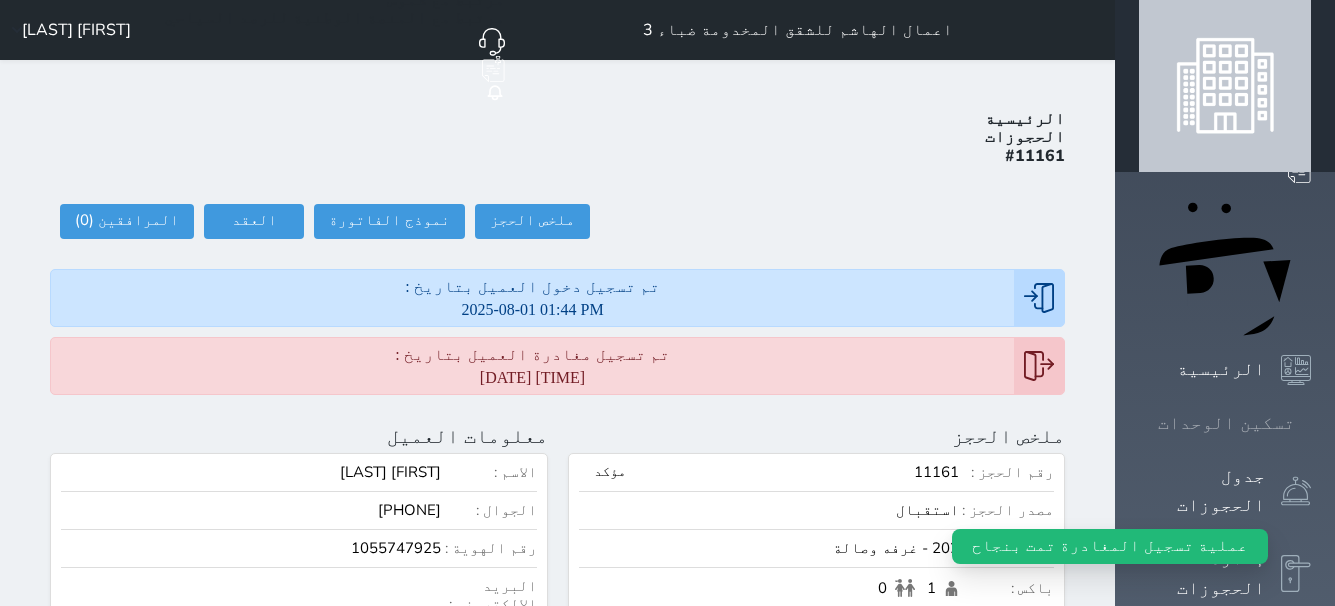 click 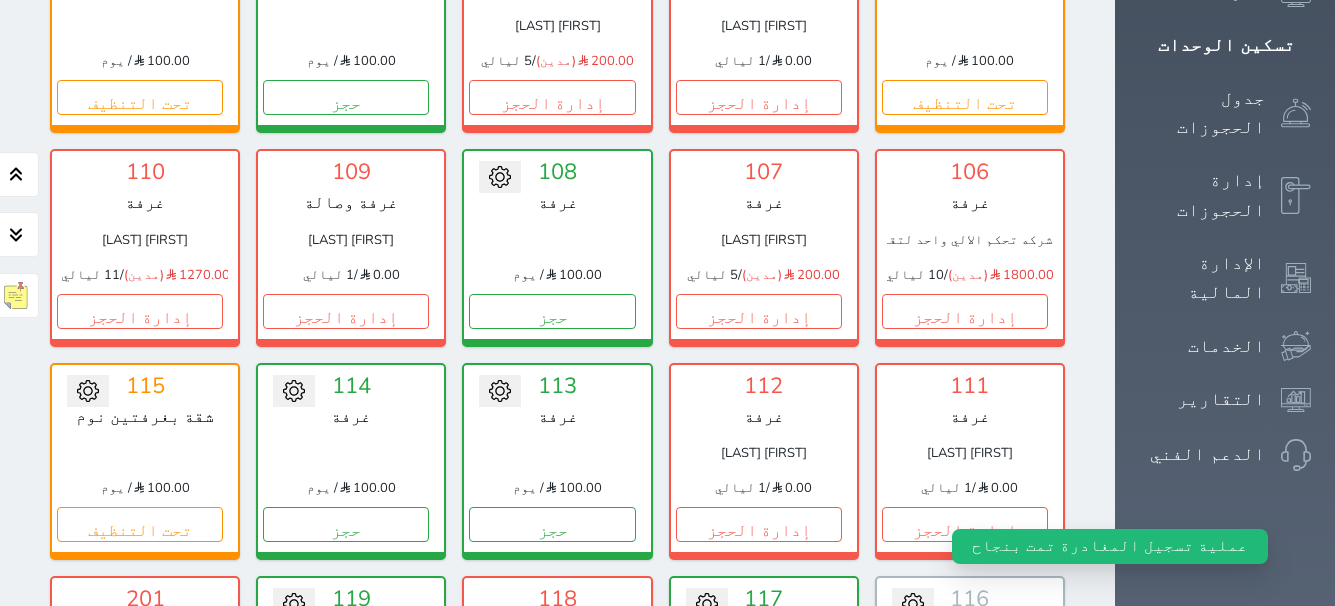 scroll, scrollTop: 578, scrollLeft: 0, axis: vertical 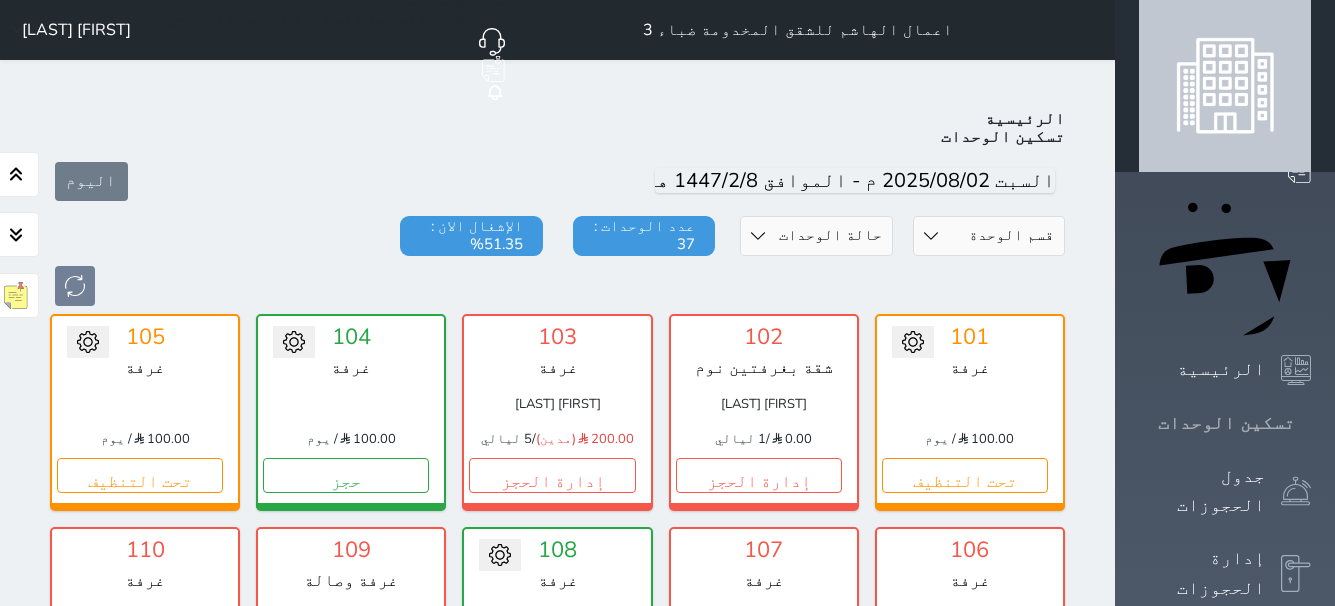 click 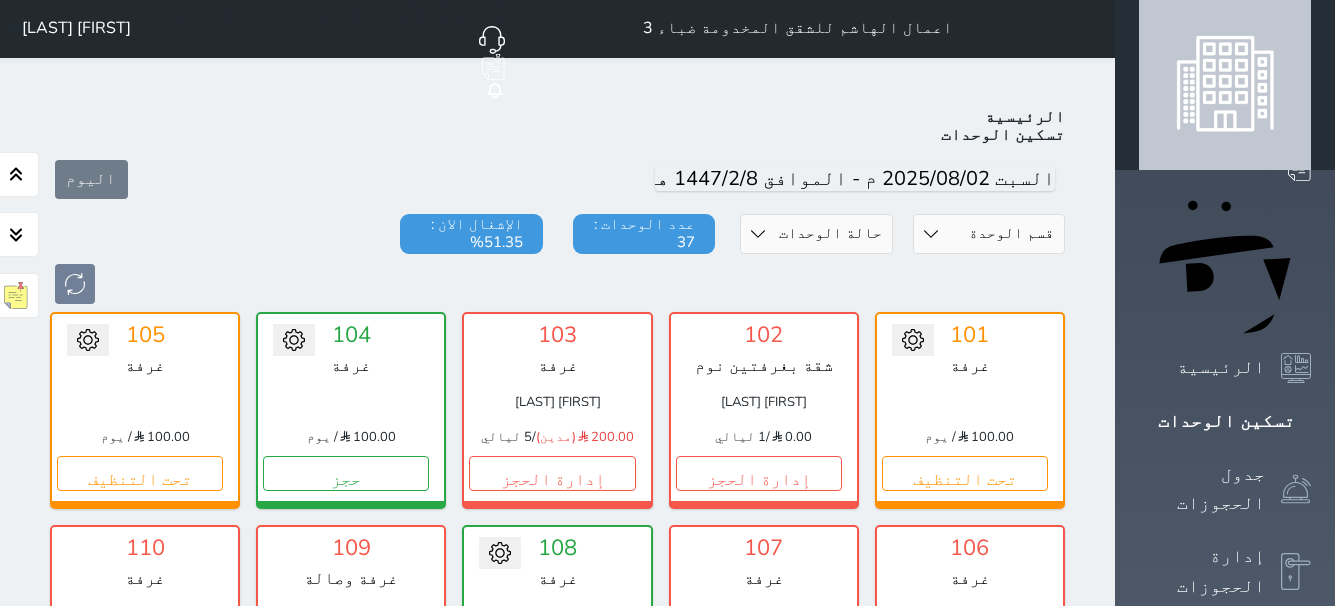 scroll, scrollTop: 0, scrollLeft: 0, axis: both 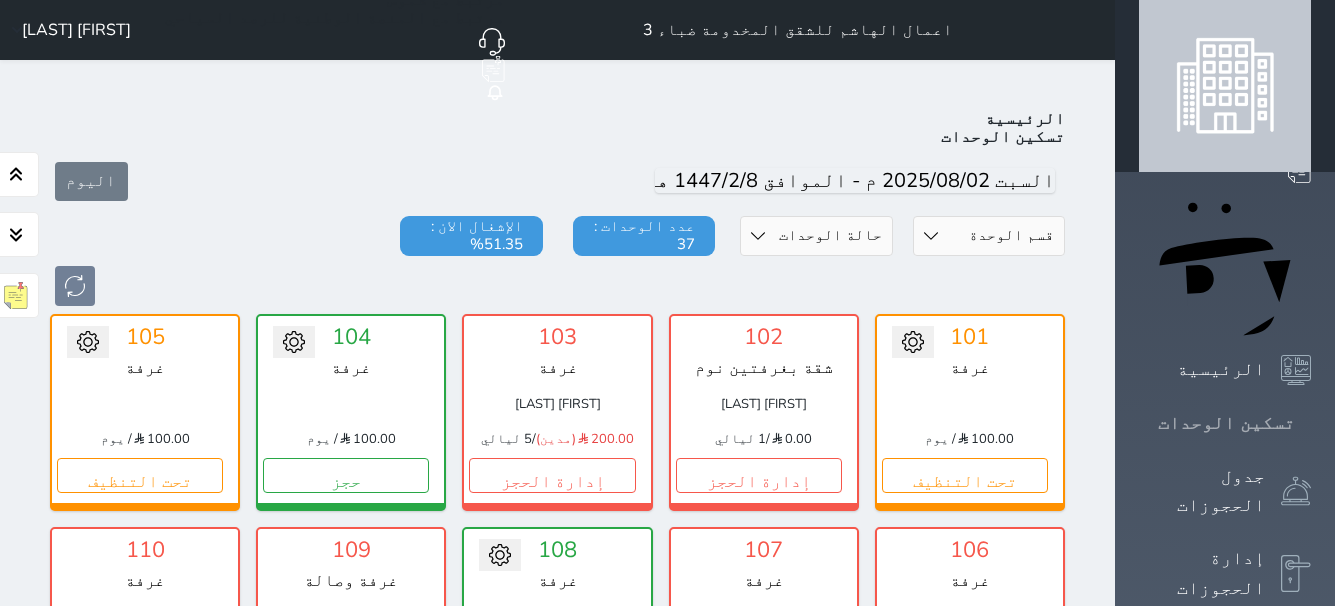 click on "تسكين الوحدات" at bounding box center (1226, 423) 